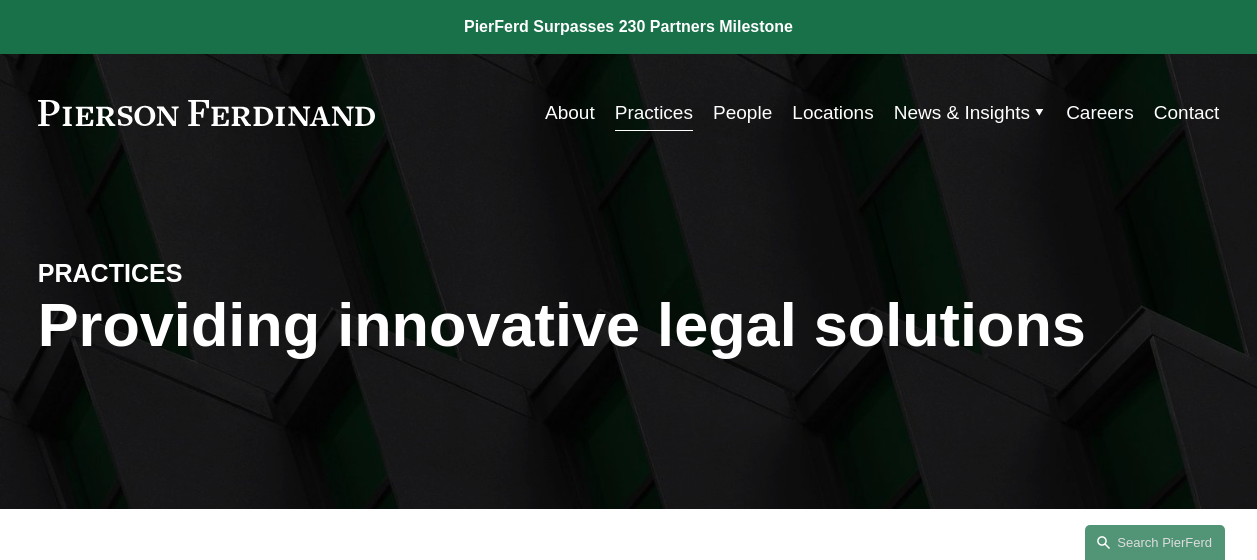 scroll, scrollTop: 1160, scrollLeft: 0, axis: vertical 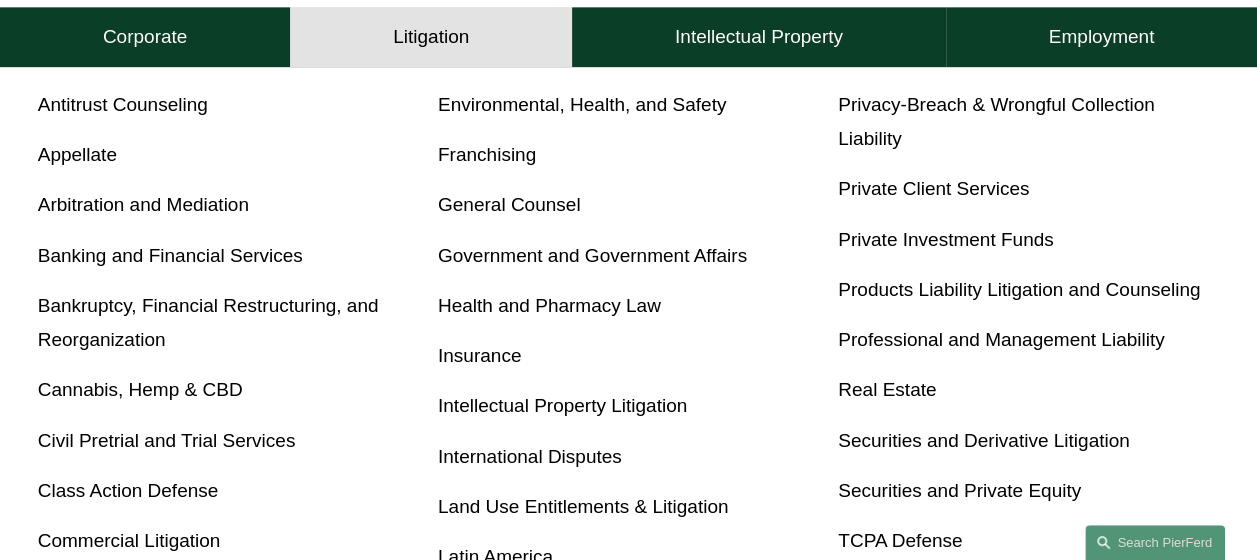 click on "Environmental, Health, and Safety" at bounding box center [582, 104] 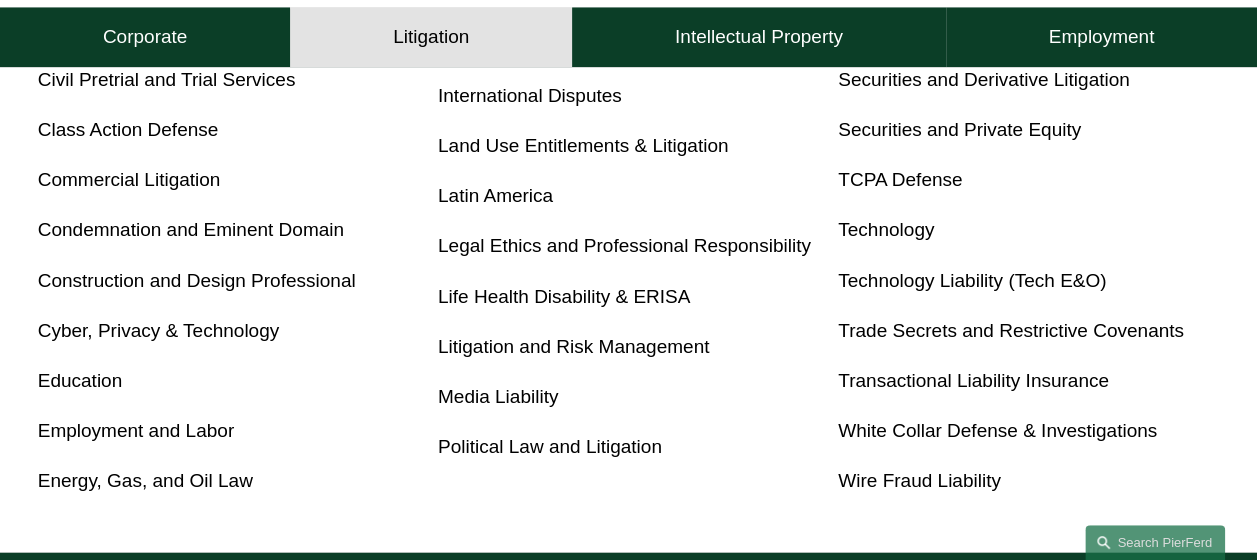 scroll, scrollTop: 1100, scrollLeft: 0, axis: vertical 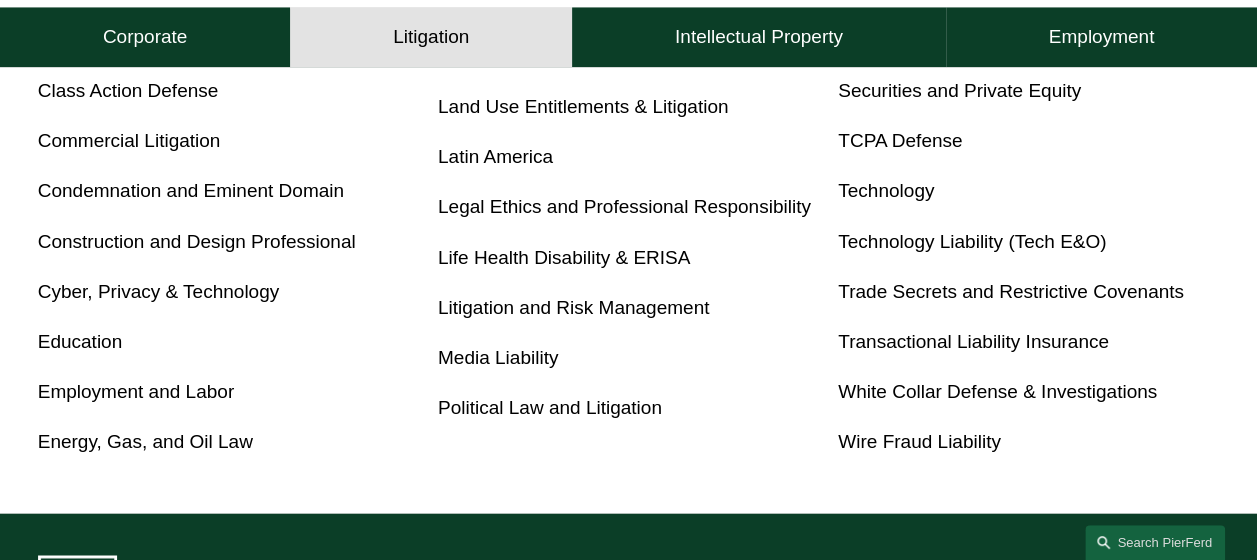 click on "Land Use Entitlements & Litigation" at bounding box center (583, 106) 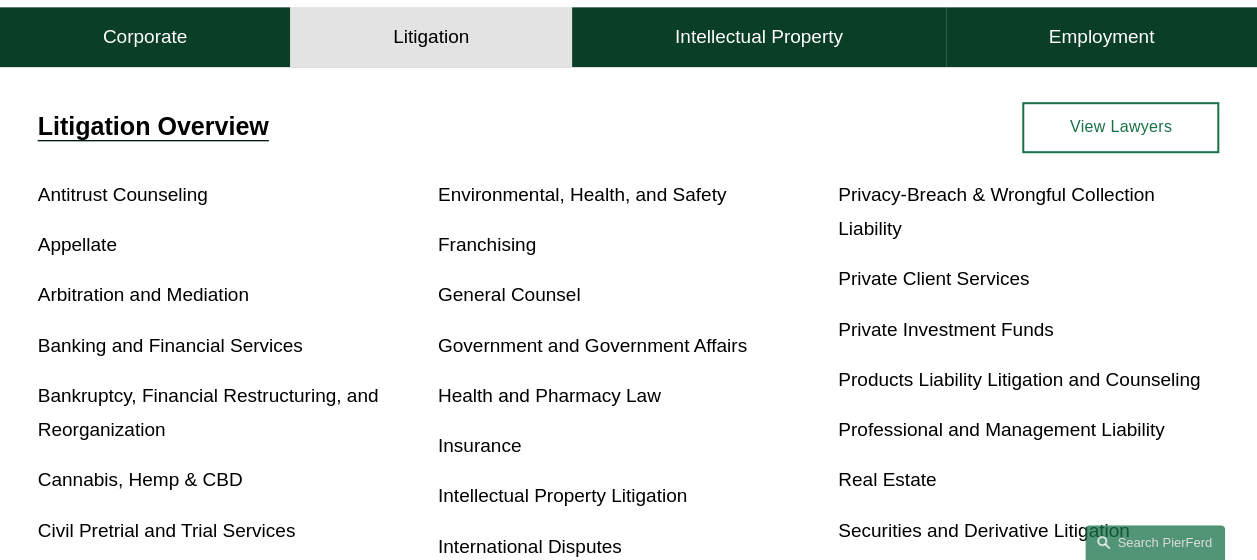 click on "Privacy-Breach & Wrongful Collection Liability" at bounding box center [996, 211] 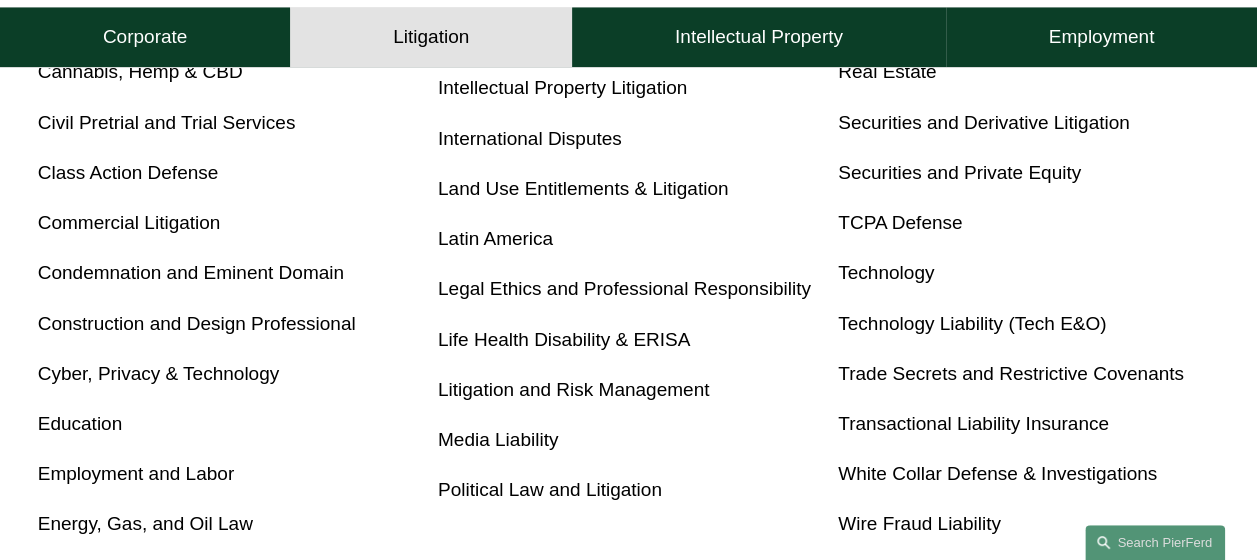 scroll, scrollTop: 1037, scrollLeft: 0, axis: vertical 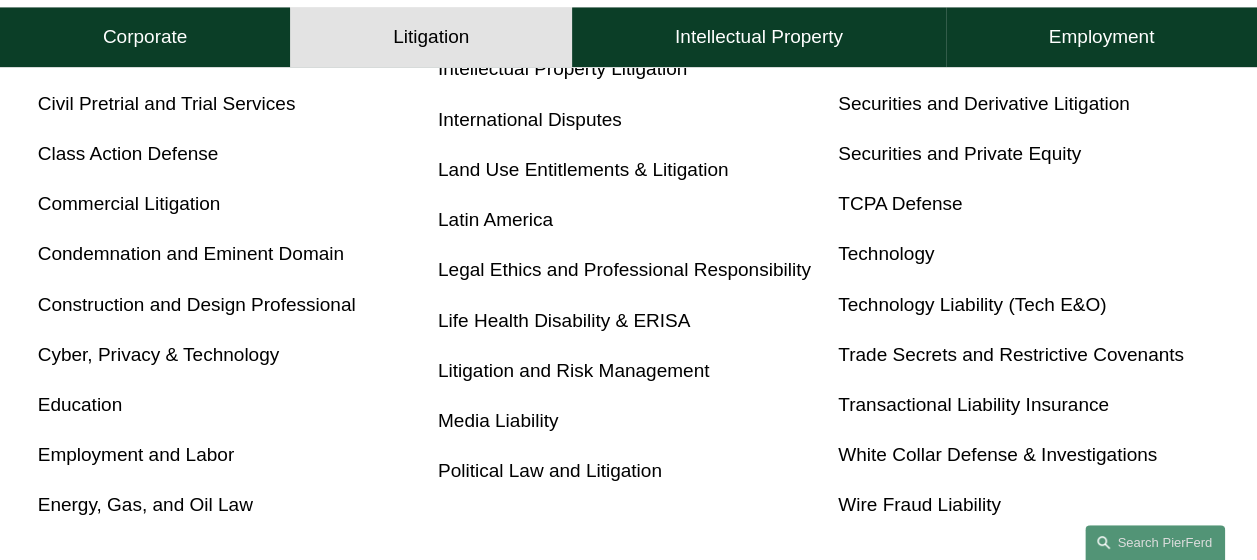 click on "Securities and Derivative Litigation" at bounding box center (984, 103) 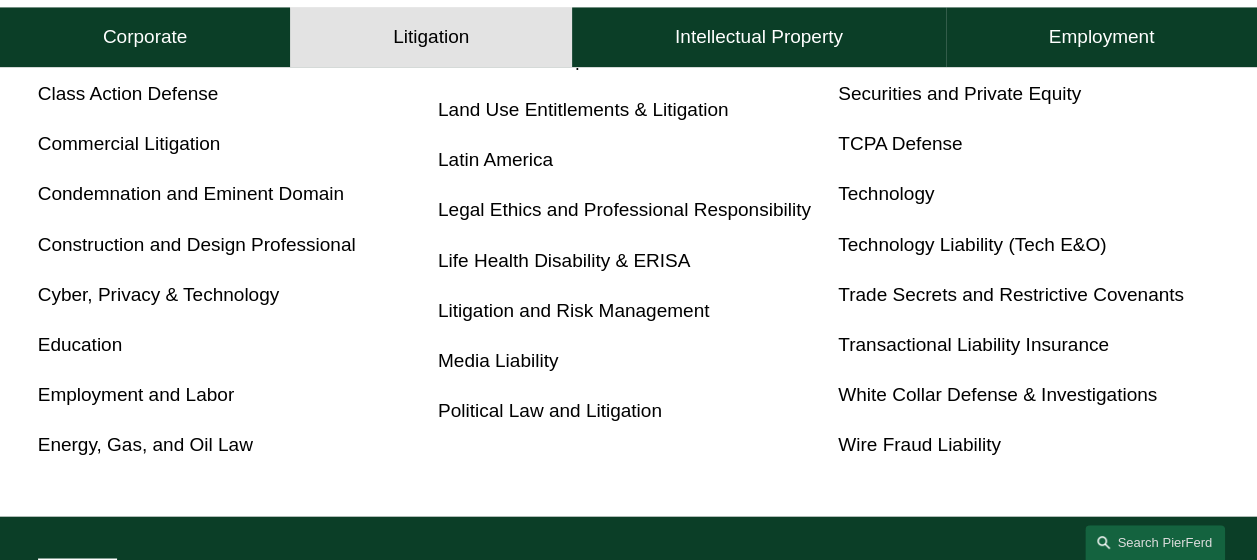 scroll, scrollTop: 1117, scrollLeft: 0, axis: vertical 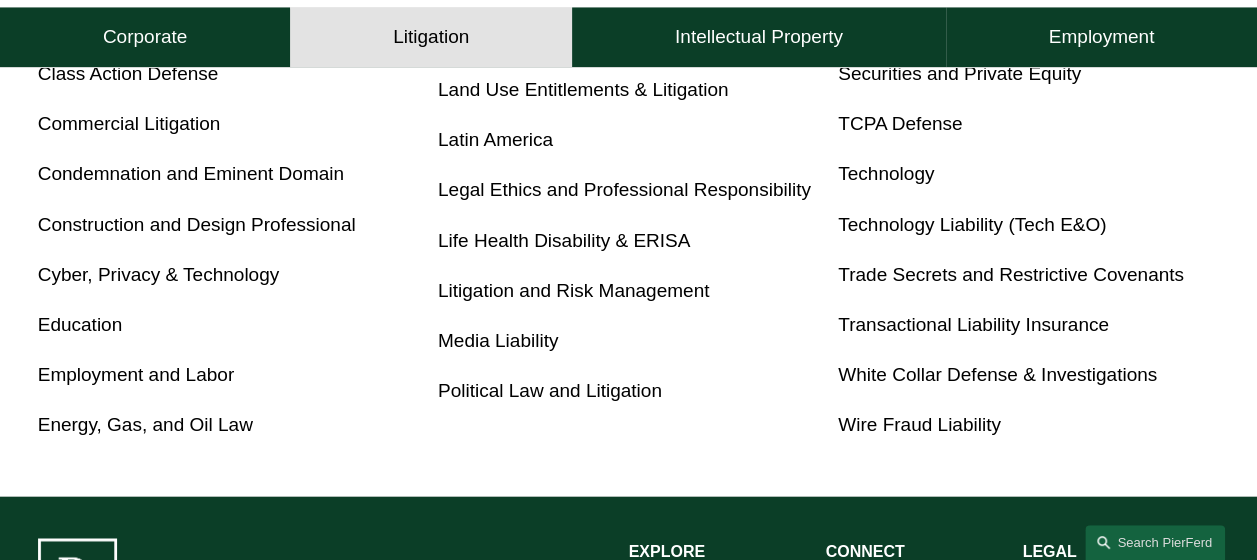 click on "TCPA Defense" at bounding box center [900, 123] 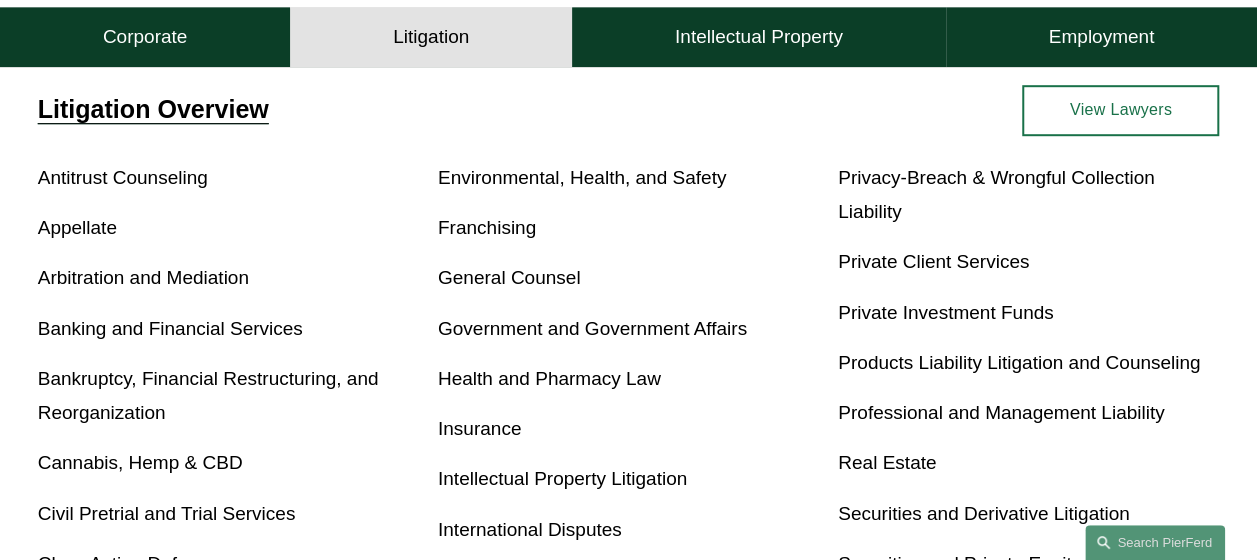 click on "View Lawyers" at bounding box center (1120, 110) 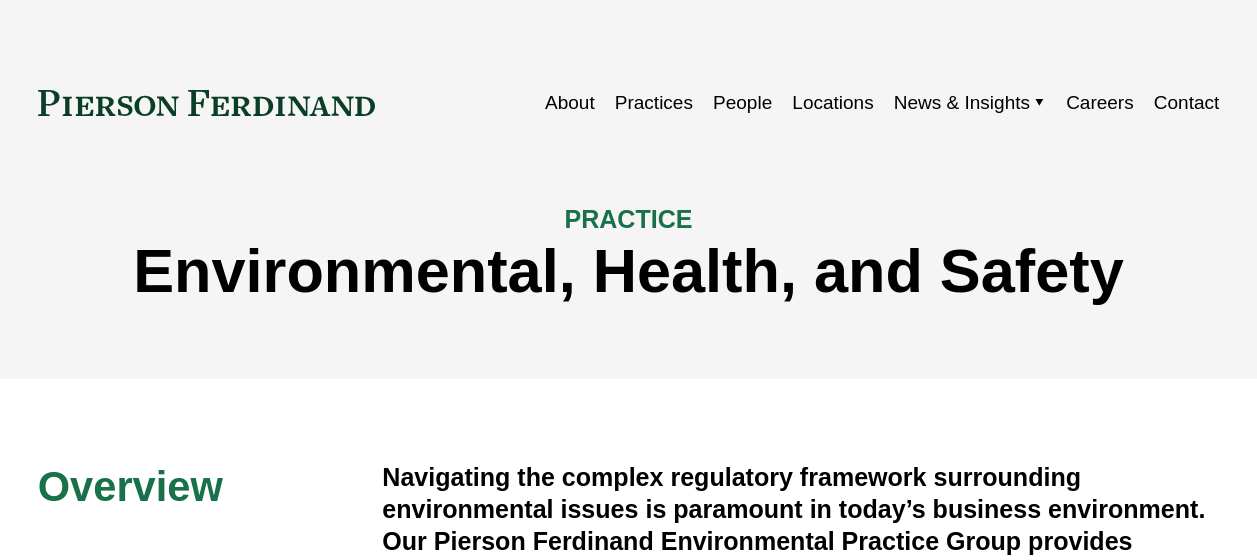scroll, scrollTop: 0, scrollLeft: 0, axis: both 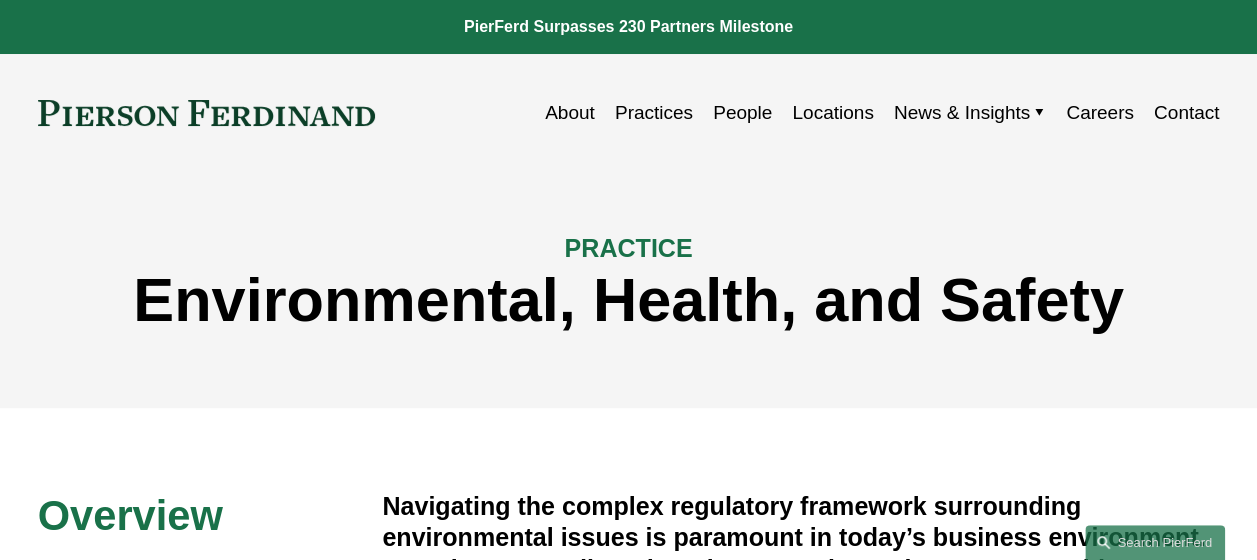 click on "Environmental, Health, and Safety" at bounding box center [629, 300] 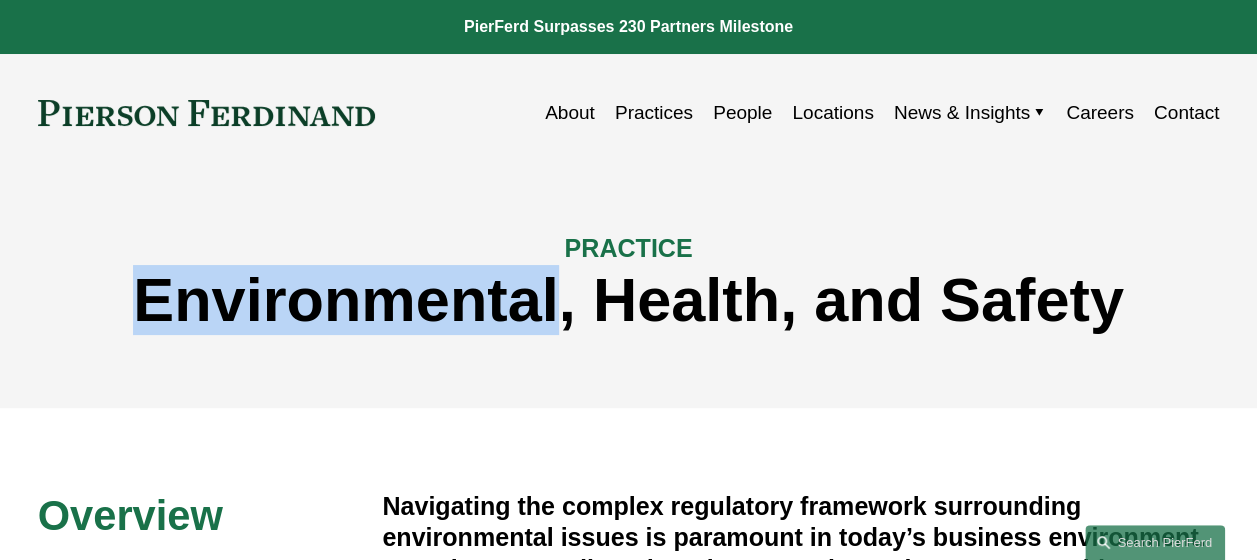 click on "Environmental, Health, and Safety" at bounding box center [629, 300] 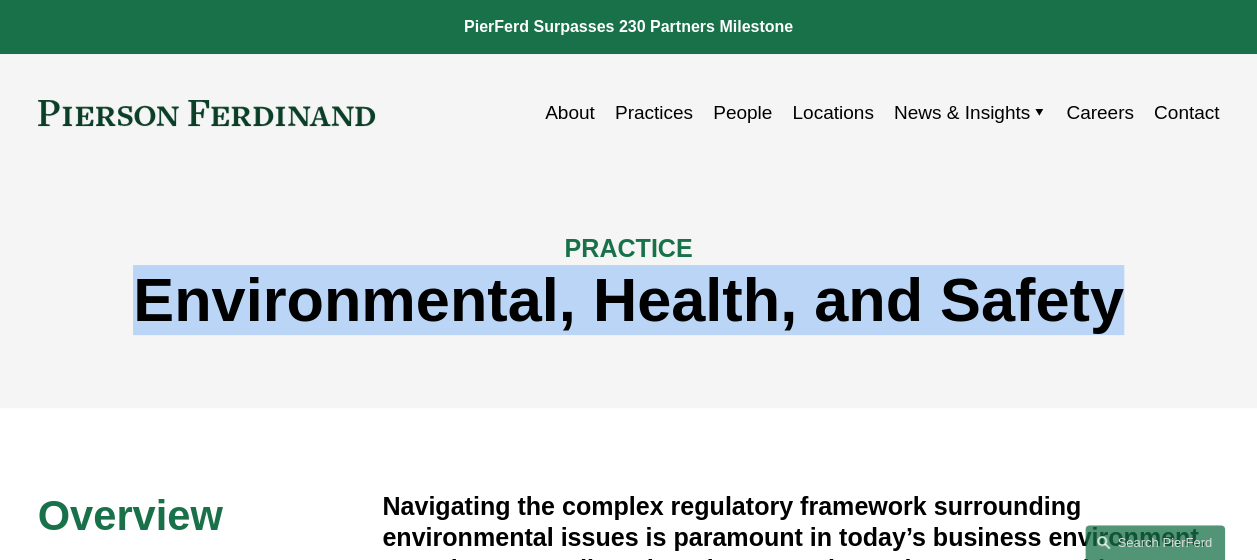 copy on "Environmental, Health, and Safety" 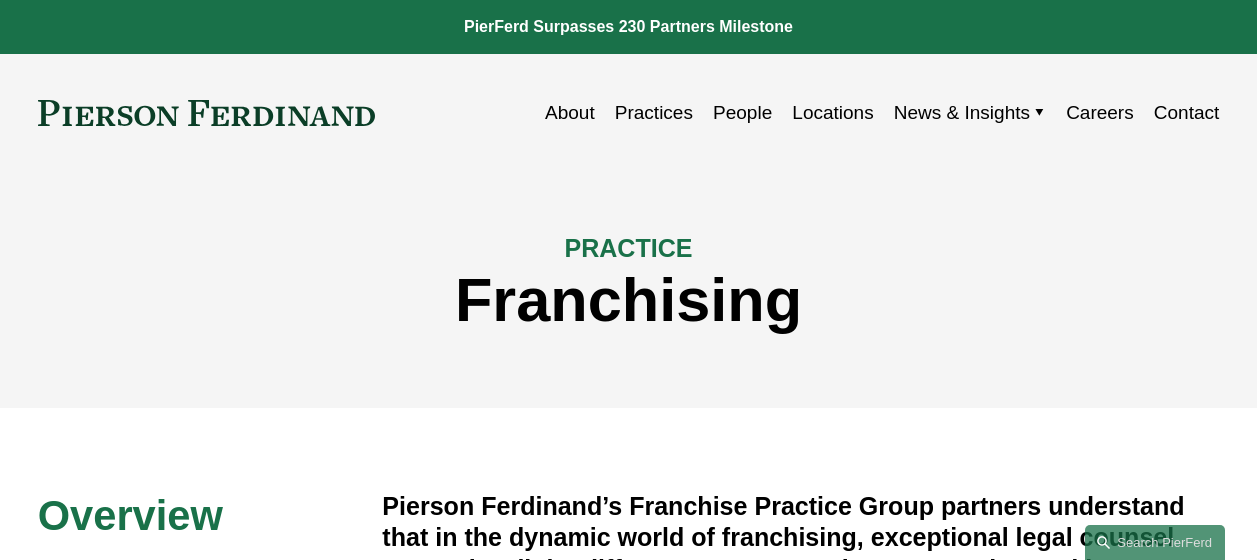 scroll, scrollTop: 0, scrollLeft: 0, axis: both 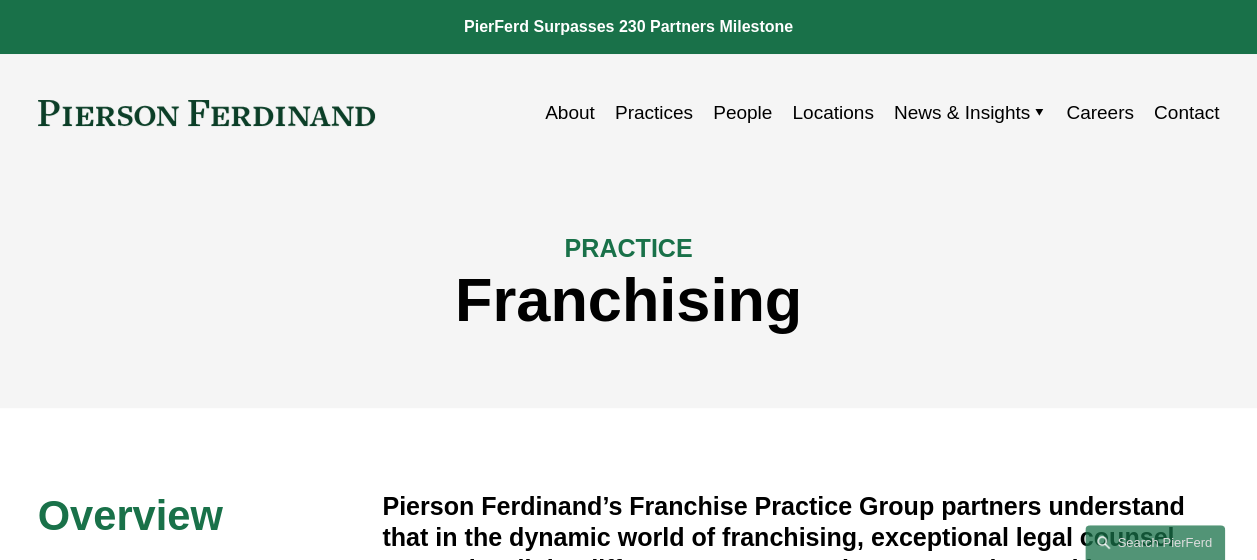 click on "Franchising" at bounding box center (629, 300) 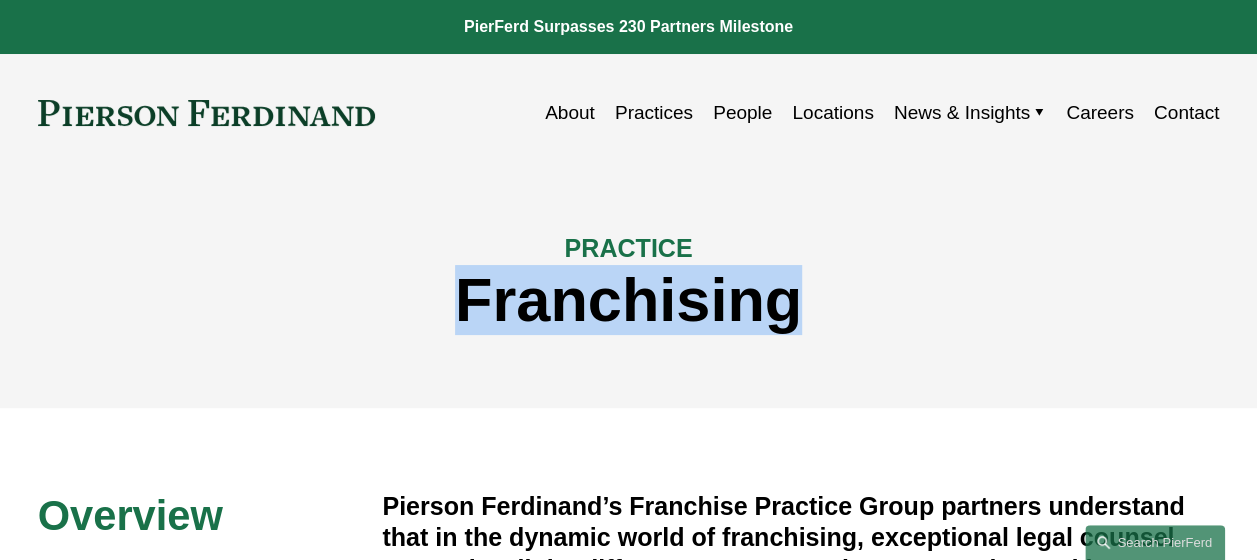 click on "Franchising" at bounding box center [629, 300] 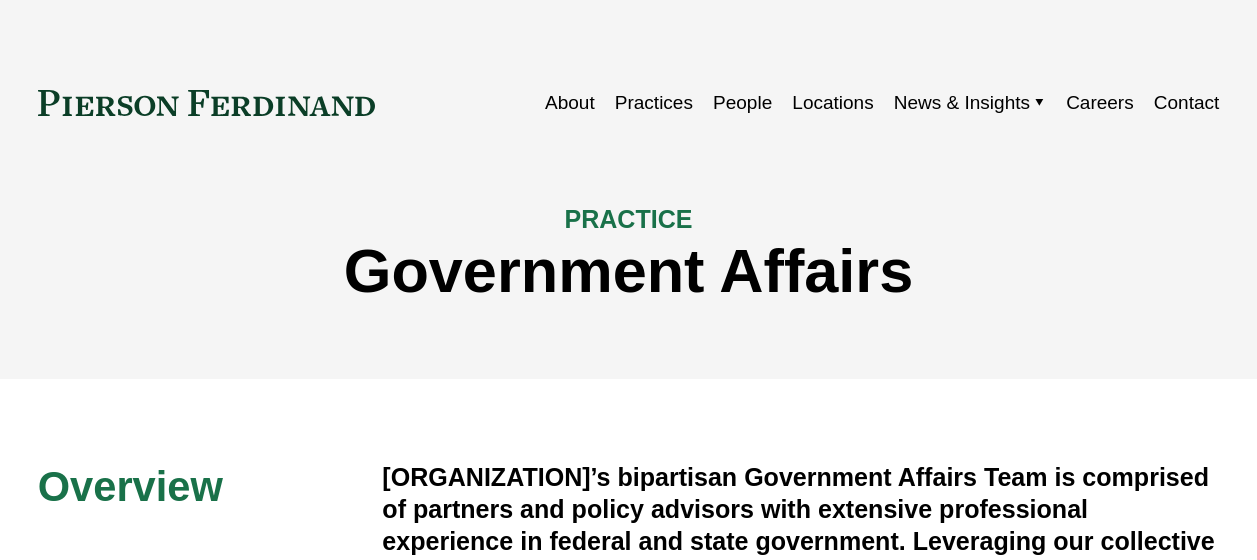 scroll, scrollTop: 0, scrollLeft: 0, axis: both 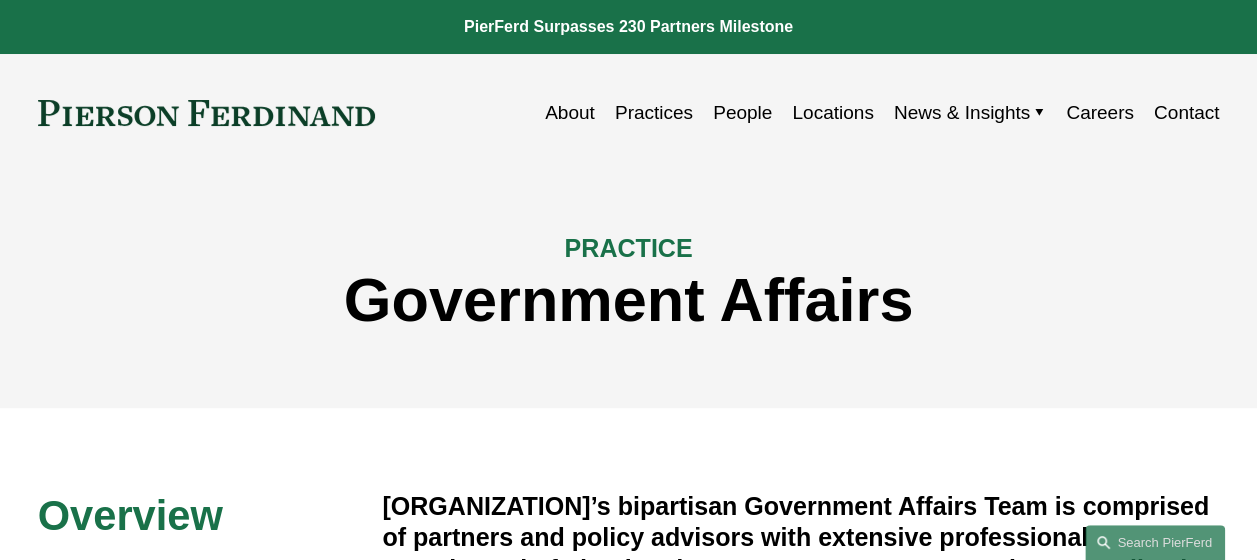 click on "Government Affairs" at bounding box center [629, 300] 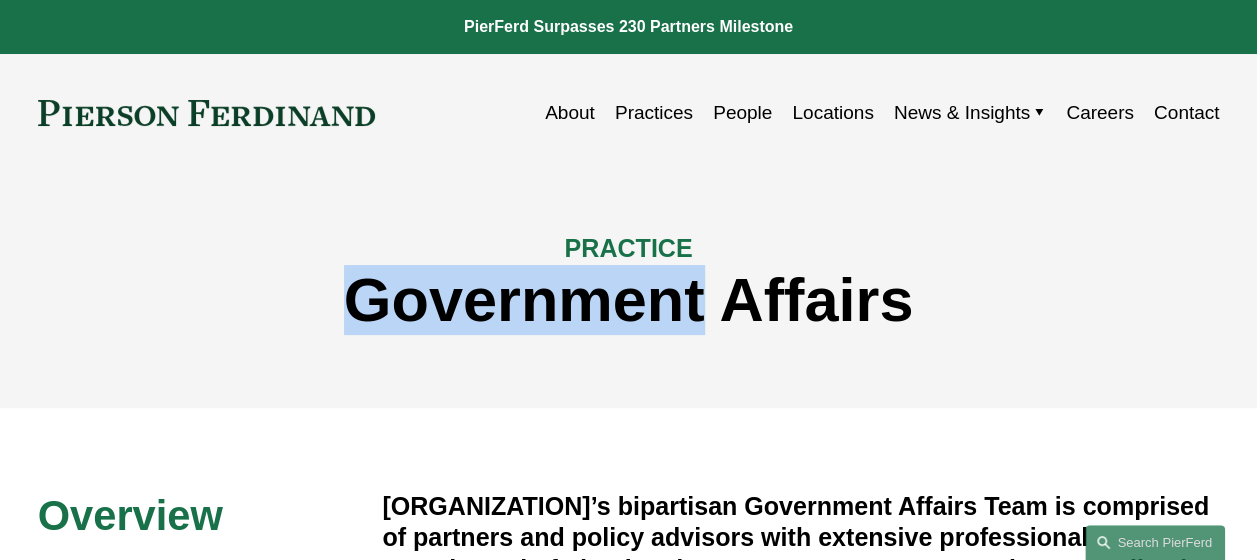click on "Government Affairs" at bounding box center (629, 300) 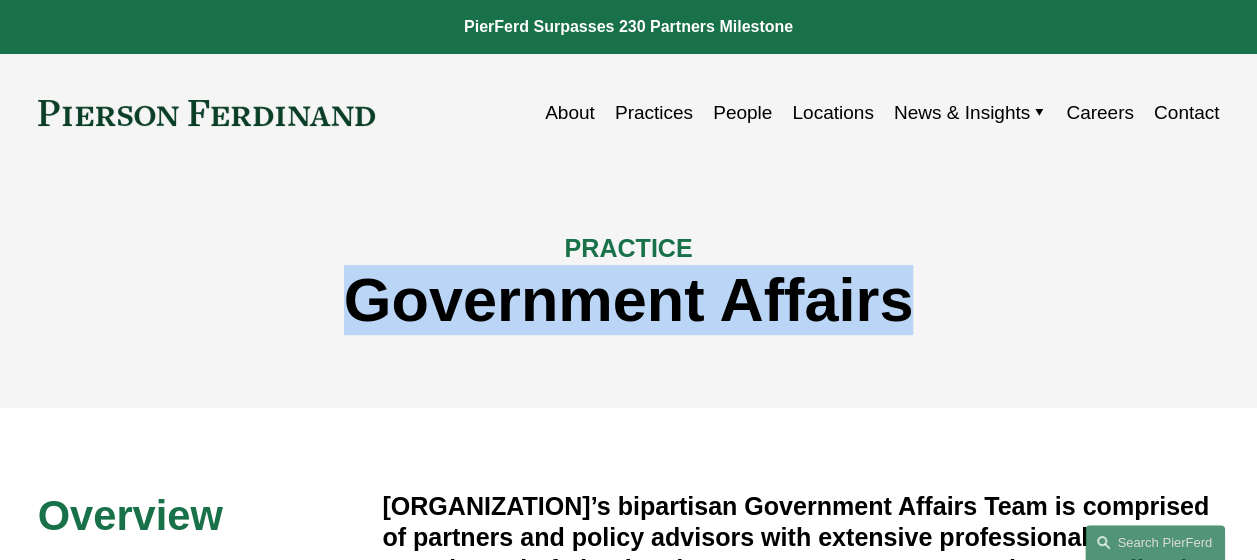 copy on "Government Affairs" 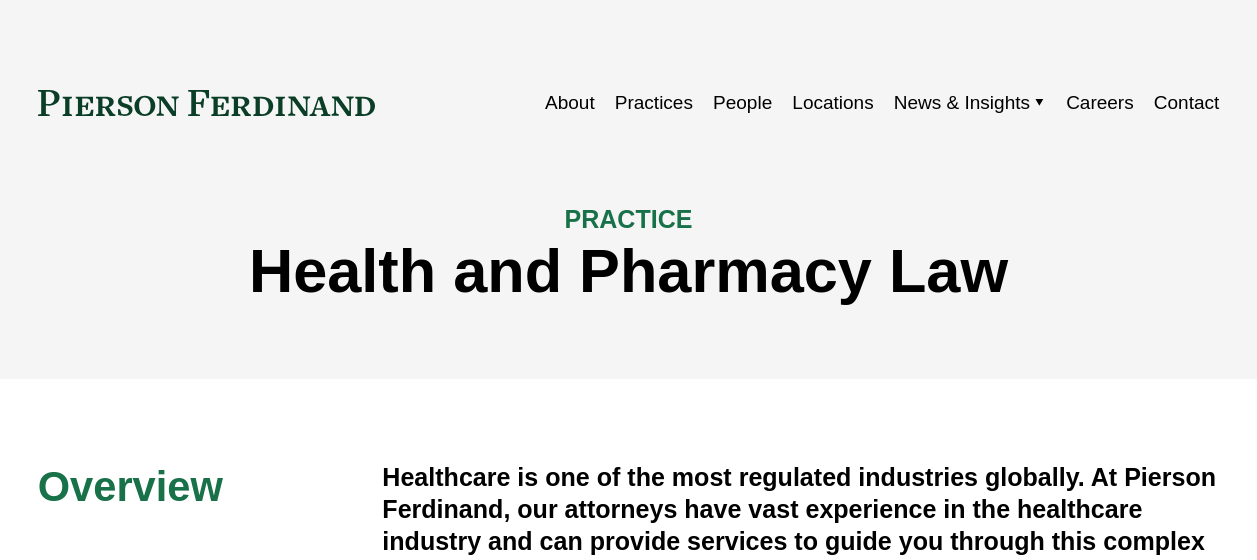 scroll, scrollTop: 0, scrollLeft: 0, axis: both 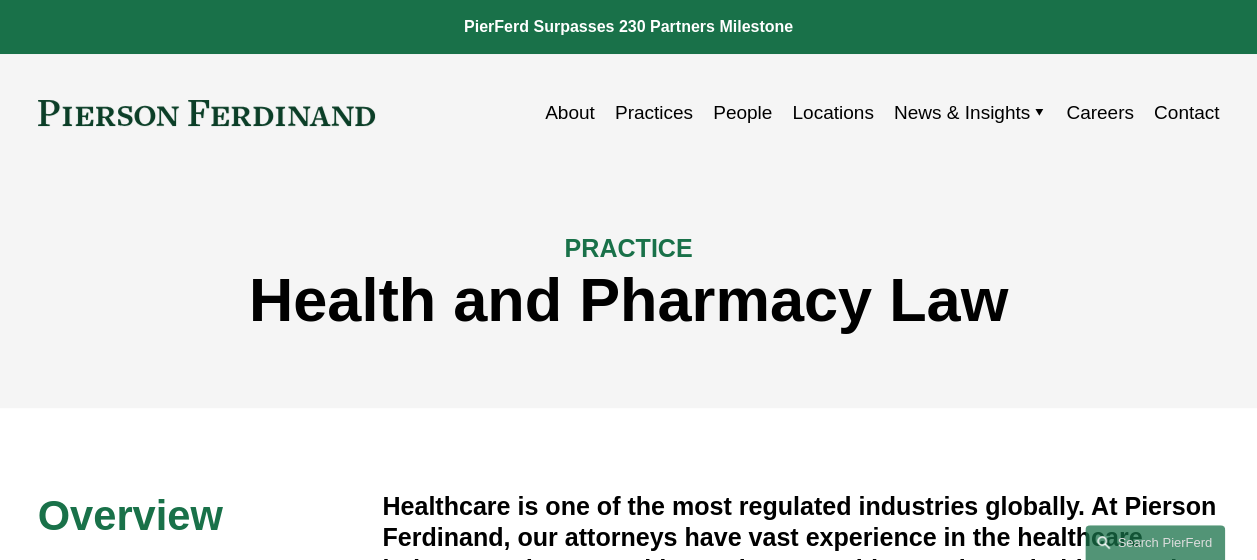 click on "Health and Pharmacy Law" at bounding box center (629, 300) 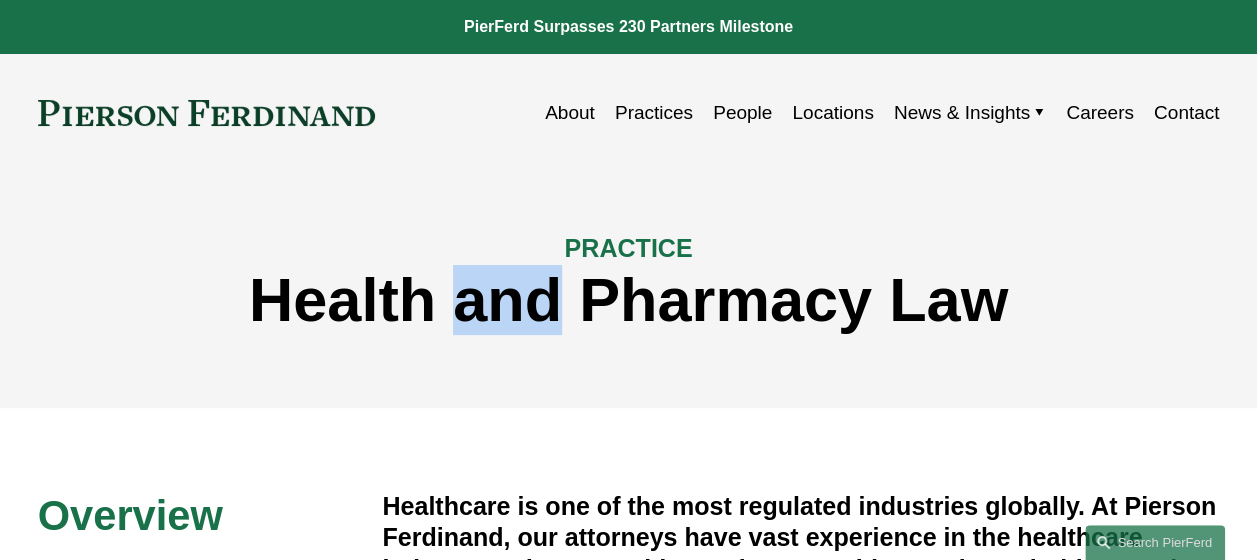 click on "Health and Pharmacy Law" at bounding box center (629, 300) 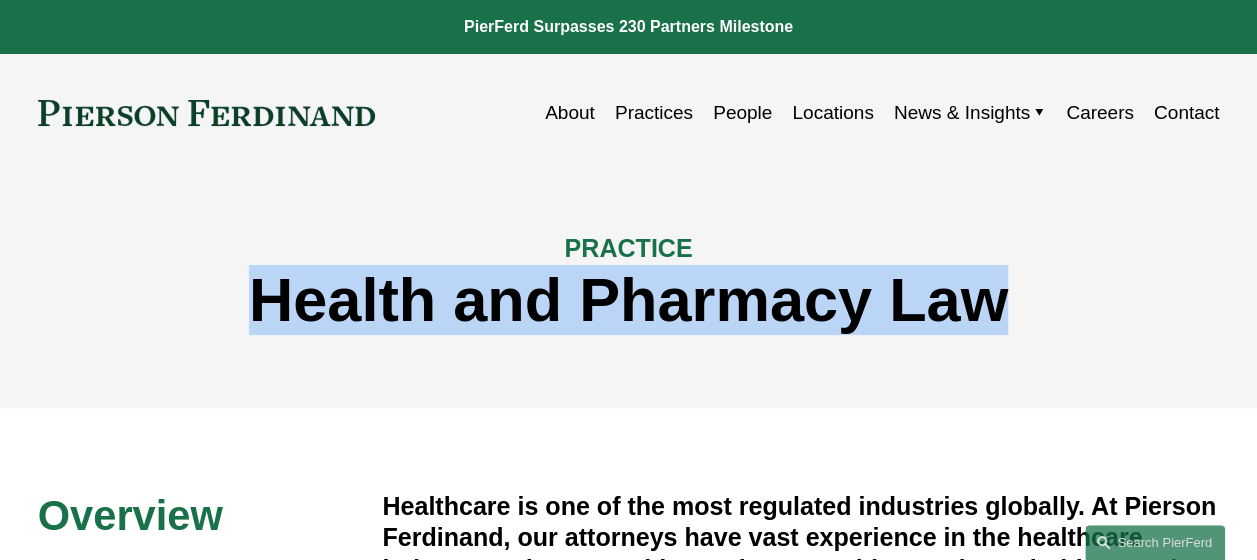 copy on "Health and Pharmacy Law" 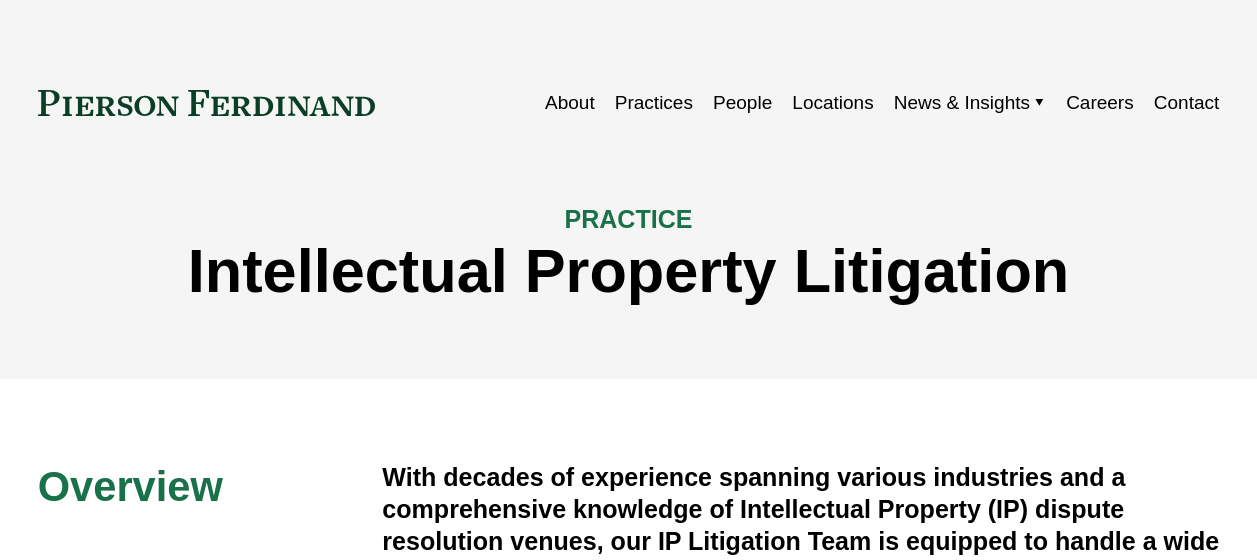 scroll, scrollTop: 0, scrollLeft: 0, axis: both 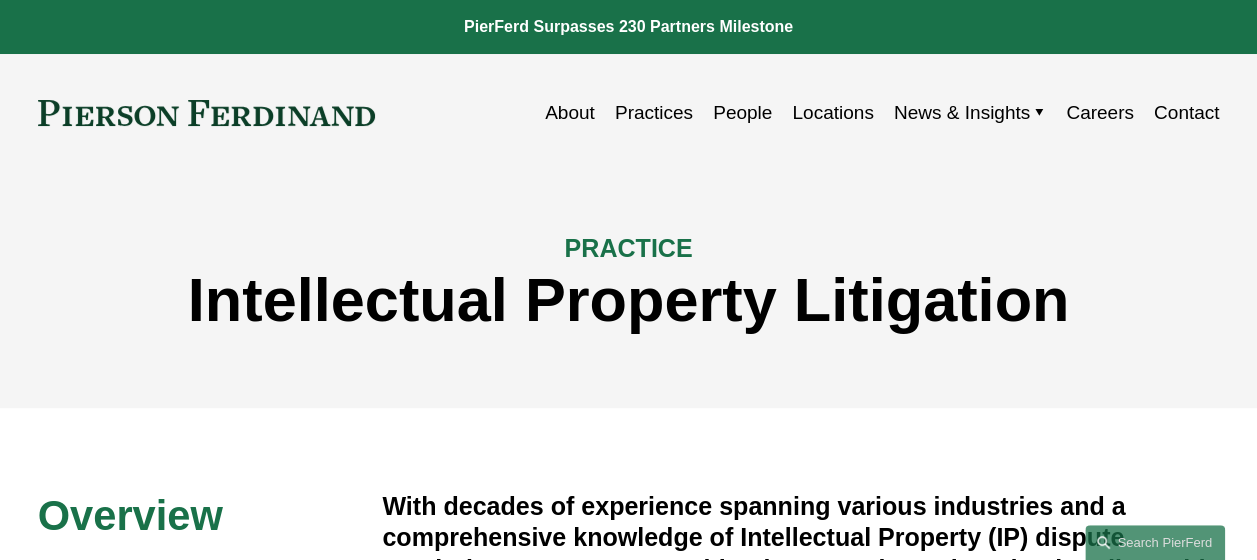 click on "Intellectual Property Litigation" at bounding box center (629, 300) 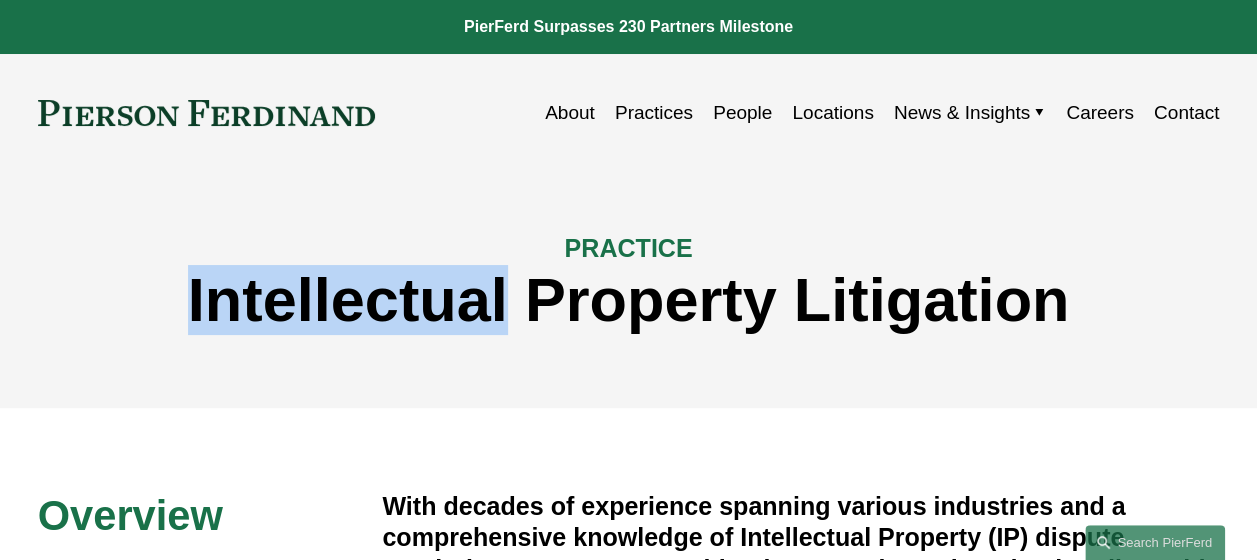 click on "Intellectual Property Litigation" at bounding box center (629, 300) 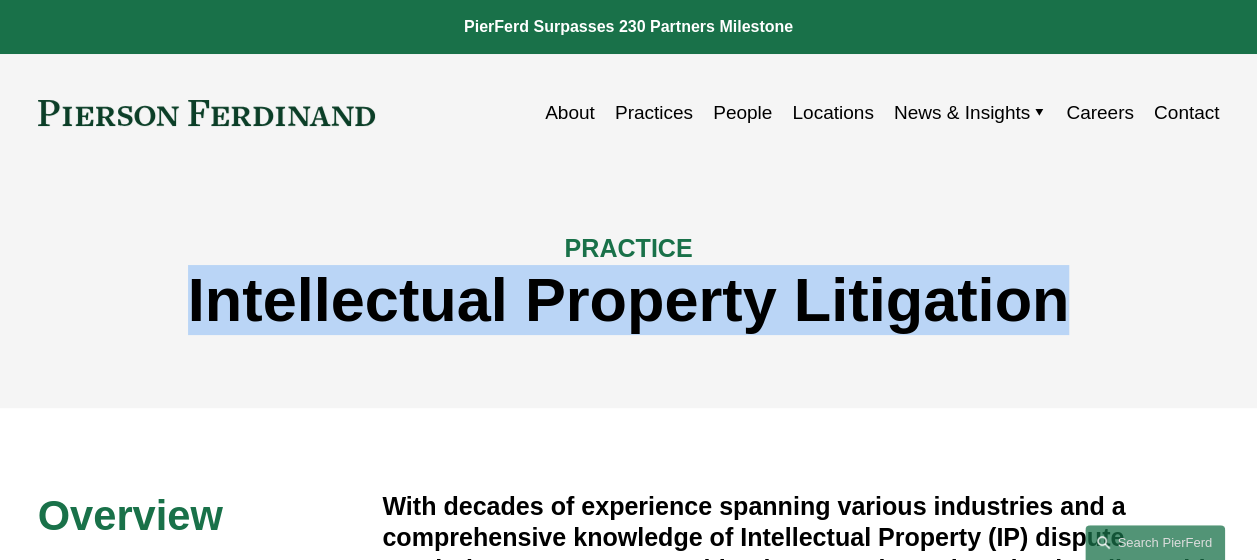 copy on "Intellectual Property Litigation" 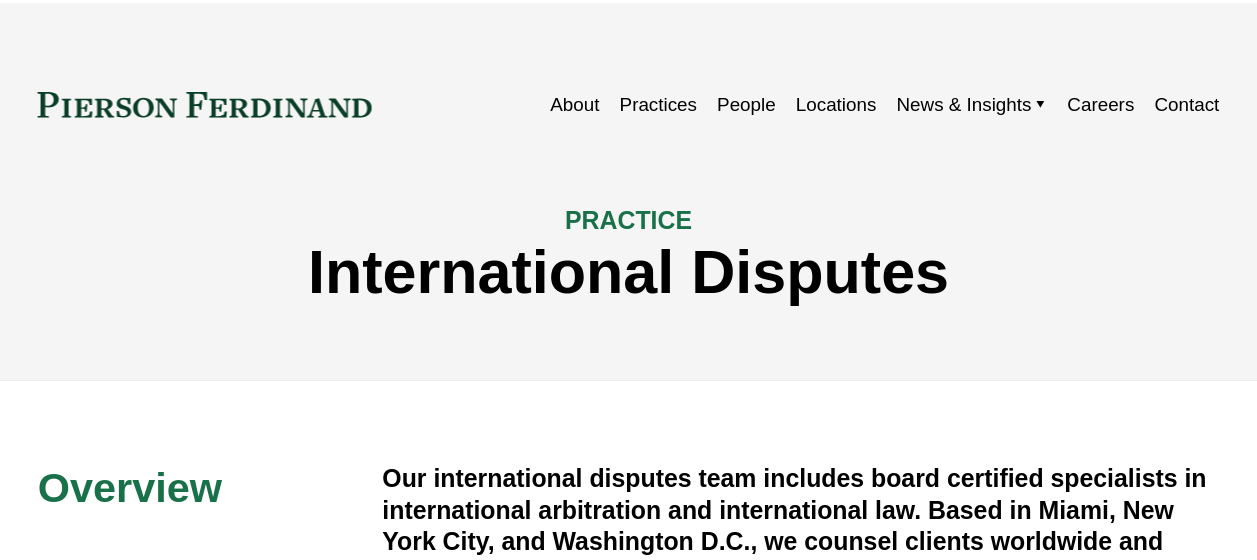 scroll, scrollTop: 0, scrollLeft: 0, axis: both 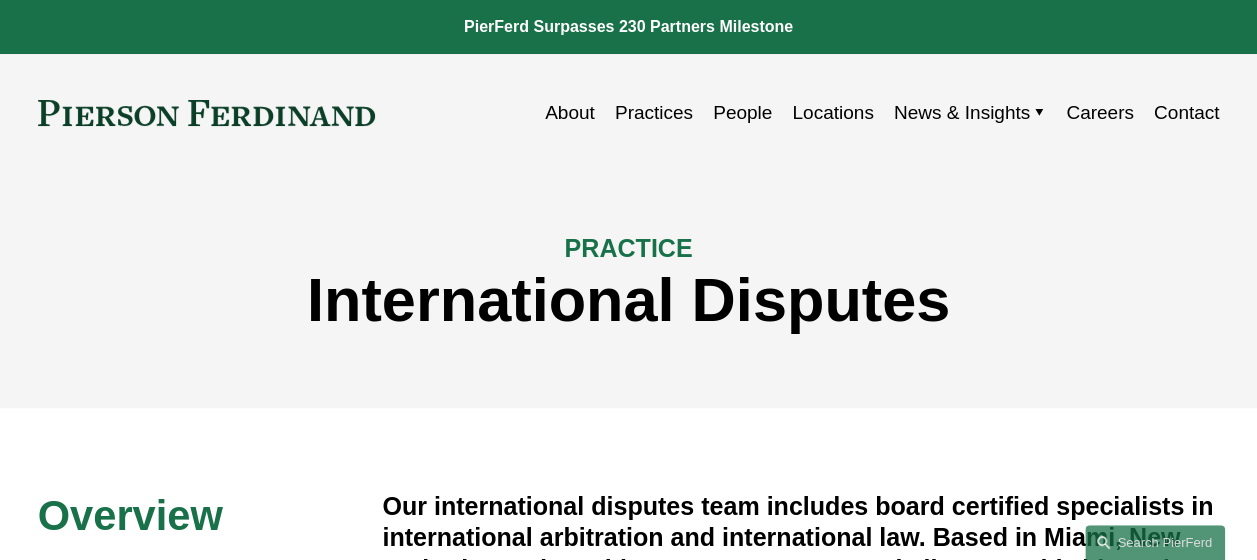 click on "International Disputes" at bounding box center (629, 300) 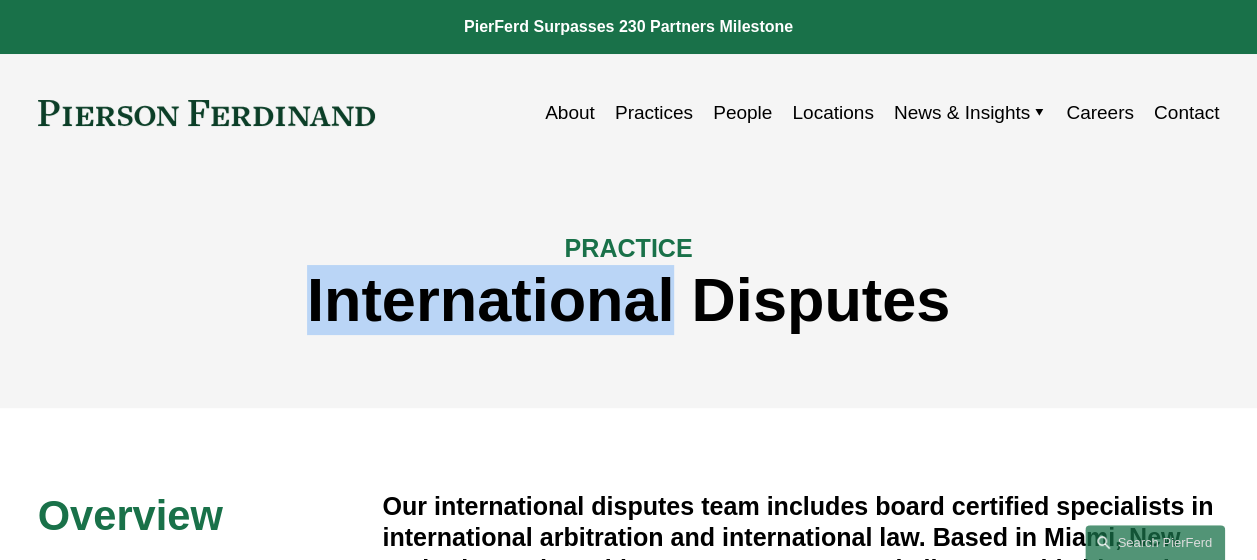 click on "International Disputes" at bounding box center [629, 300] 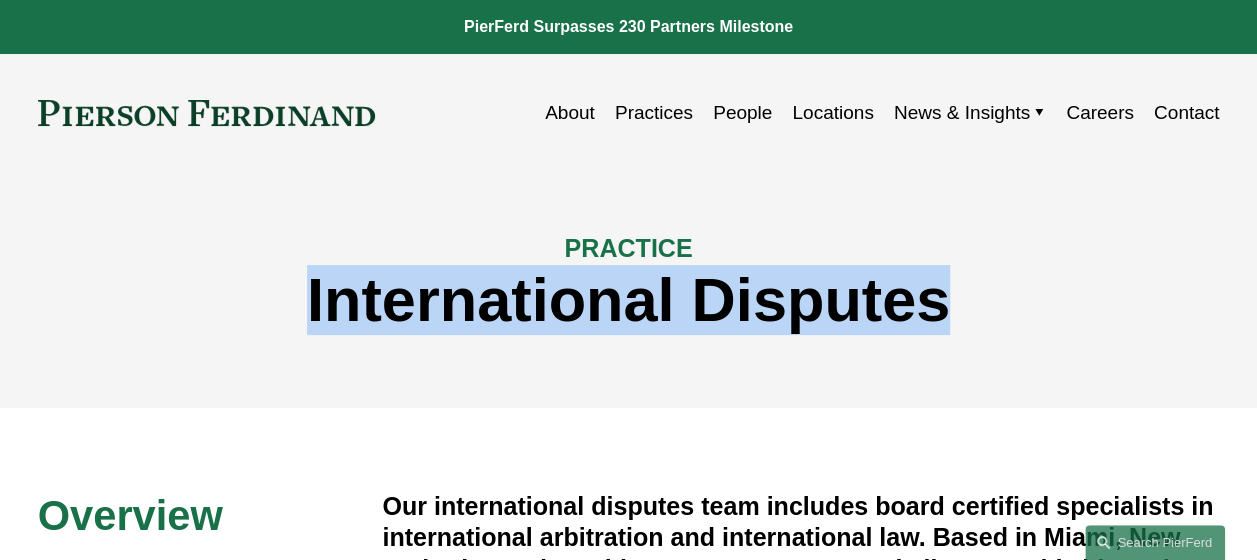 copy on "International Disputes" 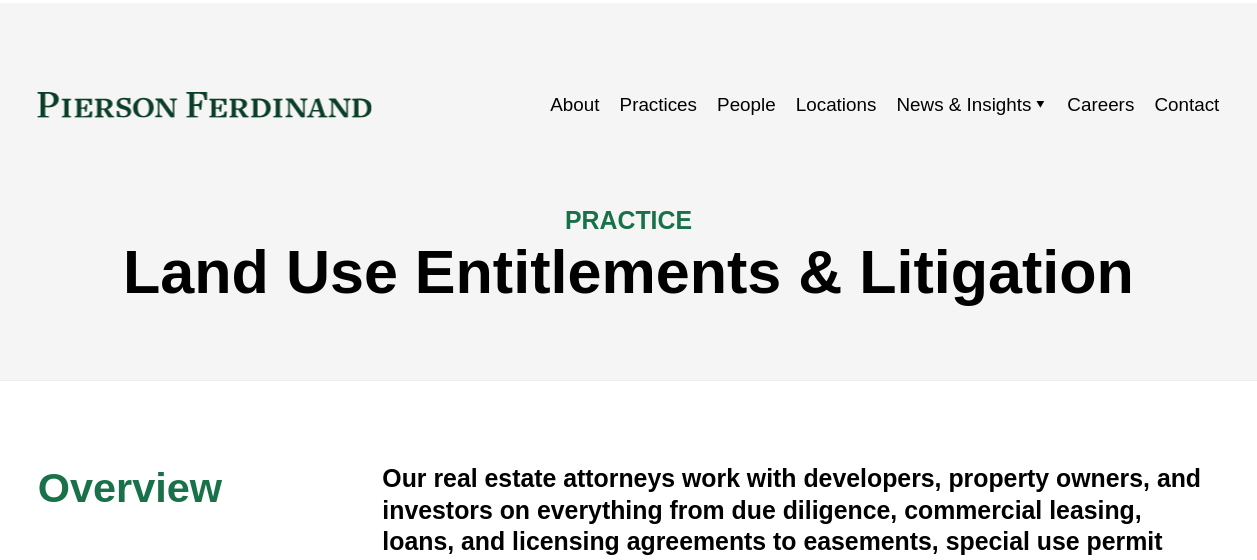 scroll, scrollTop: 0, scrollLeft: 0, axis: both 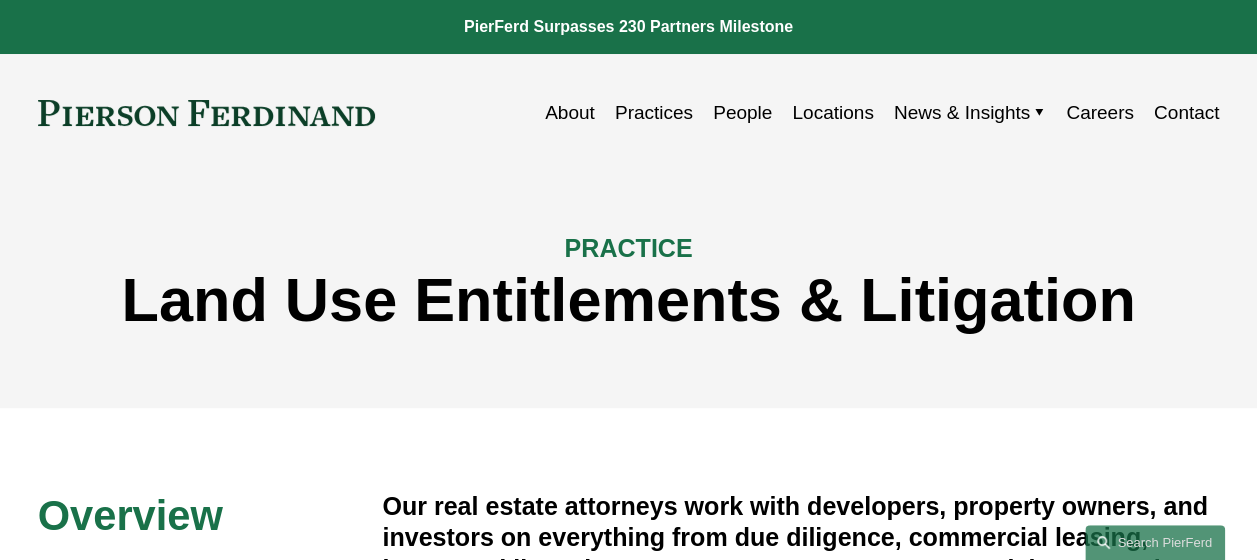 click on "Land Use Entitlements & Litigation" at bounding box center [629, 300] 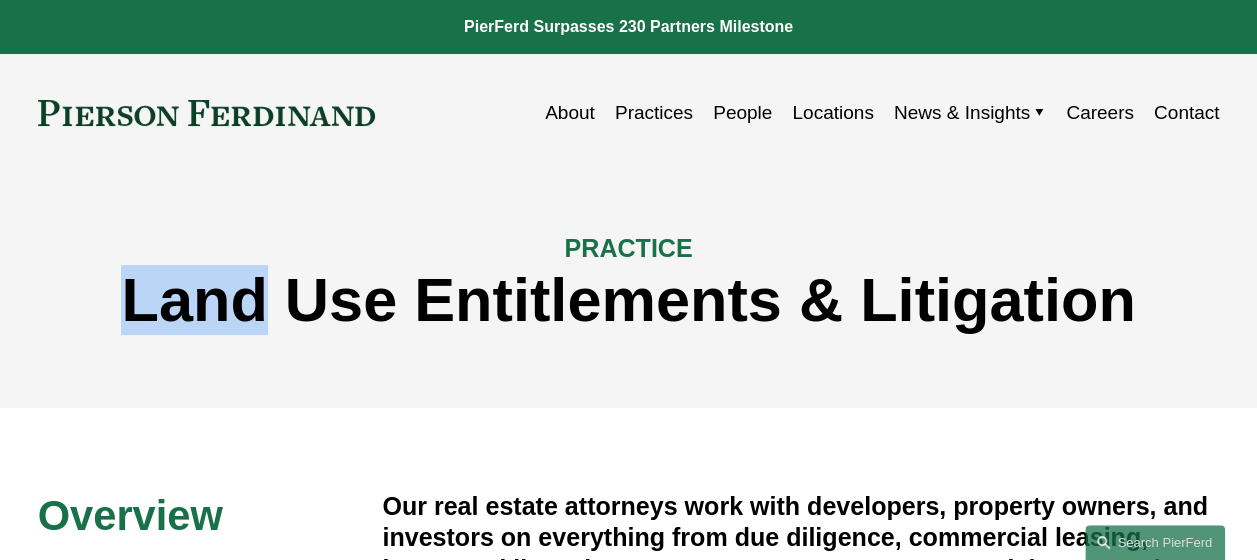 click on "Land Use Entitlements & Litigation" at bounding box center [629, 300] 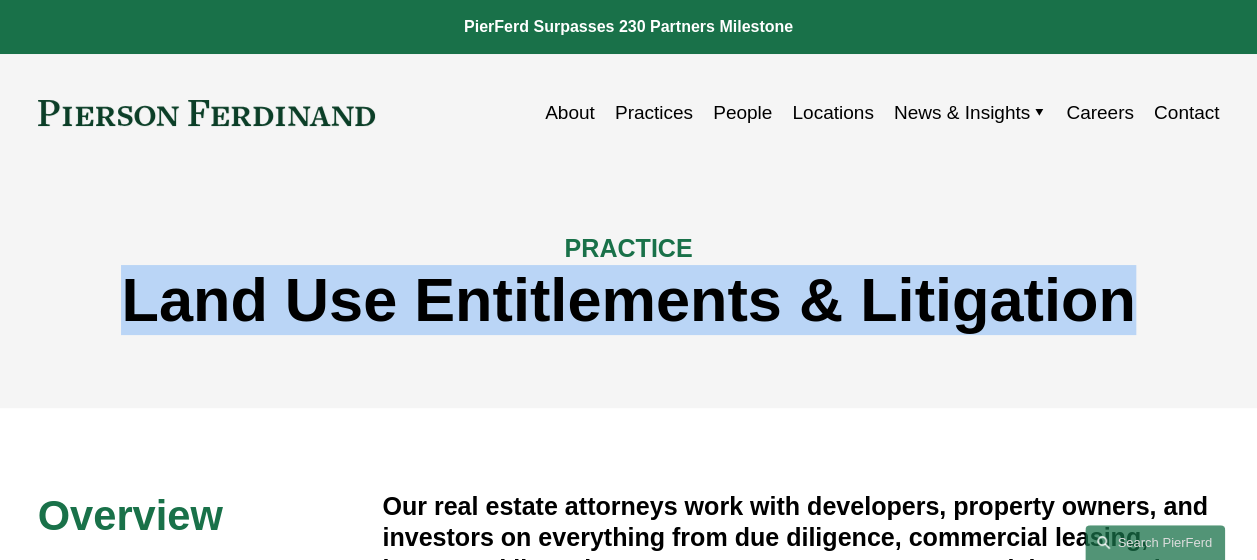 copy on "Land Use Entitlements & Litigation" 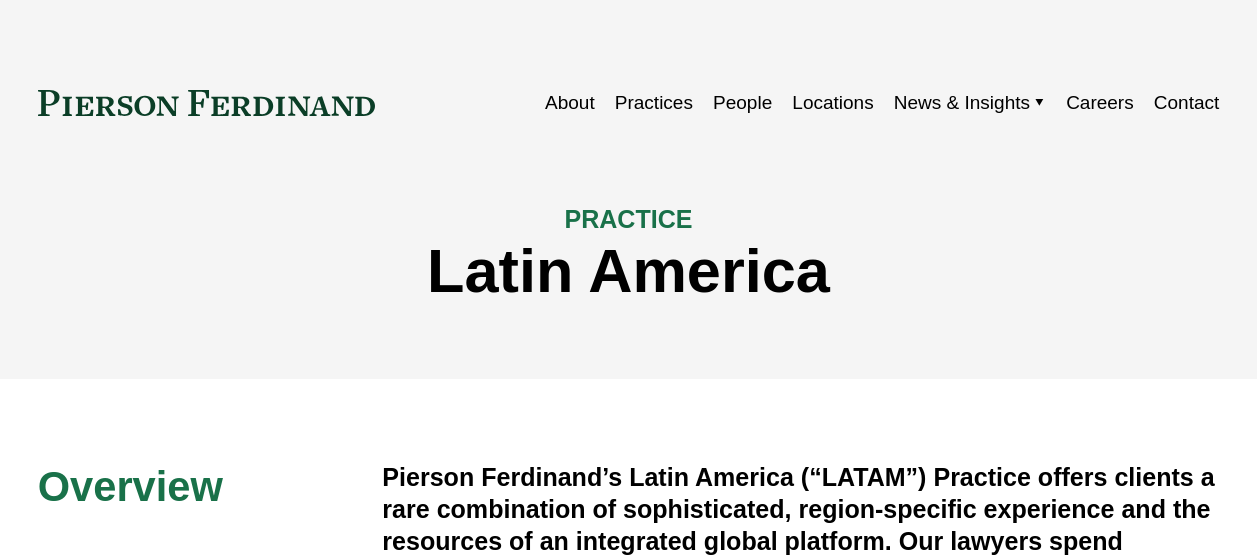 scroll, scrollTop: 0, scrollLeft: 0, axis: both 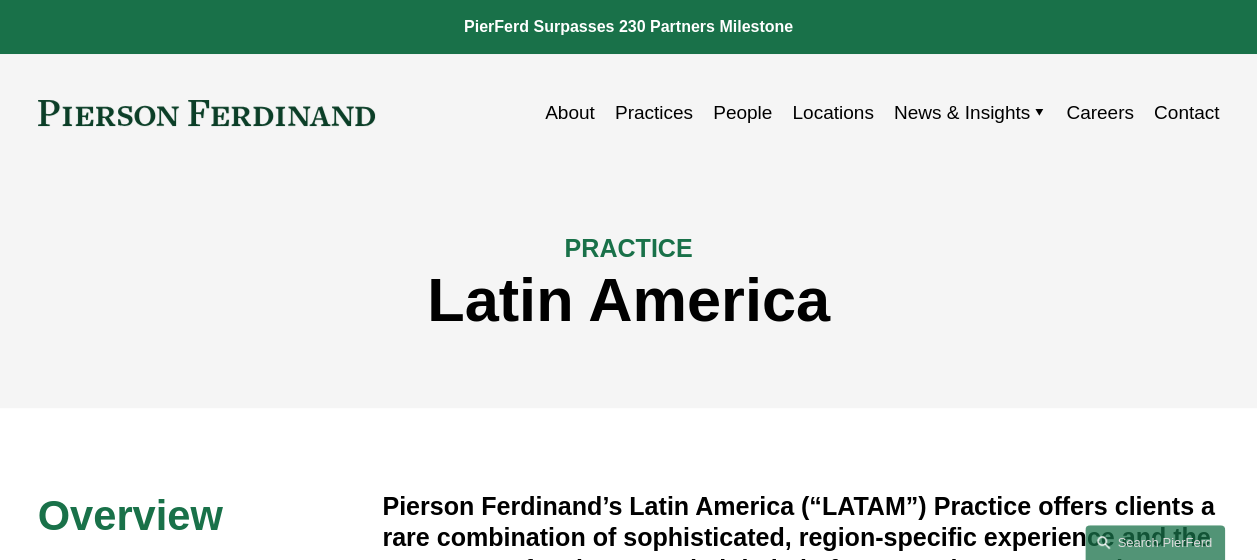 click on "Latin America" at bounding box center [629, 300] 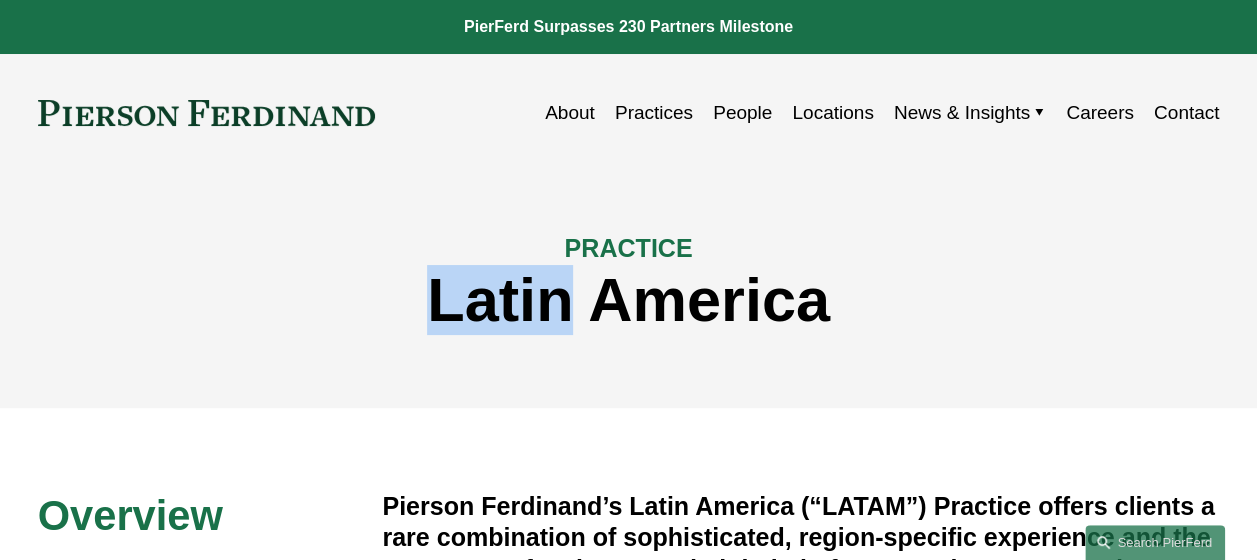 click on "Latin America" at bounding box center (629, 300) 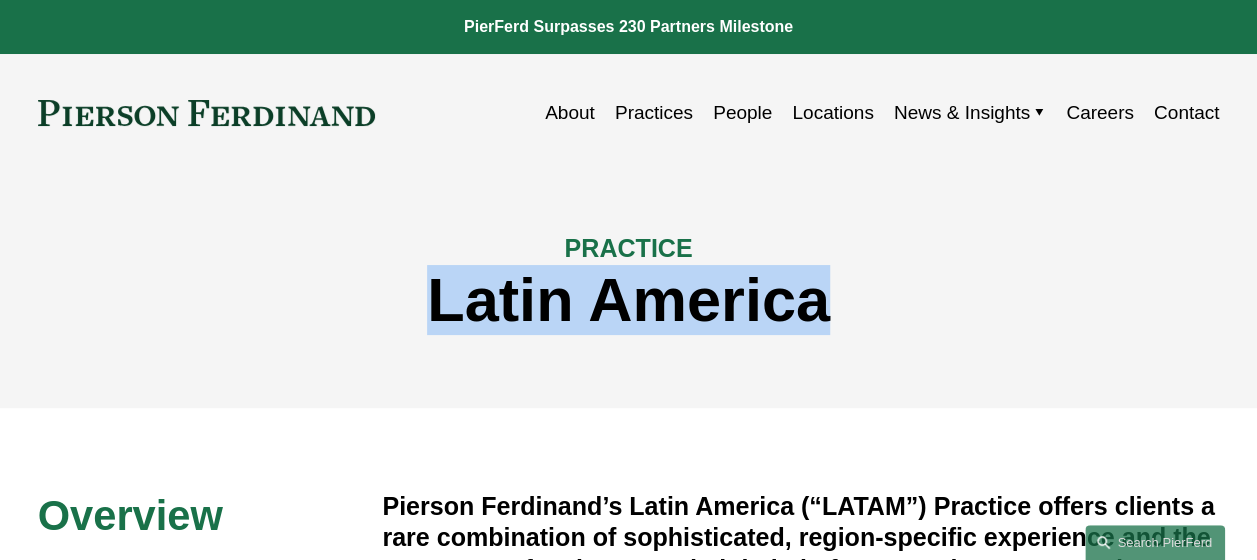 copy on "Latin America" 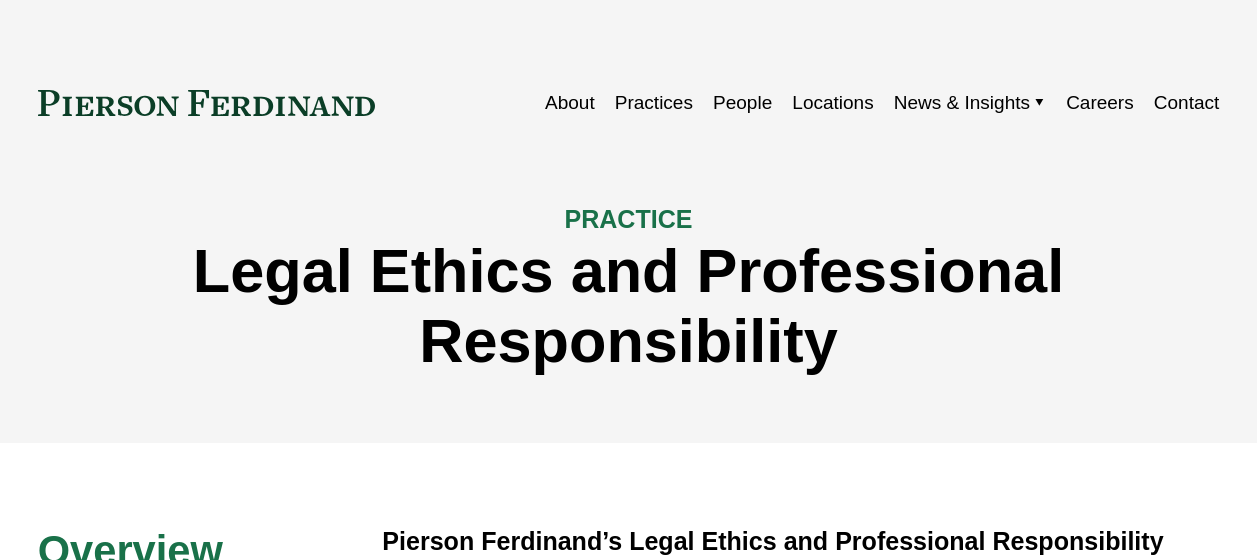 scroll, scrollTop: 0, scrollLeft: 0, axis: both 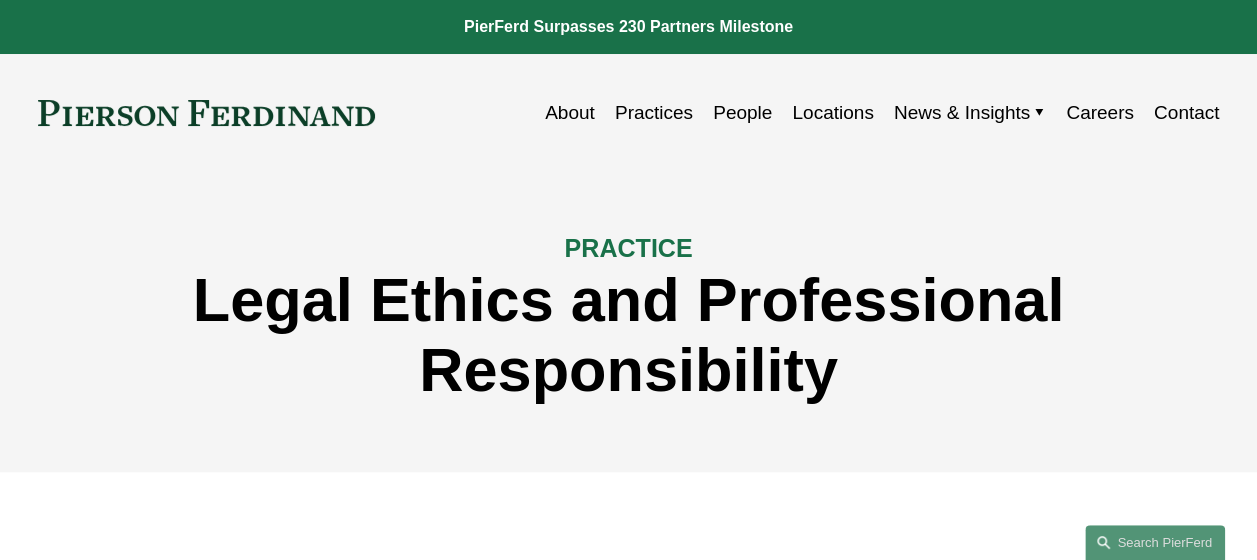 click on "Legal Ethics and Professional Responsibility" at bounding box center (629, 335) 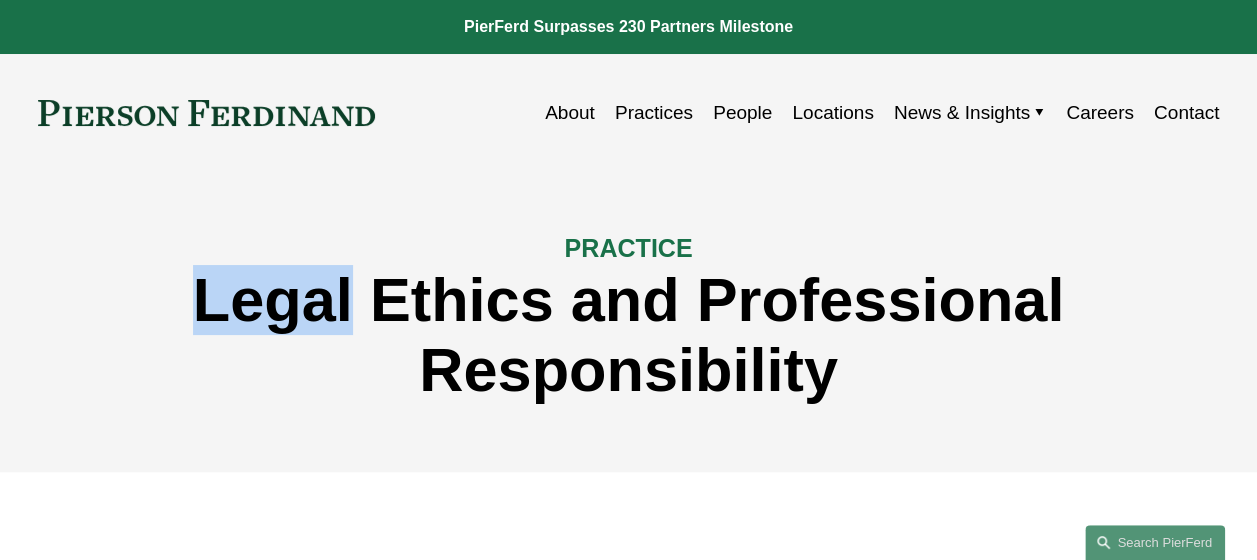 click on "Legal Ethics and Professional Responsibility" at bounding box center (629, 335) 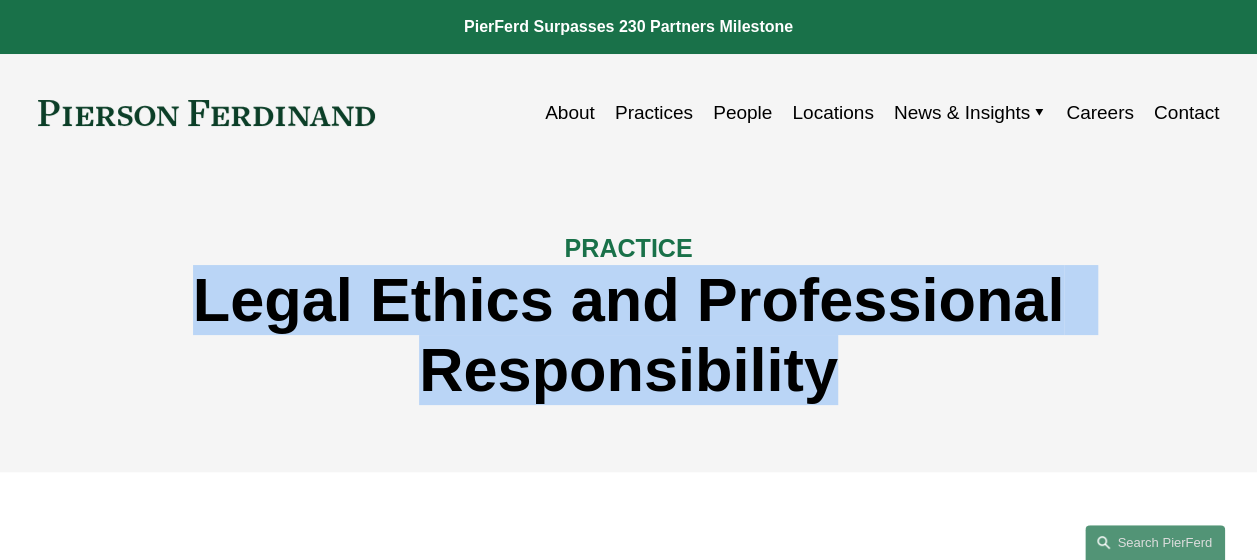 copy on "Legal Ethics and Professional Responsibility" 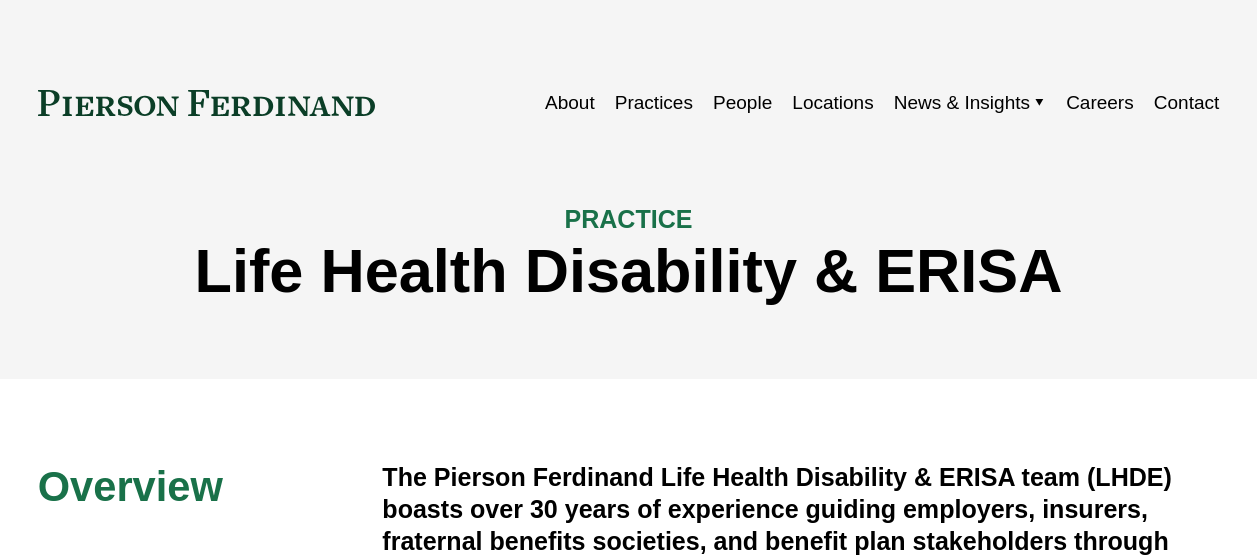 scroll, scrollTop: 0, scrollLeft: 0, axis: both 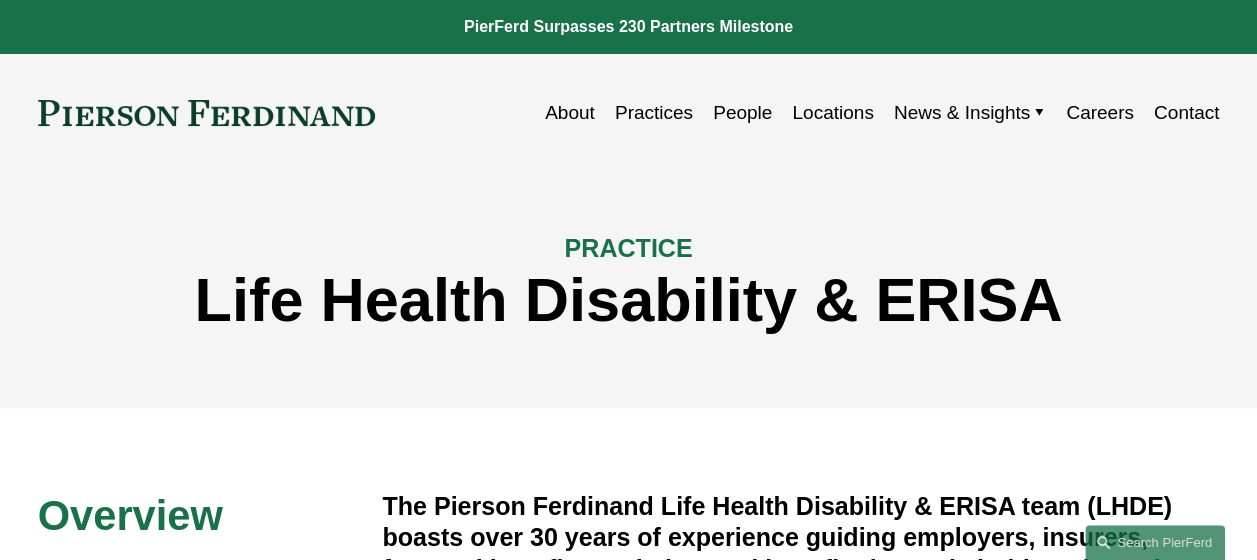 click on "Life Health Disability & ERISA" at bounding box center [629, 300] 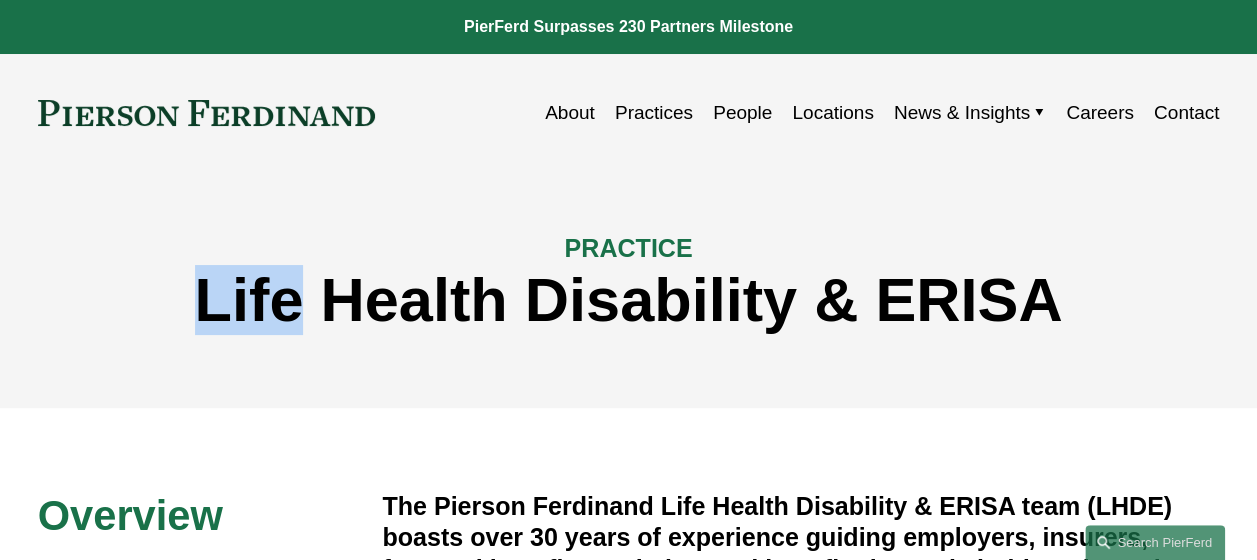click on "Life Health Disability & ERISA" at bounding box center [629, 300] 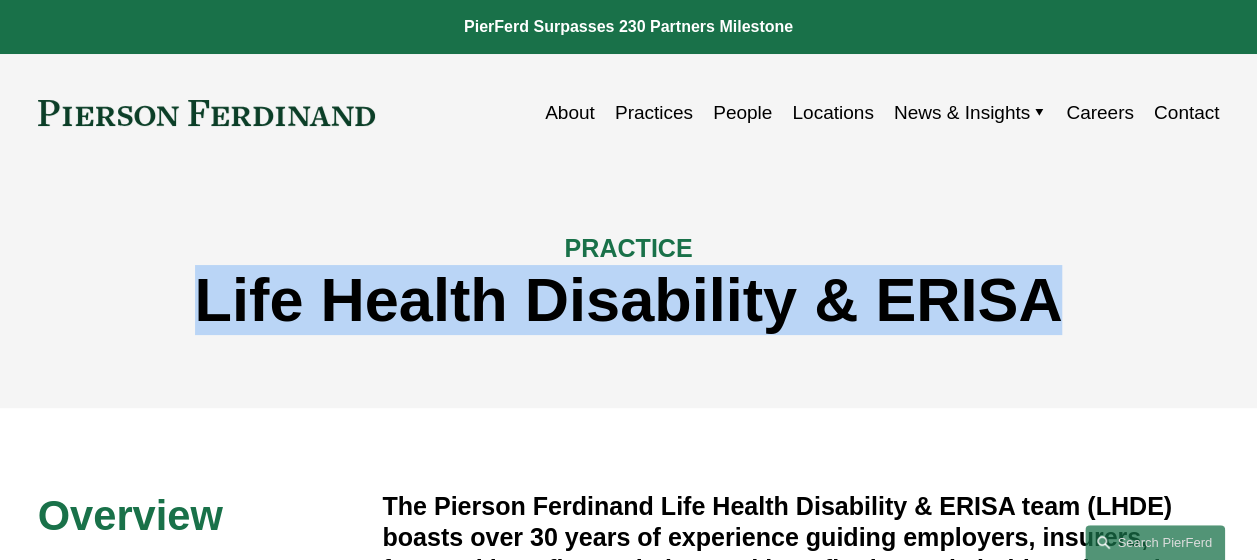 copy on "Life Health Disability & ERISA" 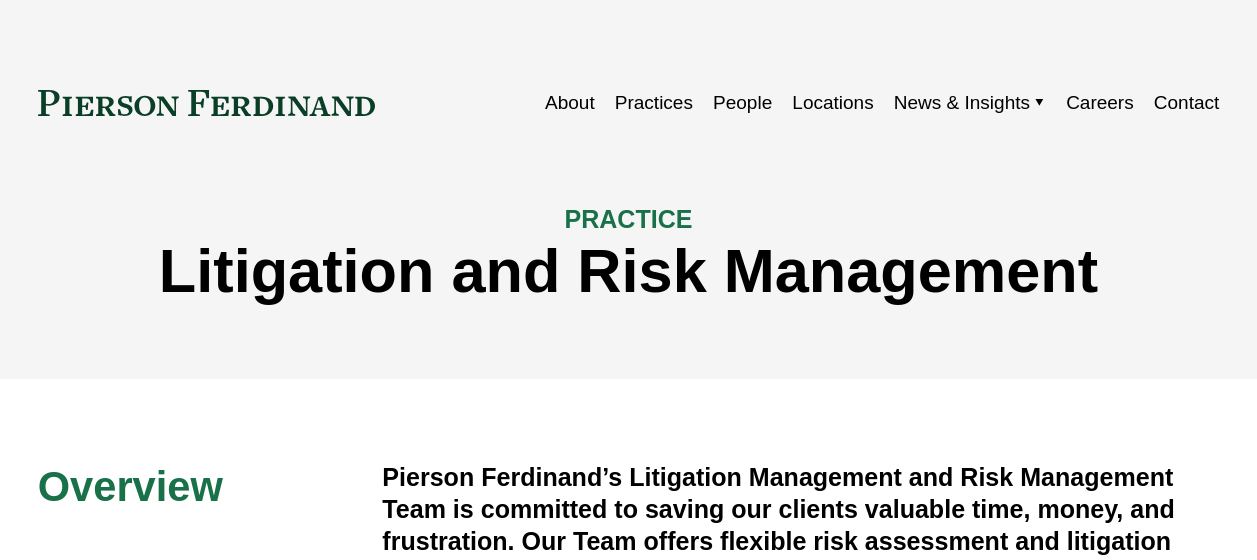 scroll, scrollTop: 0, scrollLeft: 0, axis: both 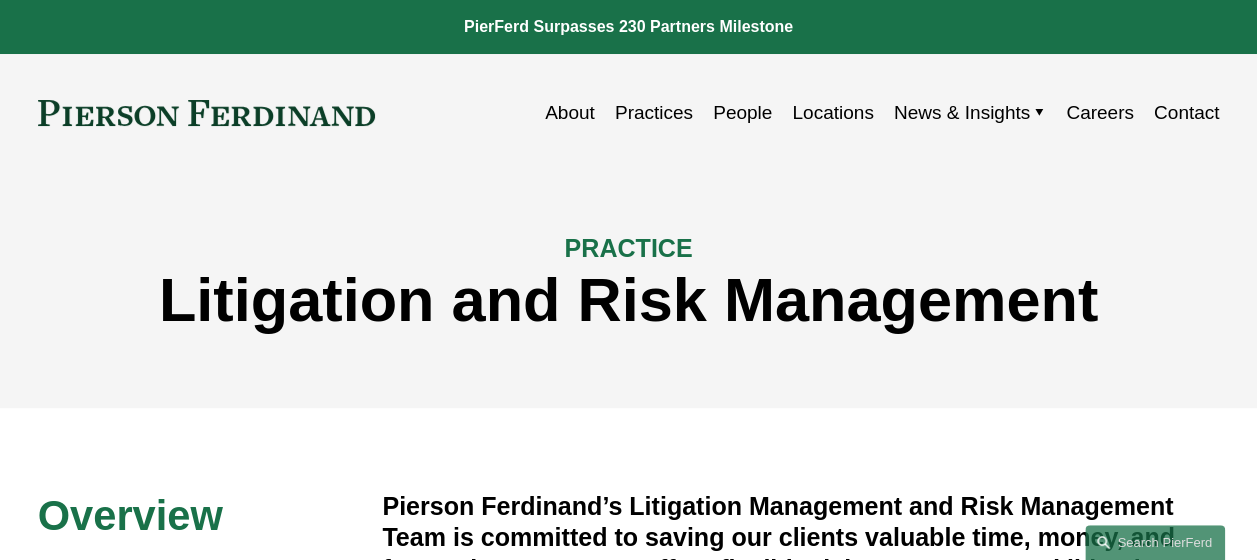 click on "Litigation and Risk Management" at bounding box center (629, 300) 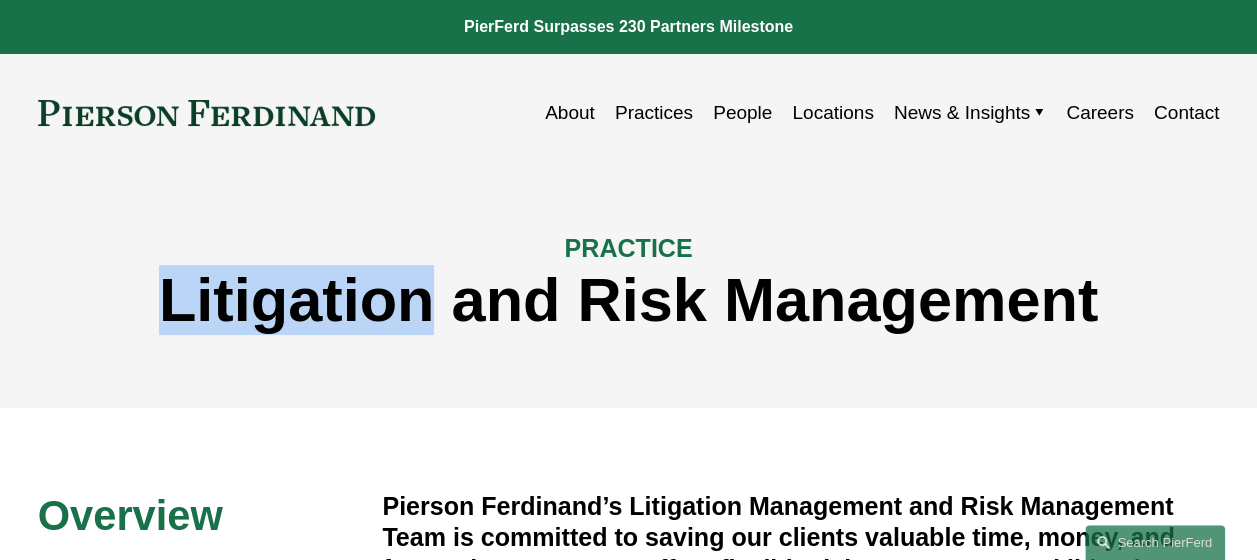 click on "Litigation and Risk Management" at bounding box center [629, 300] 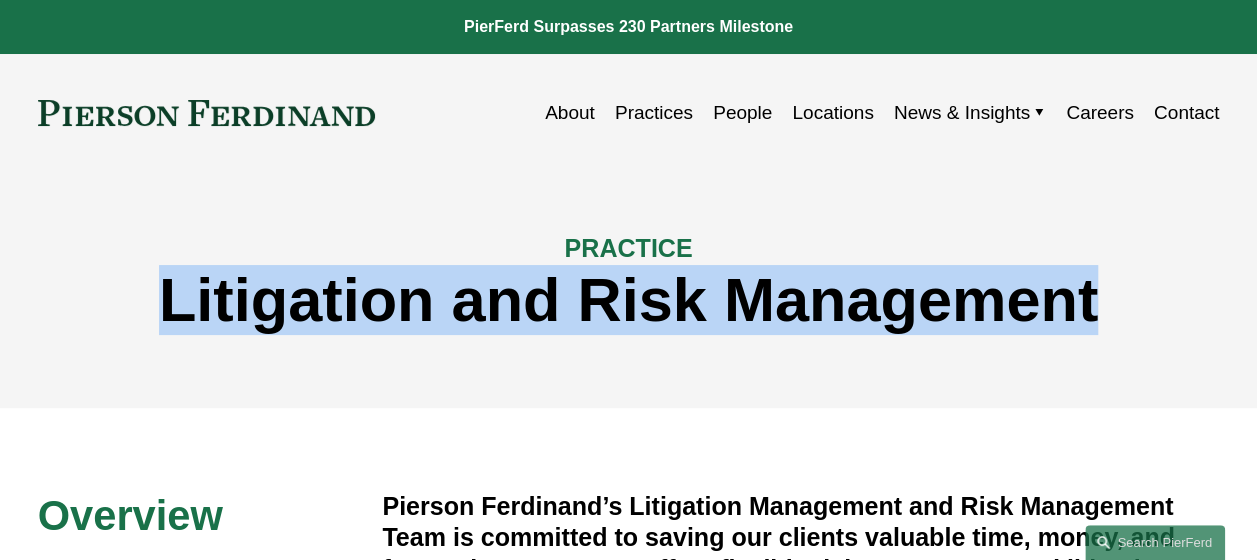 copy on "Litigation and Risk Management" 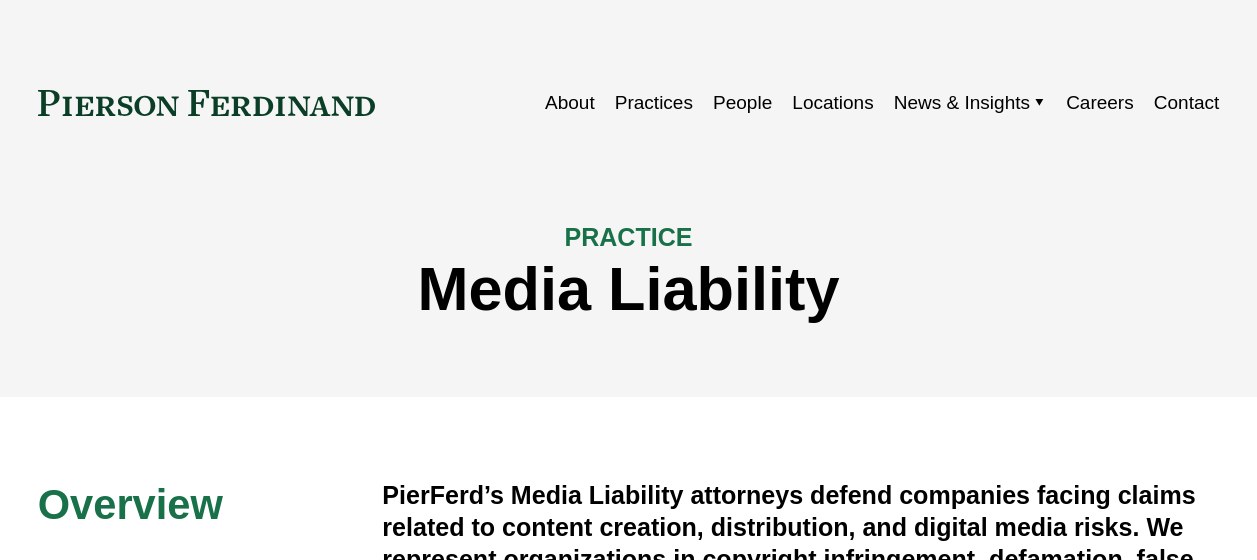 scroll, scrollTop: 0, scrollLeft: 0, axis: both 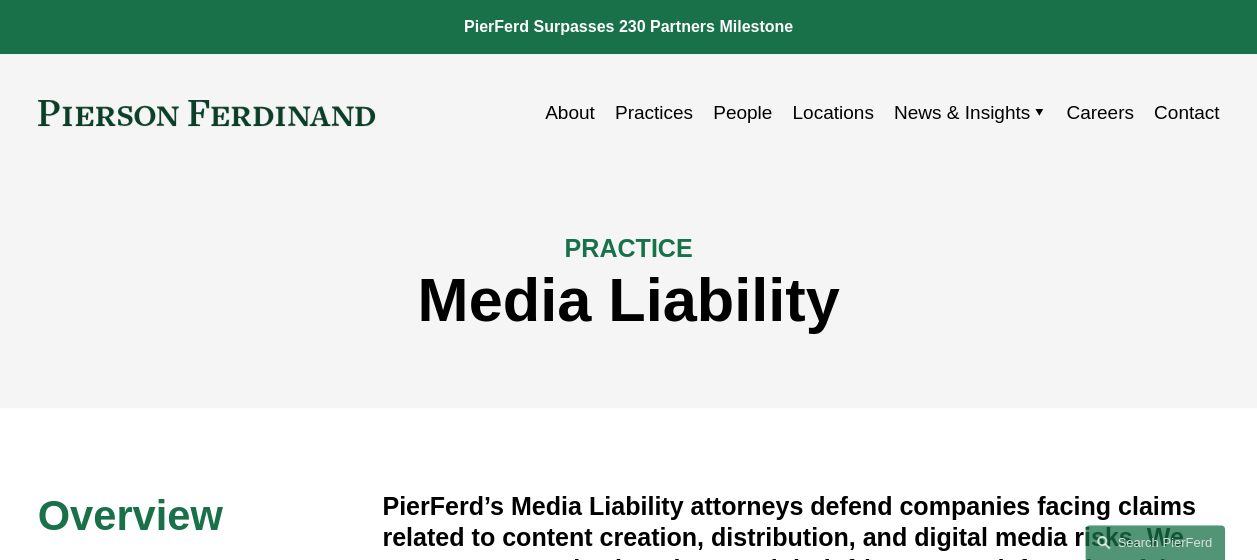 click on "Media Liability" at bounding box center [629, 300] 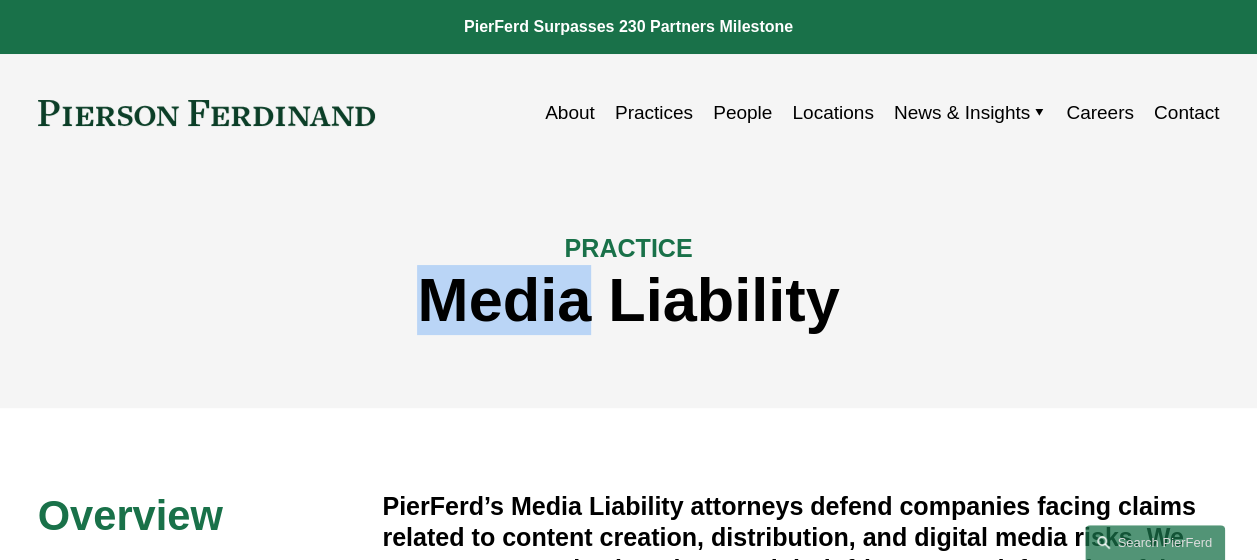 click on "Media Liability" at bounding box center [629, 300] 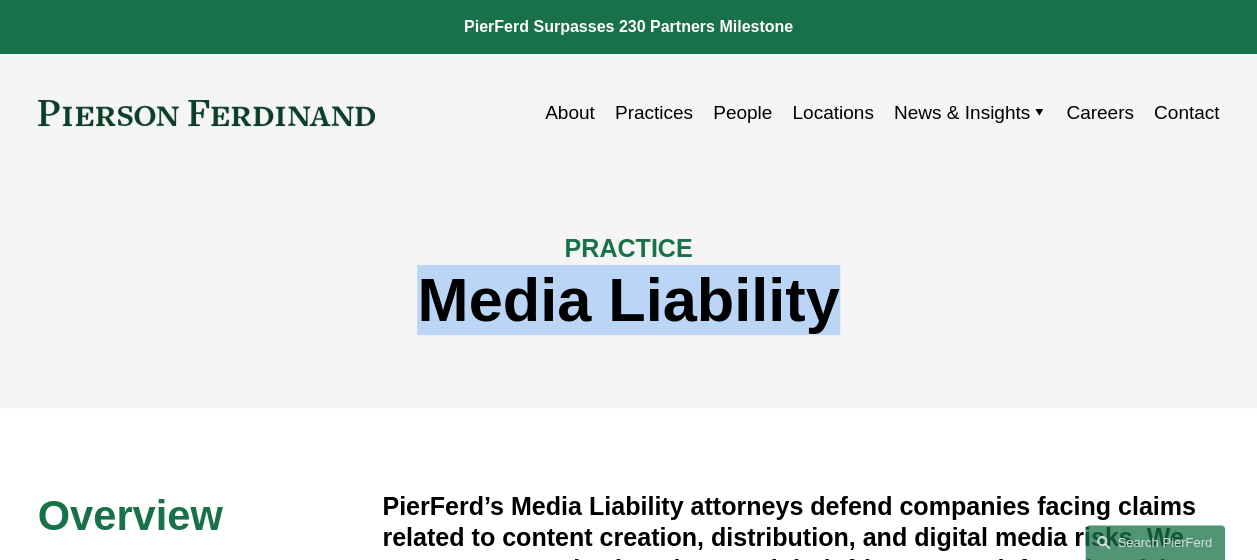 copy on "Media Liability" 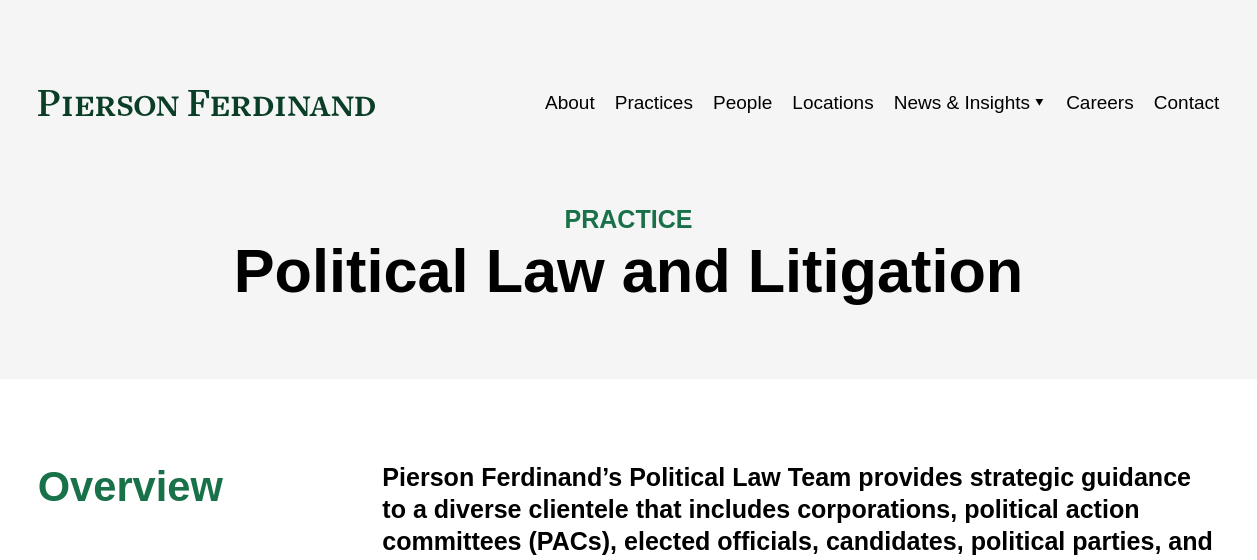 scroll, scrollTop: 0, scrollLeft: 0, axis: both 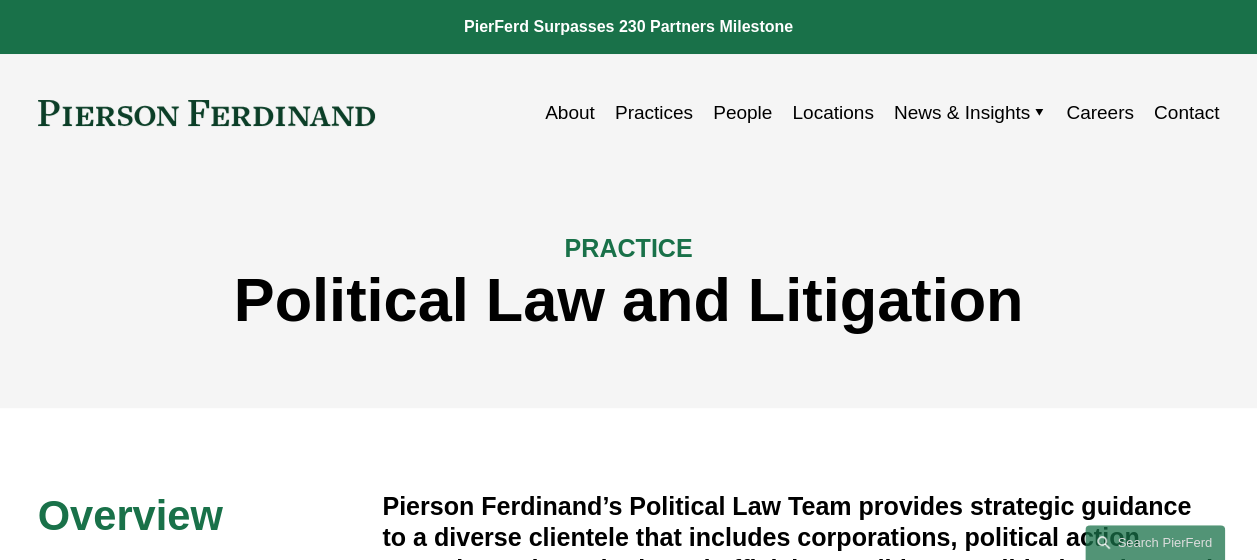 click on "Political Law and Litigation" at bounding box center [629, 300] 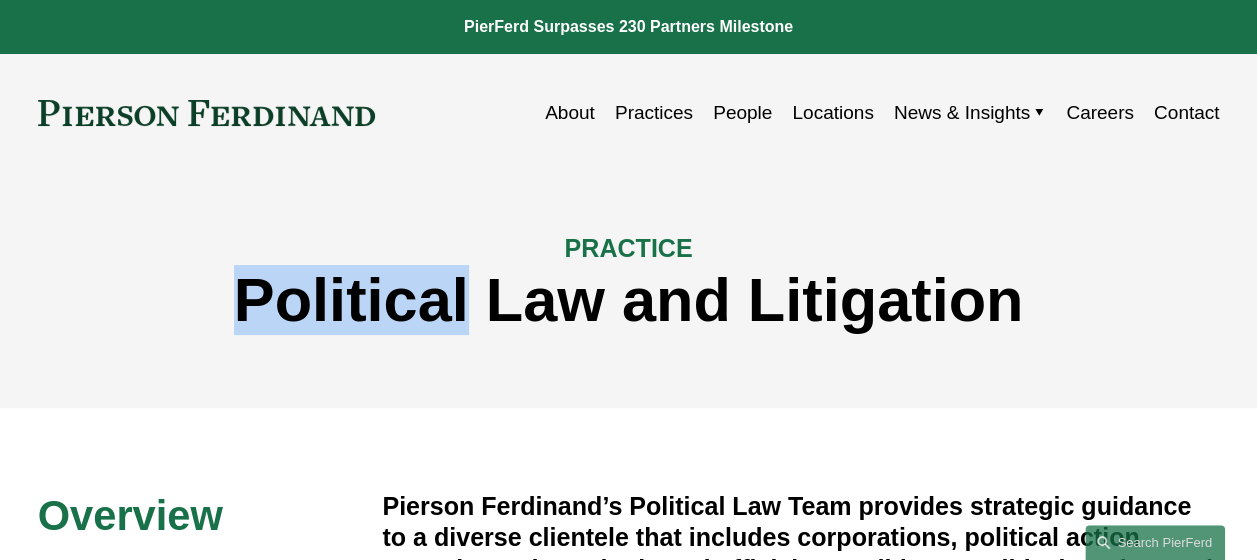 click on "Political Law and Litigation" at bounding box center (629, 300) 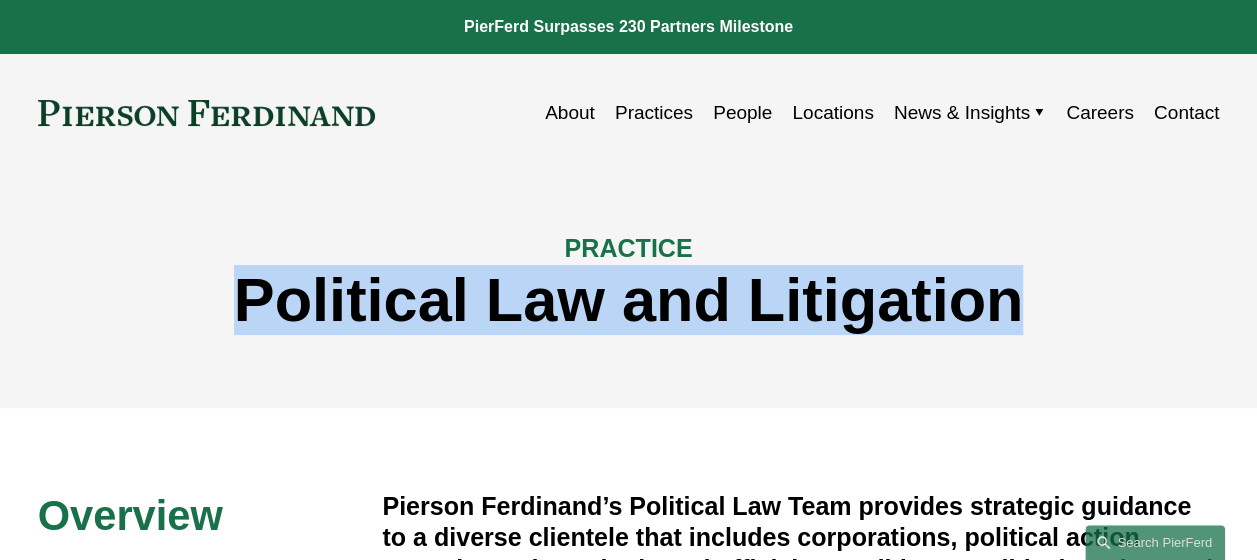 copy on "Political Law and Litigation" 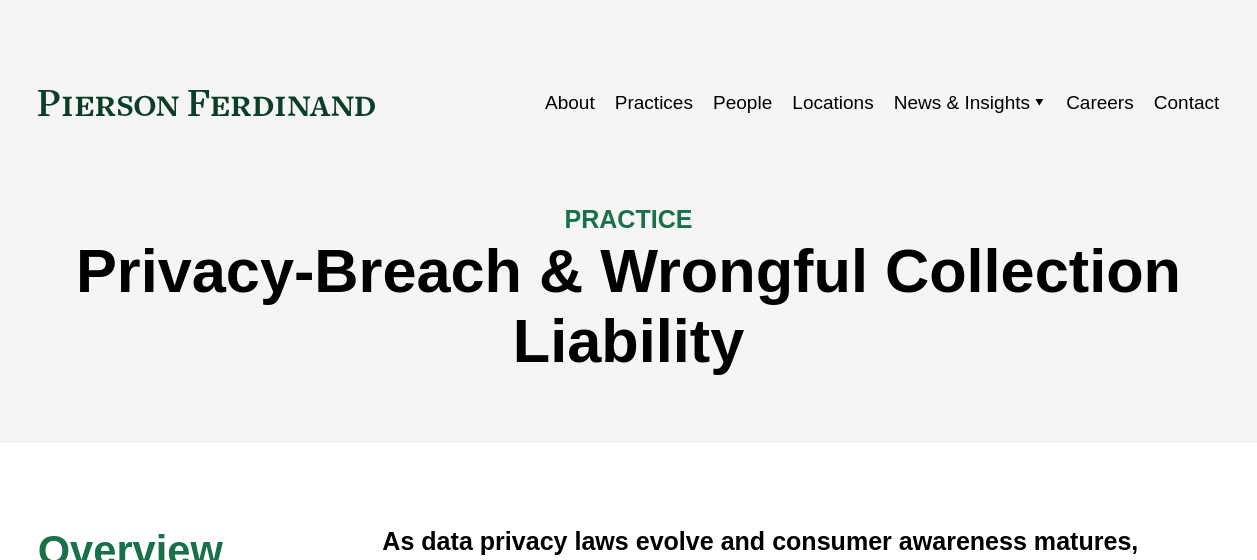 scroll, scrollTop: 0, scrollLeft: 0, axis: both 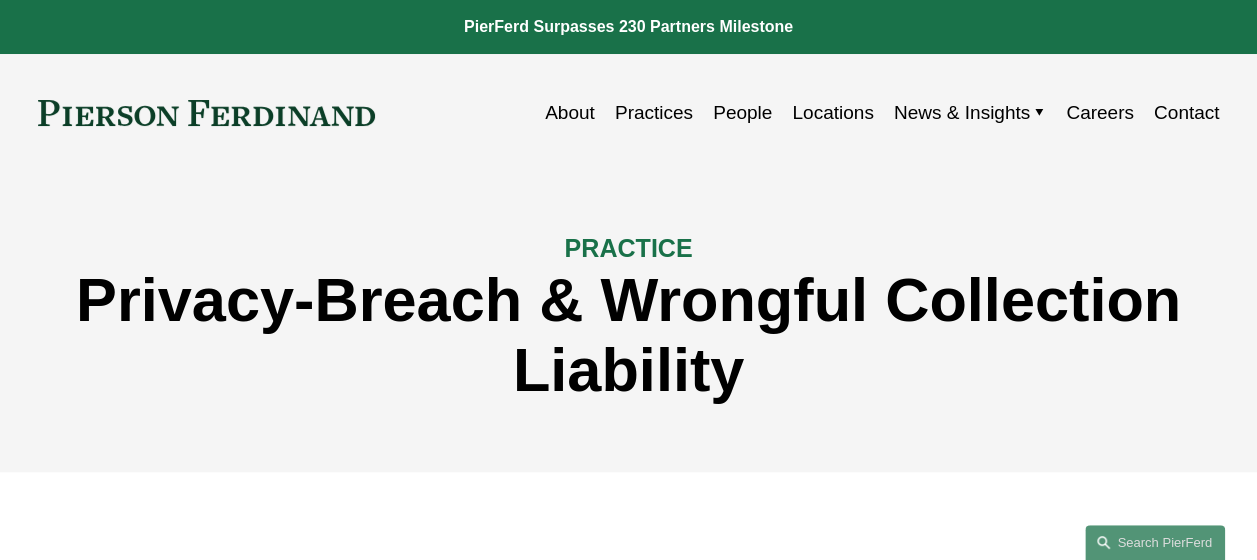 click on "Privacy-Breach & Wrongful Collection Liability" at bounding box center [629, 335] 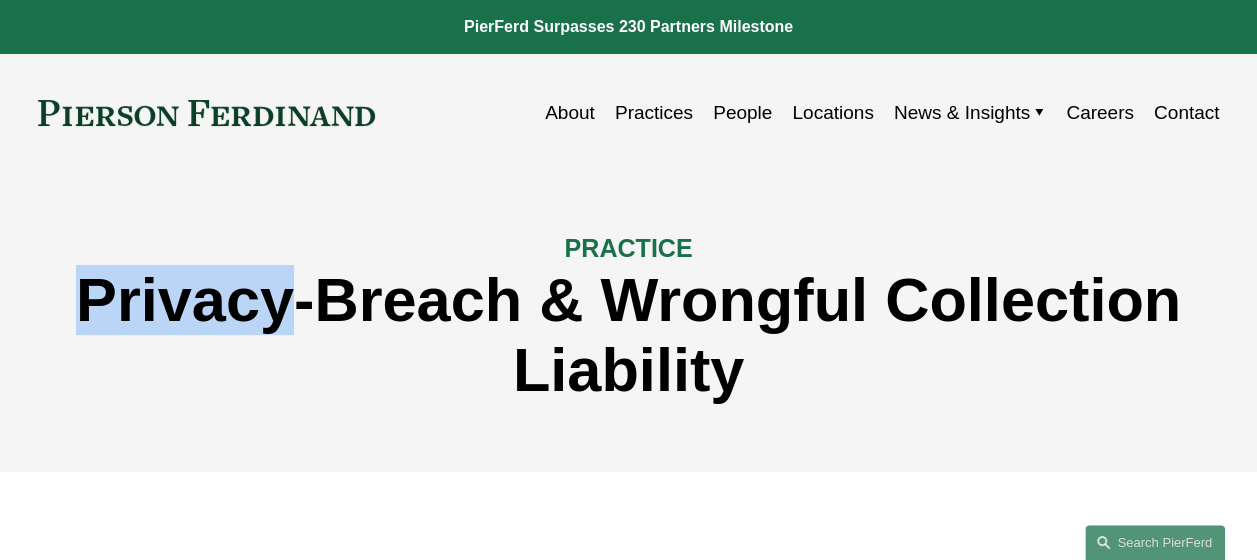 click on "Privacy-Breach & Wrongful Collection Liability" at bounding box center [629, 335] 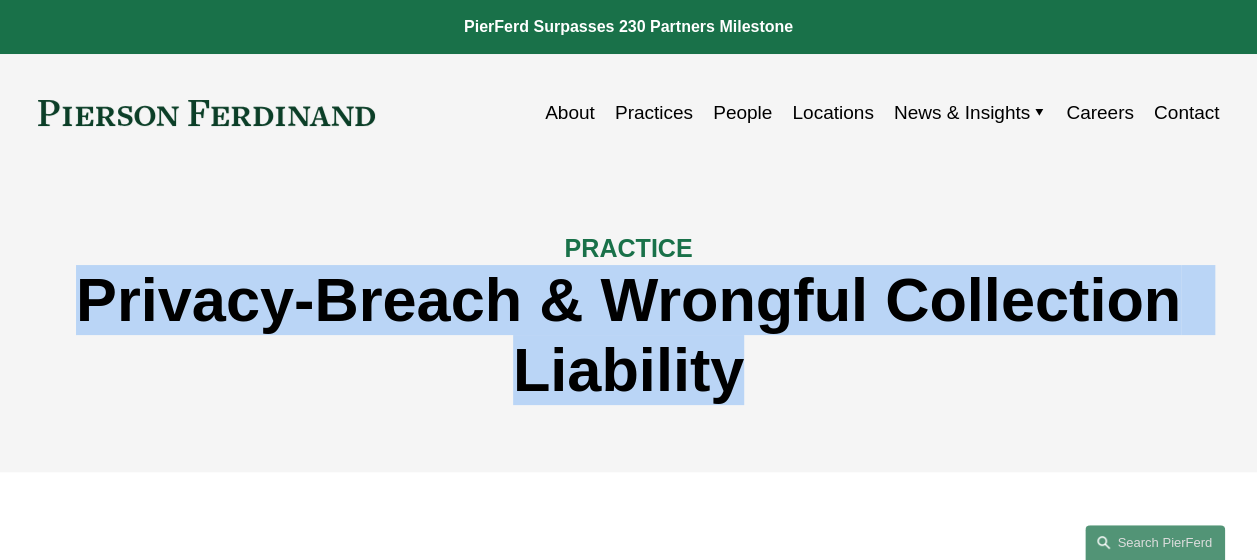 copy on "Privacy-Breach & Wrongful Collection Liability" 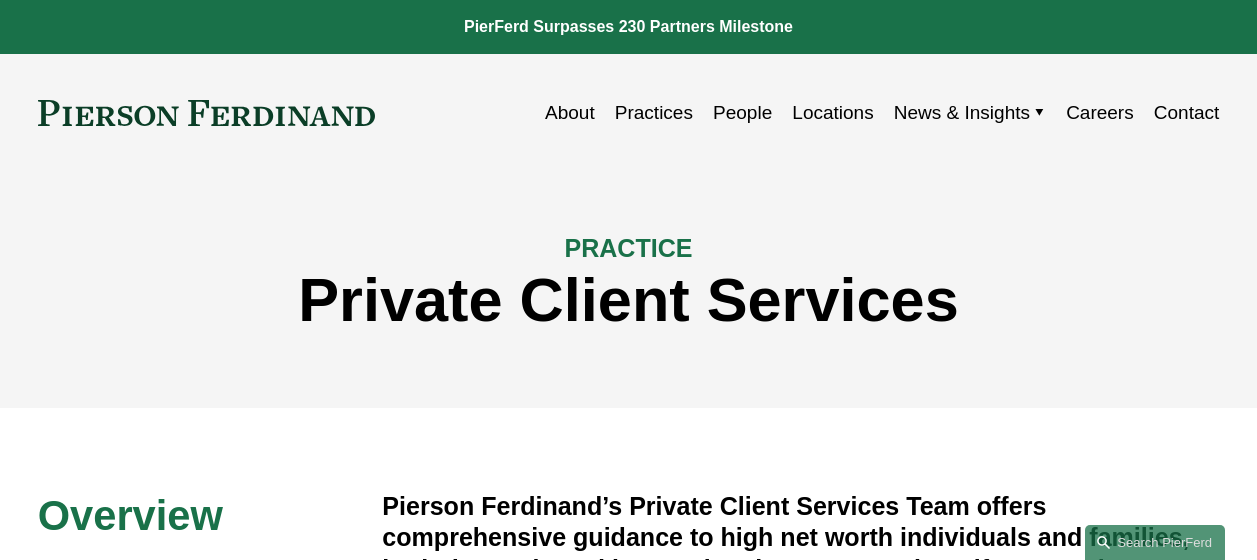 scroll, scrollTop: 0, scrollLeft: 0, axis: both 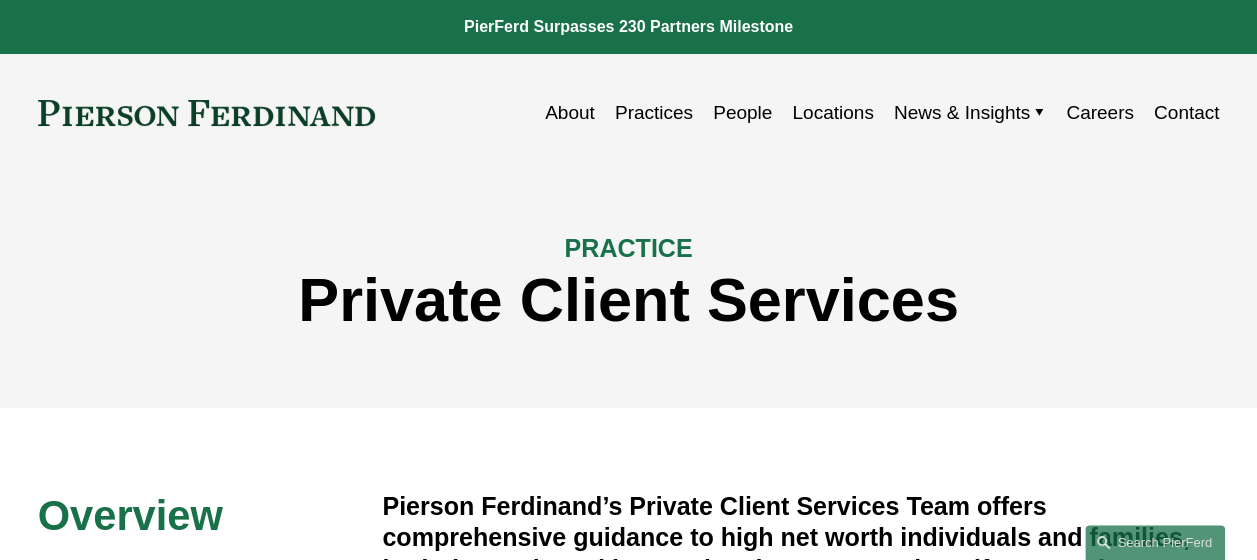click on "Private Client Services" at bounding box center (629, 300) 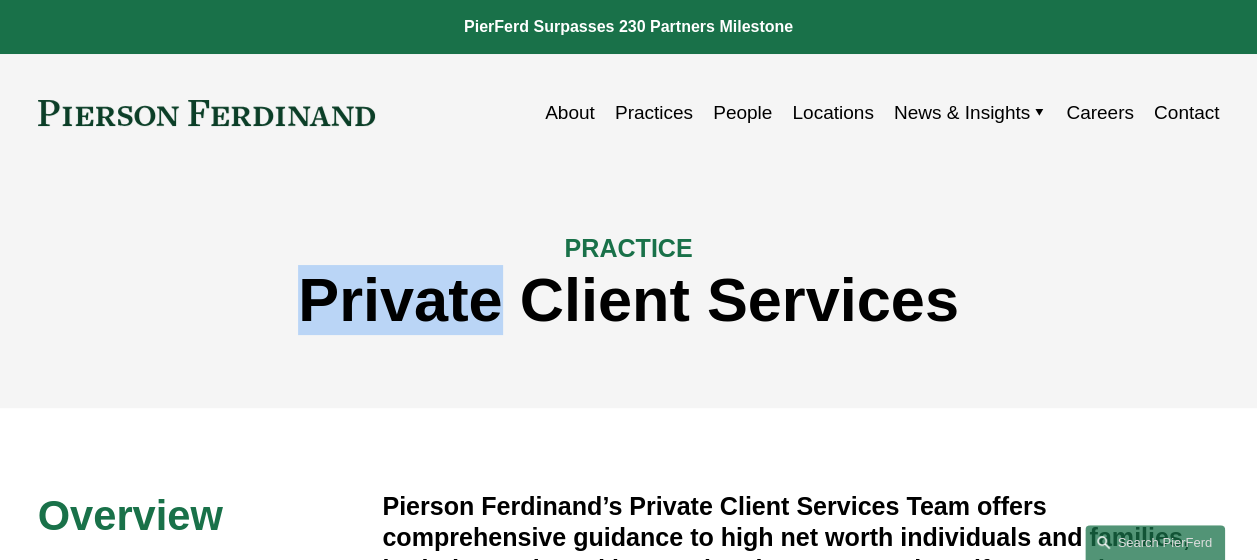 click on "Private Client Services" at bounding box center [629, 300] 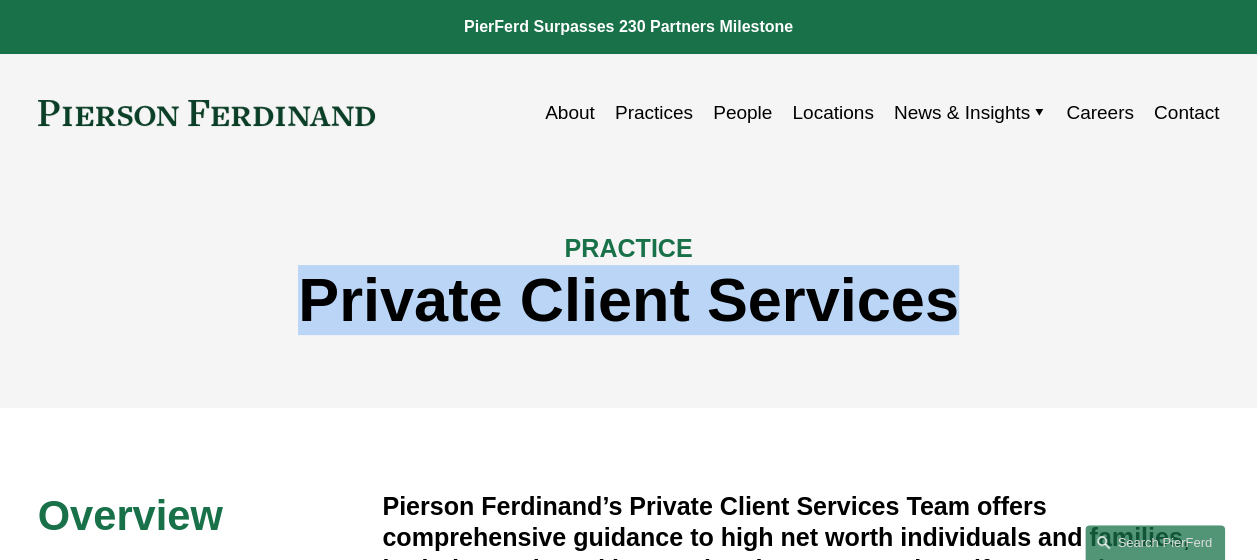 copy on "Private Client Services" 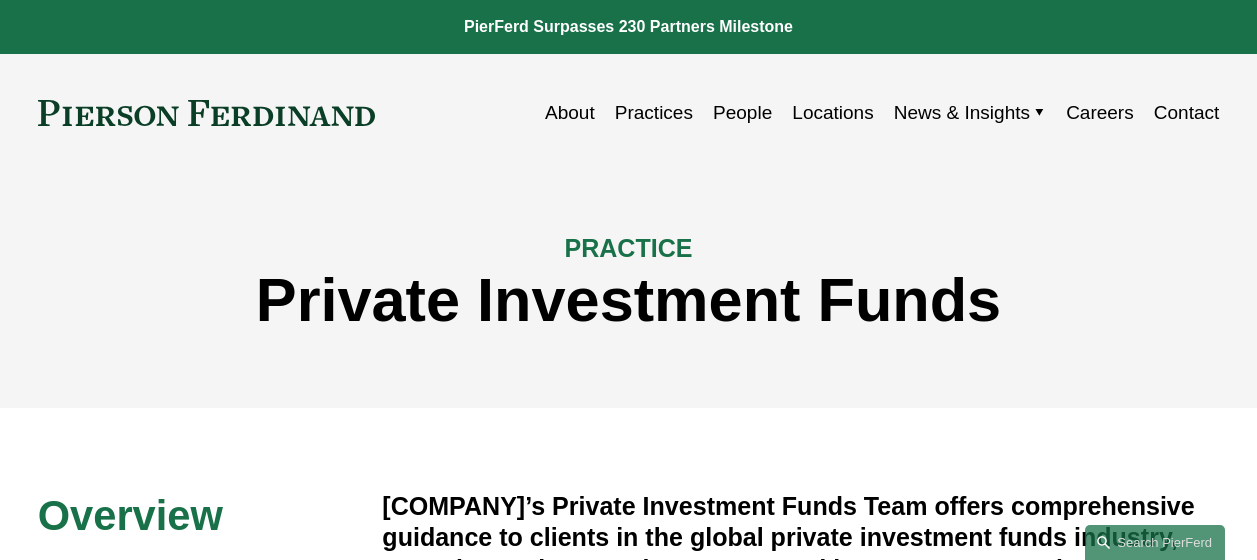 scroll, scrollTop: 0, scrollLeft: 0, axis: both 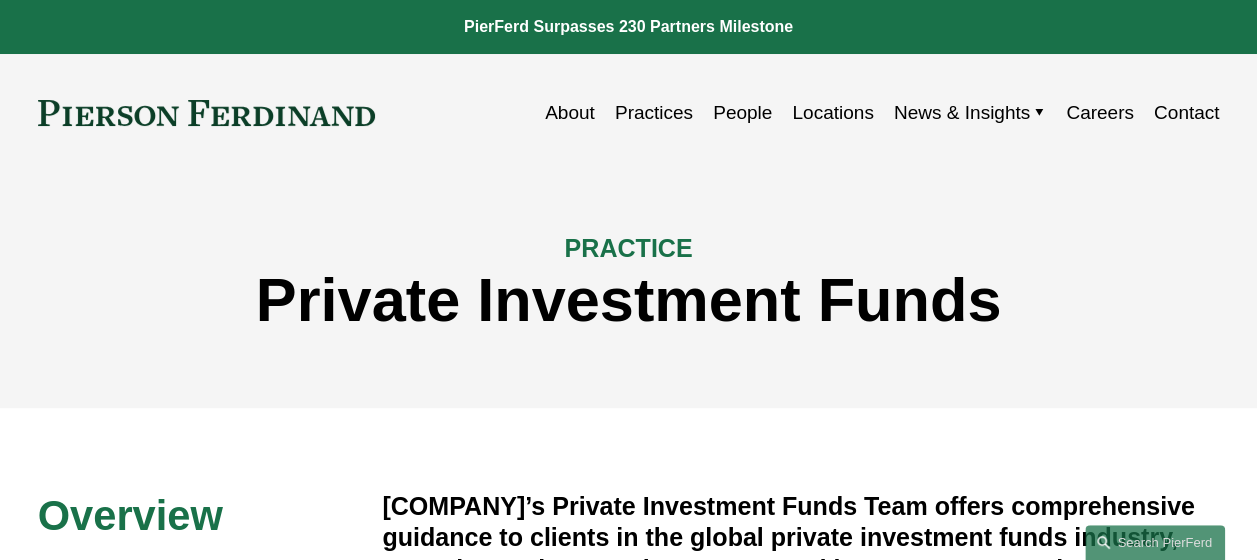 click on "Private Investment Funds" at bounding box center [629, 300] 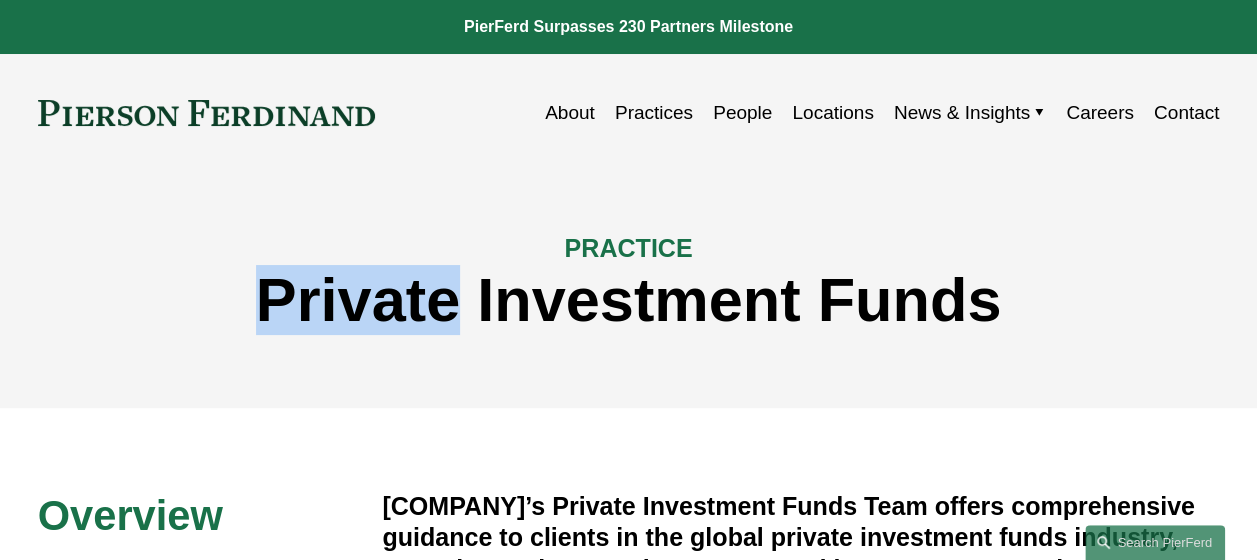 click on "Private Investment Funds" at bounding box center (629, 300) 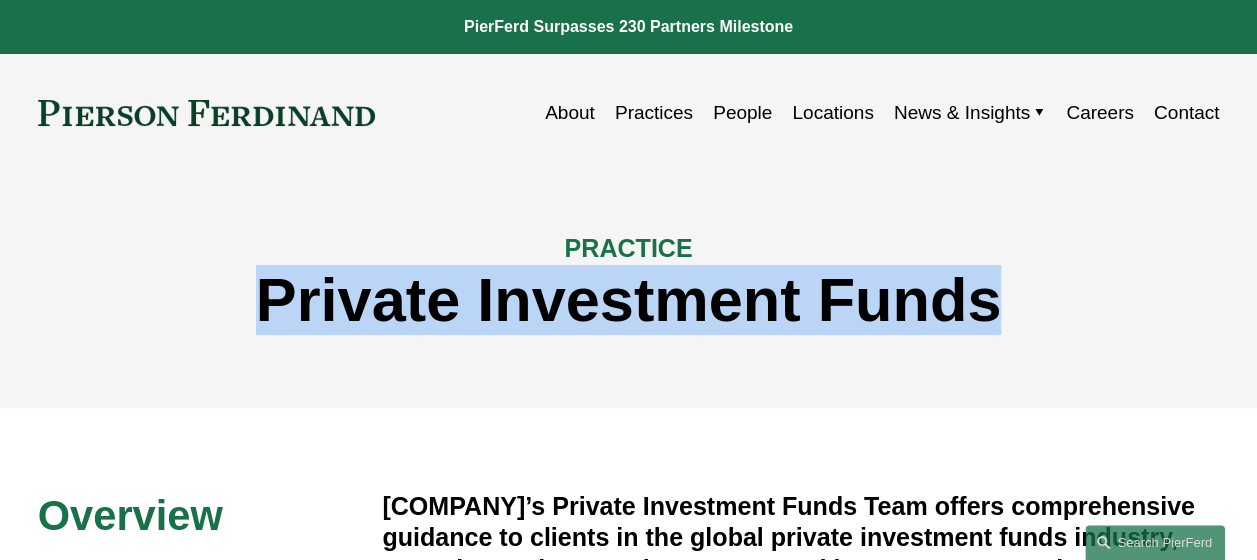 copy on "Private Investment Funds" 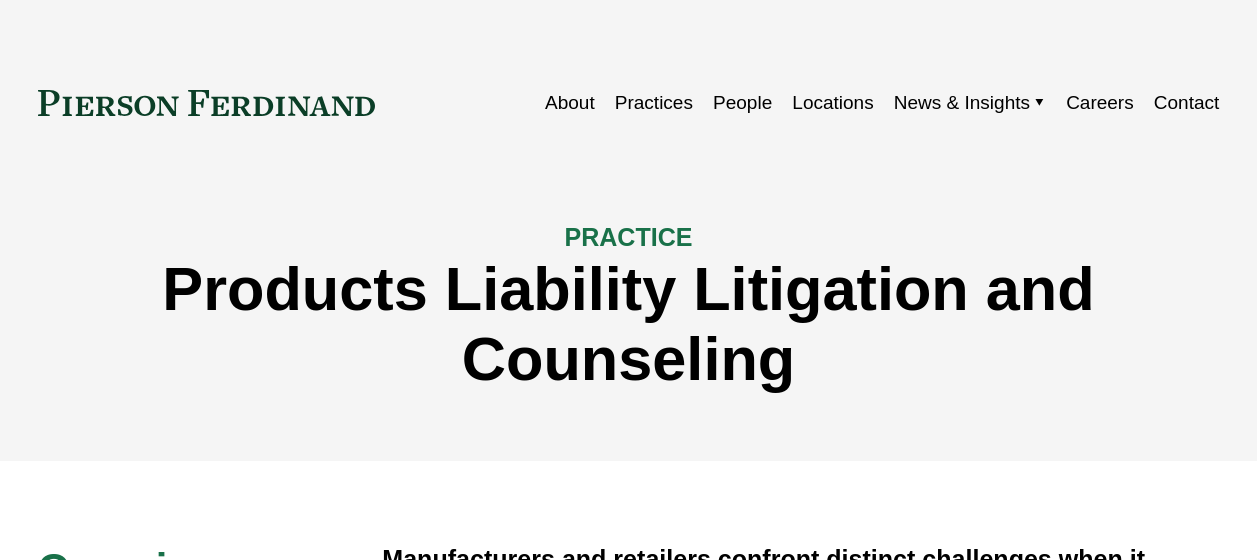 scroll, scrollTop: 0, scrollLeft: 0, axis: both 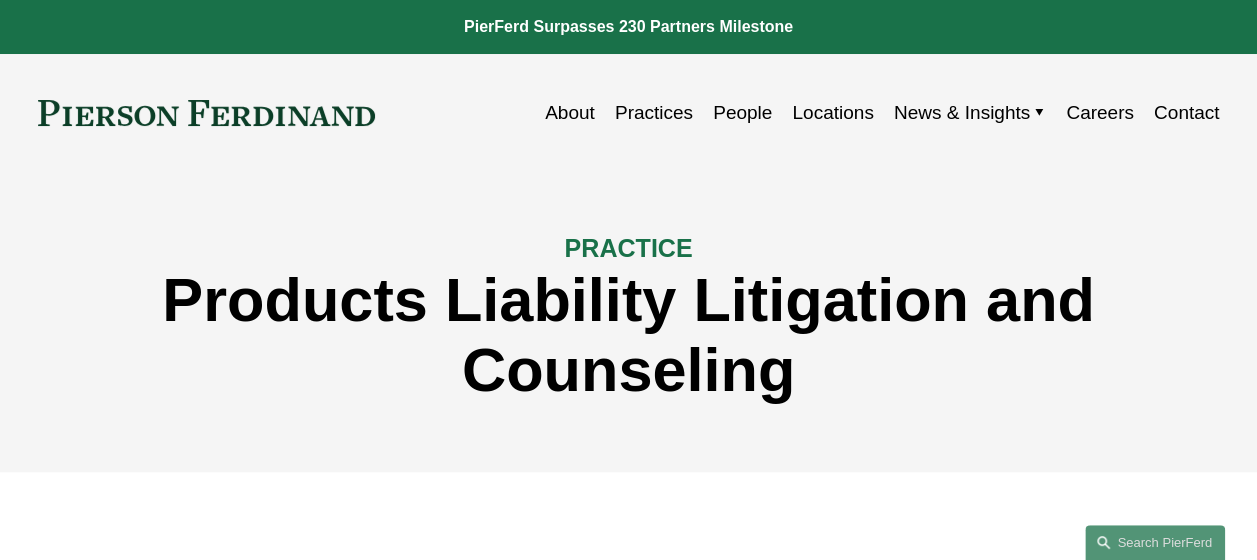 click on "Products Liability Litigation and Counseling" at bounding box center [629, 335] 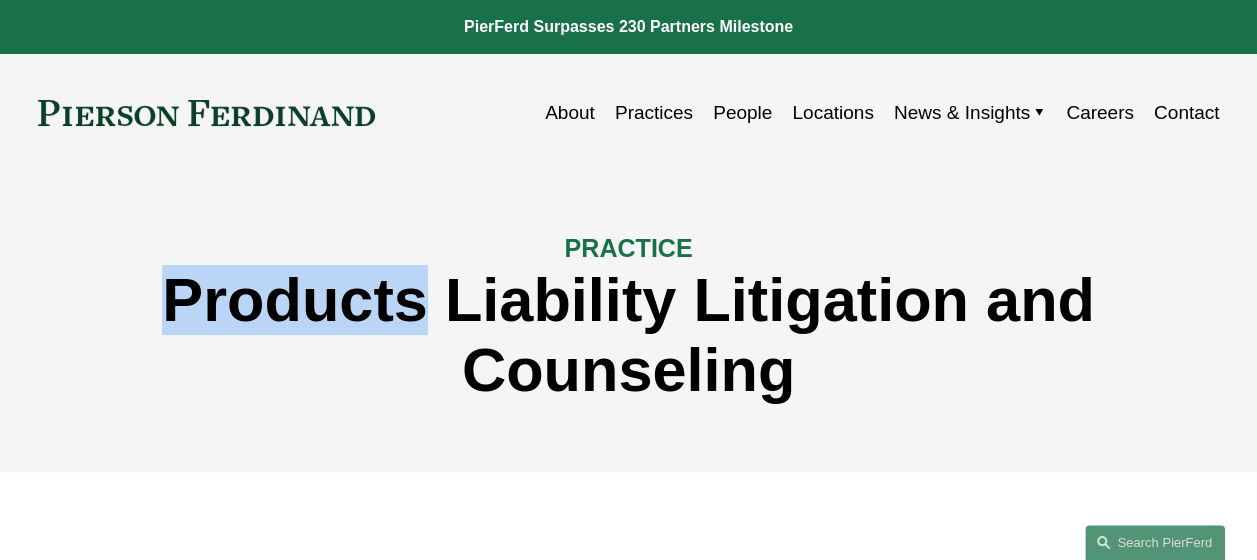 click on "Products Liability Litigation and Counseling" at bounding box center [629, 335] 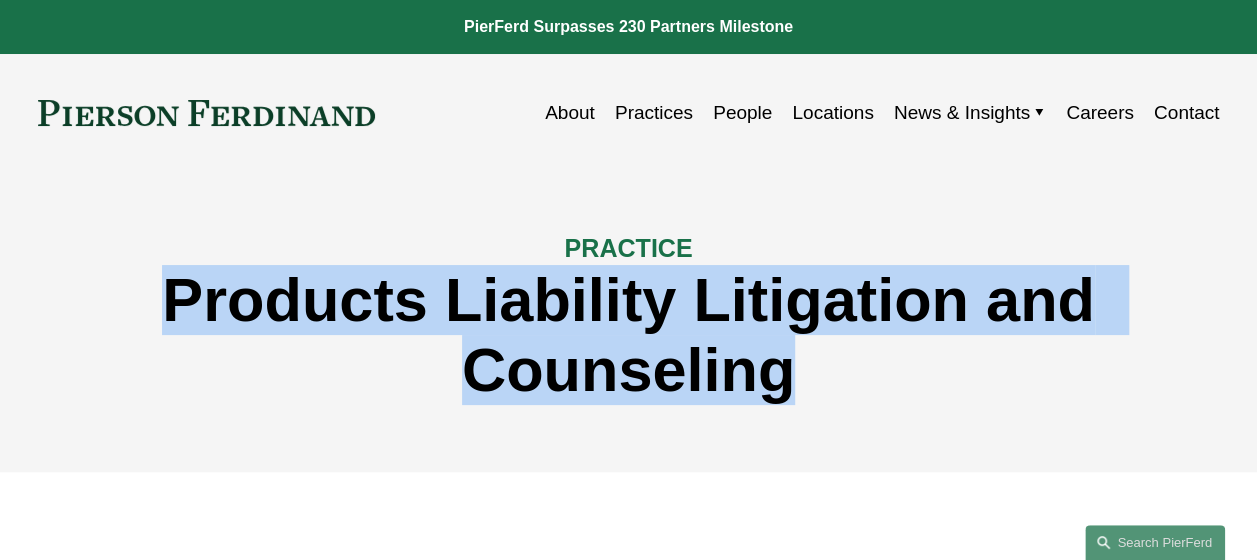 copy on "Products Liability Litigation and Counseling" 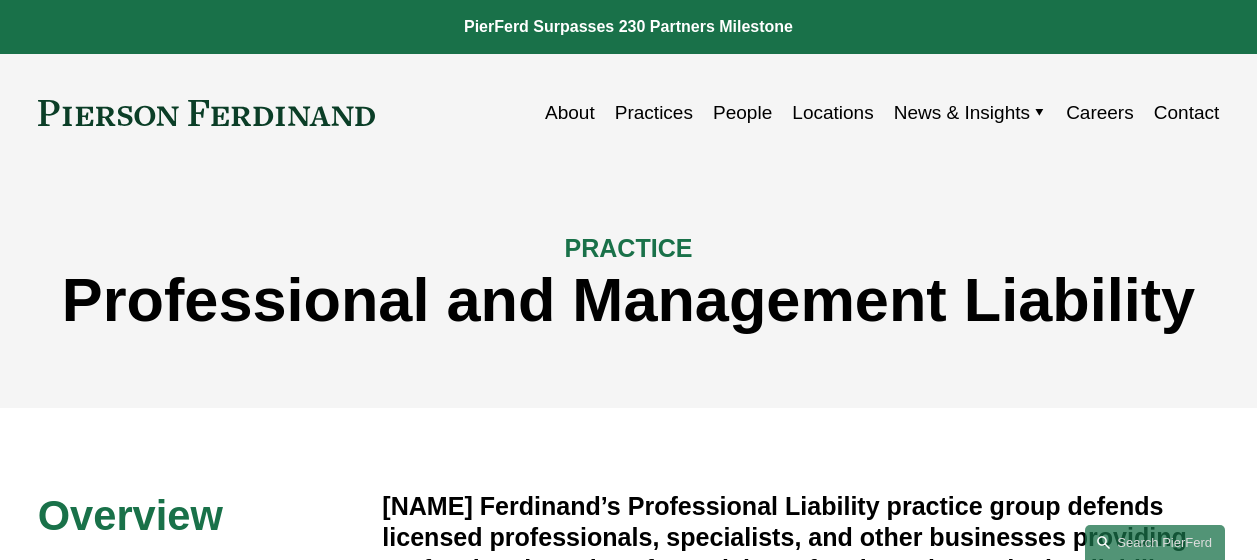 scroll, scrollTop: 0, scrollLeft: 0, axis: both 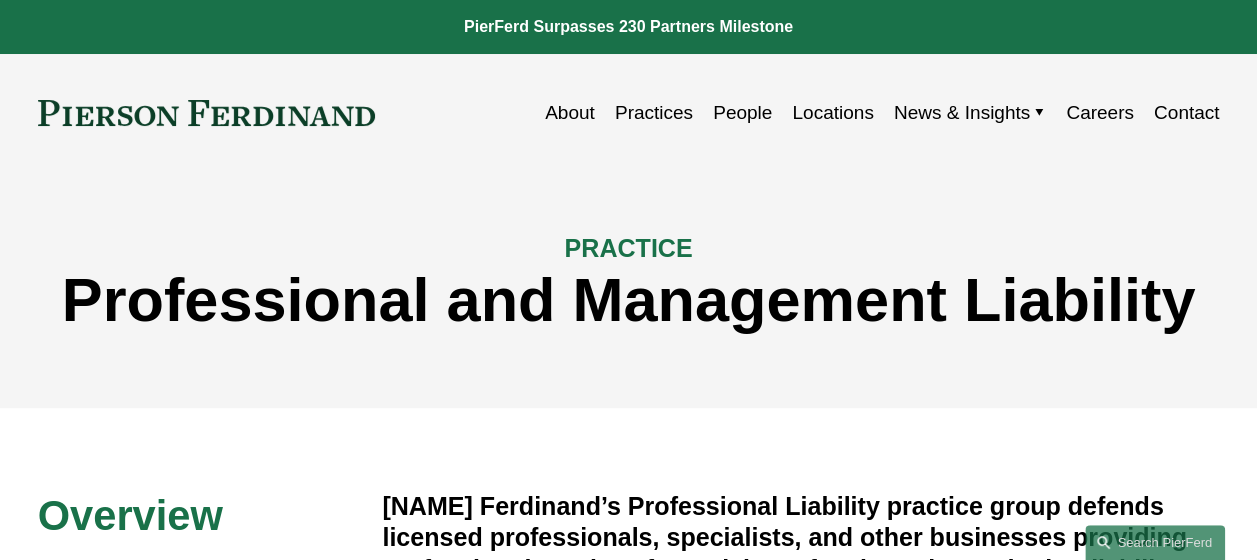 click on "Professional and Management Liability" at bounding box center [629, 300] 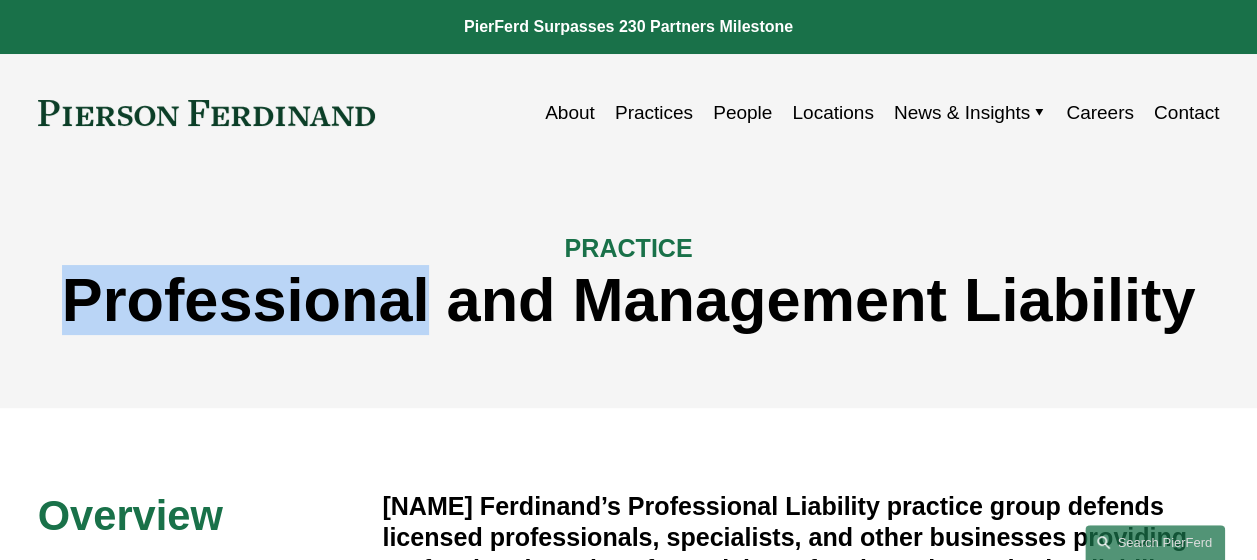 click on "Professional and Management Liability" at bounding box center [629, 300] 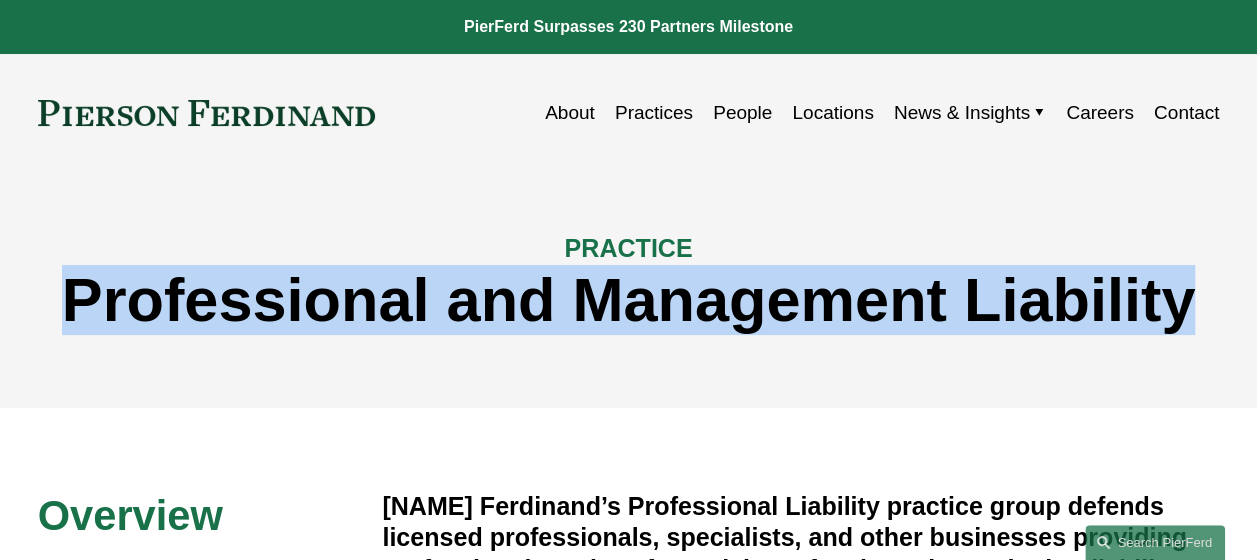 copy on "Professional and Management Liability" 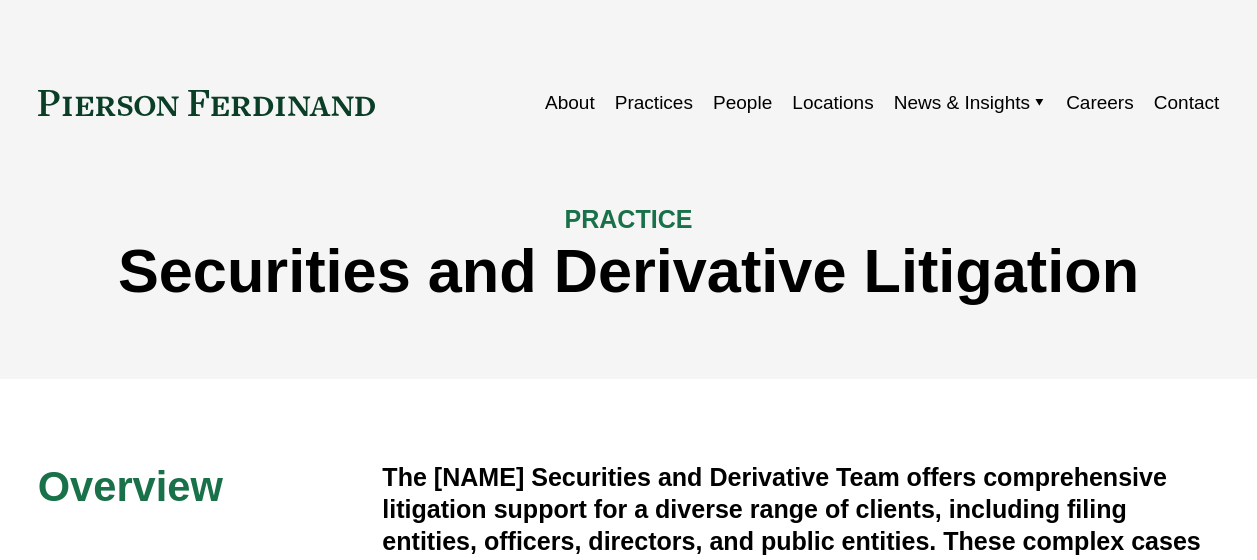 scroll, scrollTop: 0, scrollLeft: 0, axis: both 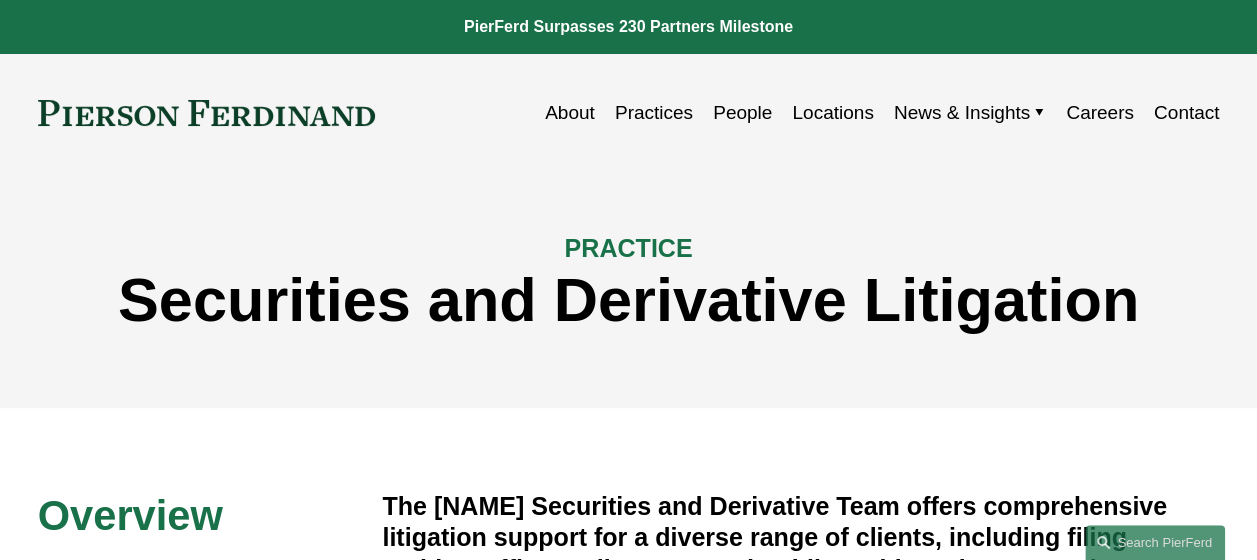 click on "Securities and Derivative Litigation" at bounding box center (629, 300) 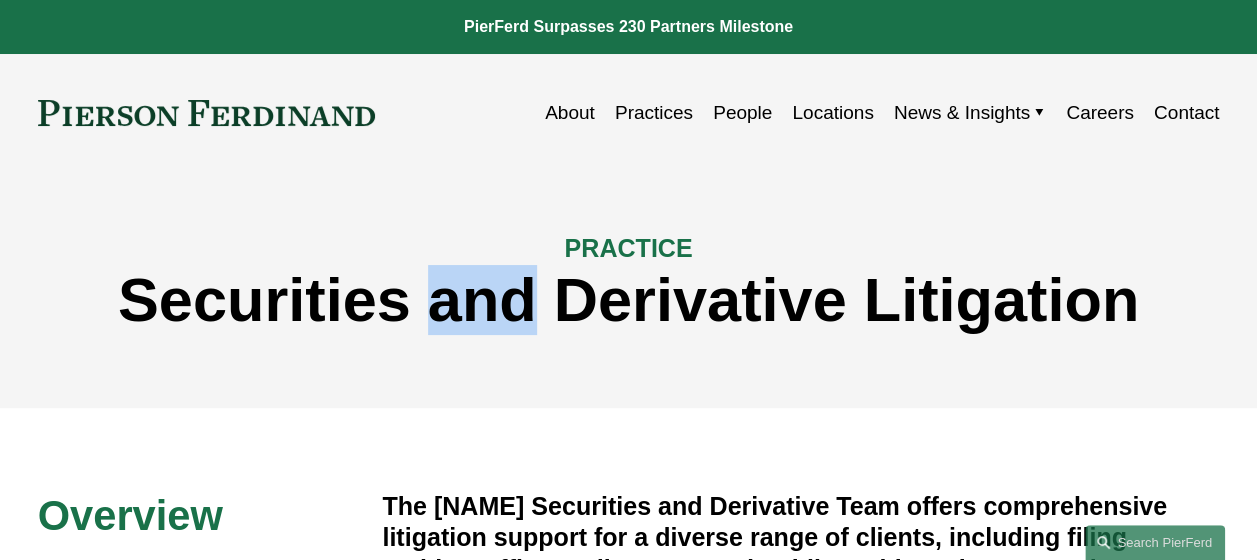 click on "Securities and Derivative Litigation" at bounding box center (629, 300) 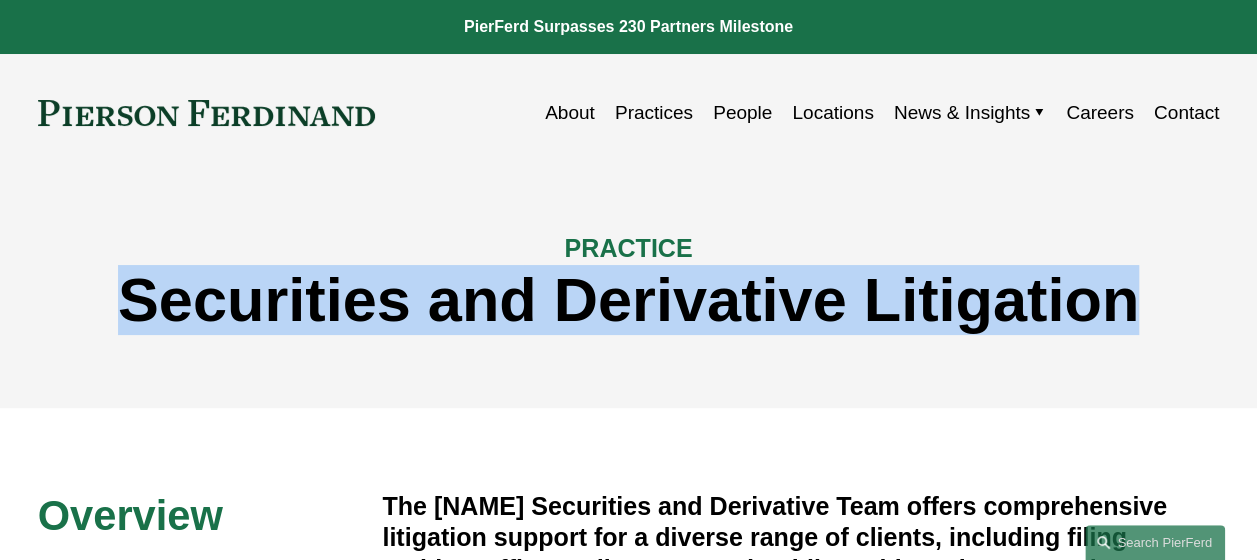 copy on "Securities and Derivative Litigation" 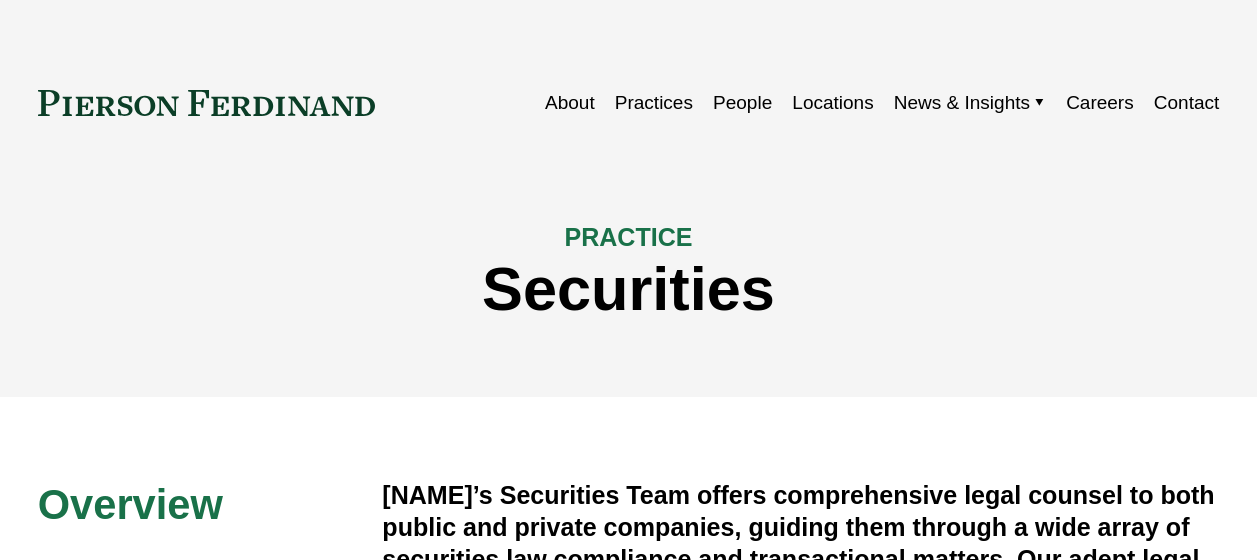 scroll, scrollTop: 0, scrollLeft: 0, axis: both 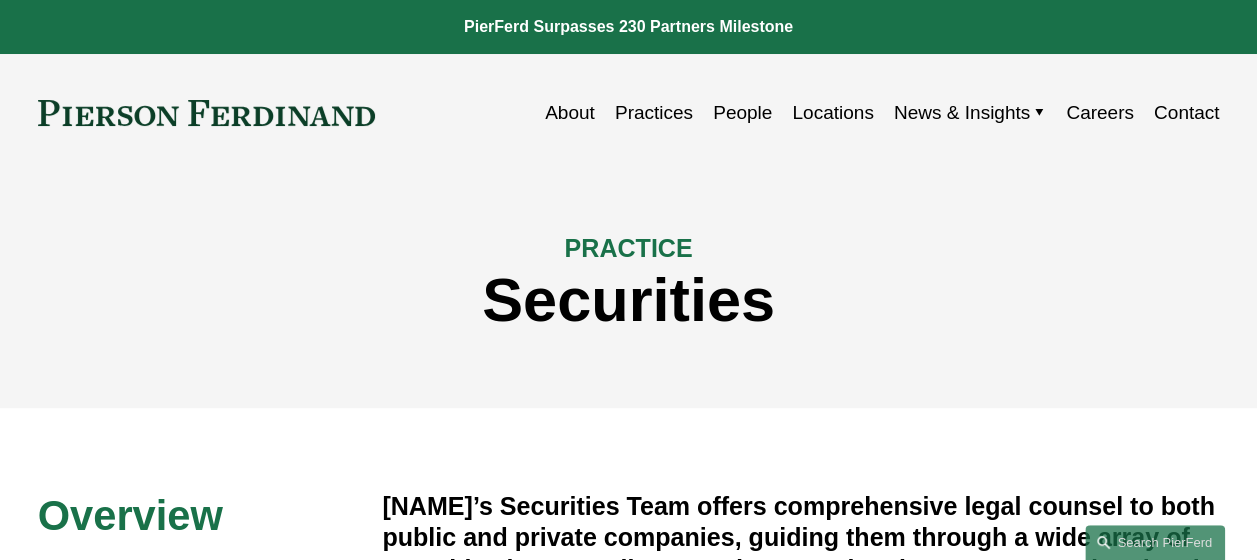 click on "Securities" at bounding box center (629, 300) 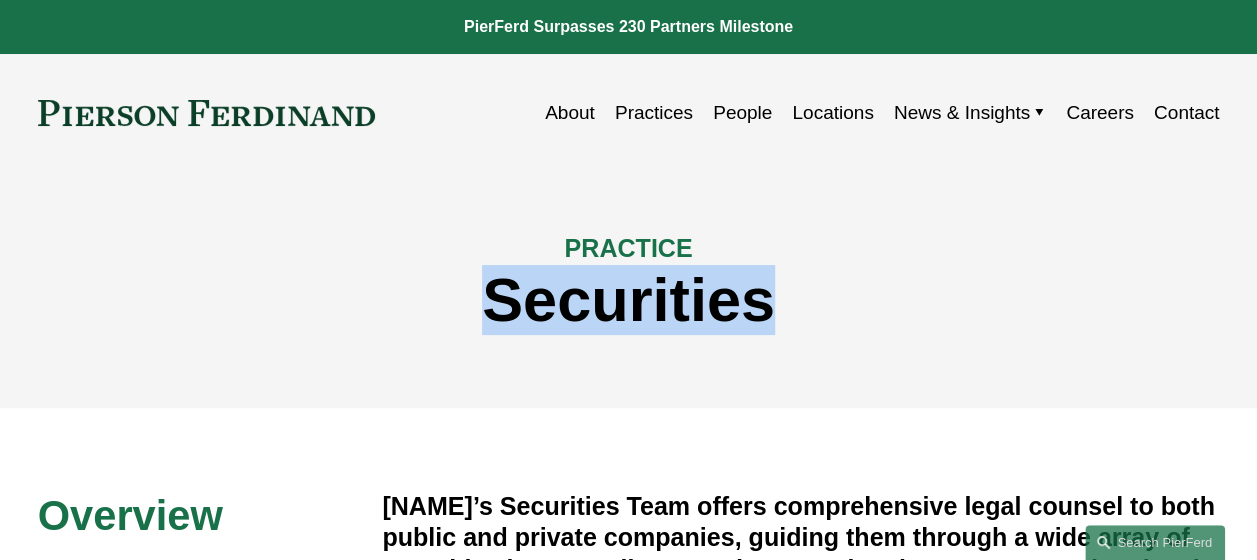 click on "Securities" at bounding box center [629, 300] 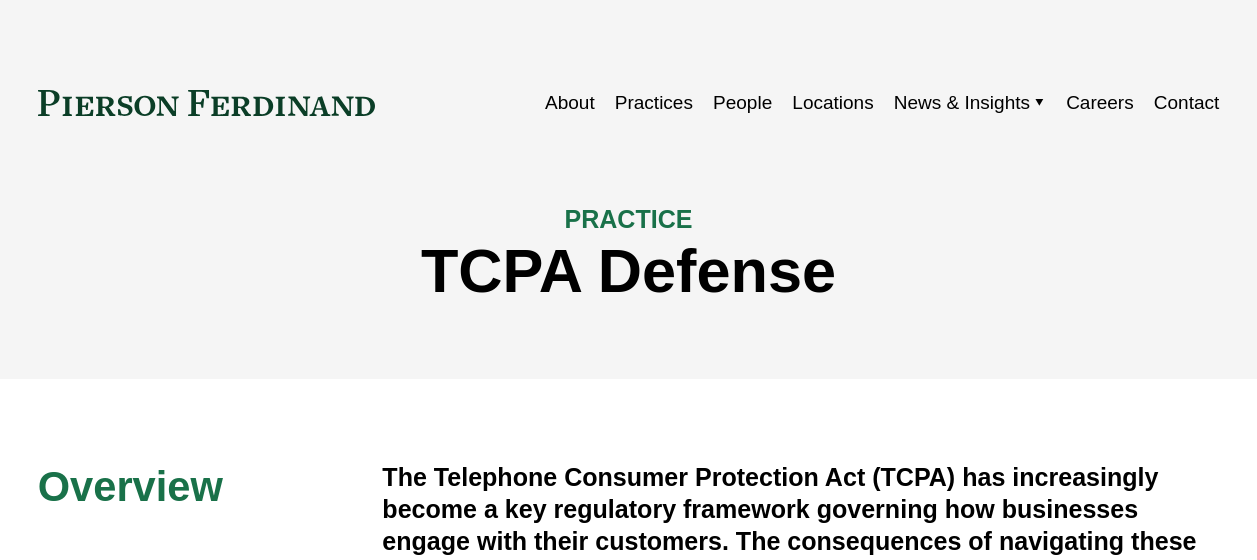 scroll, scrollTop: 0, scrollLeft: 0, axis: both 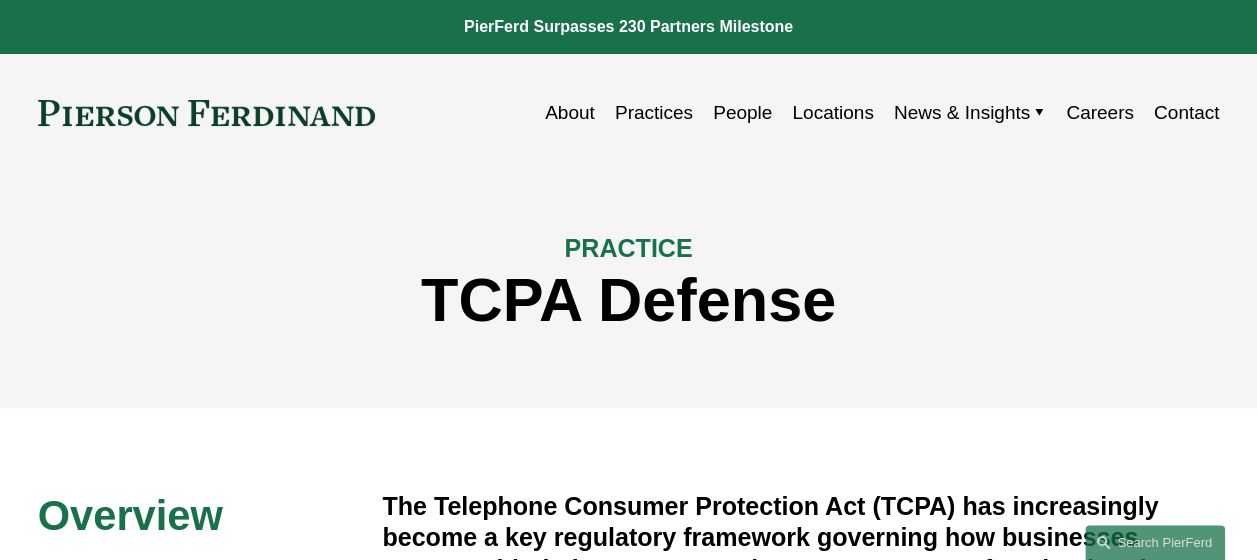 click on "TCPA Defense" at bounding box center [629, 300] 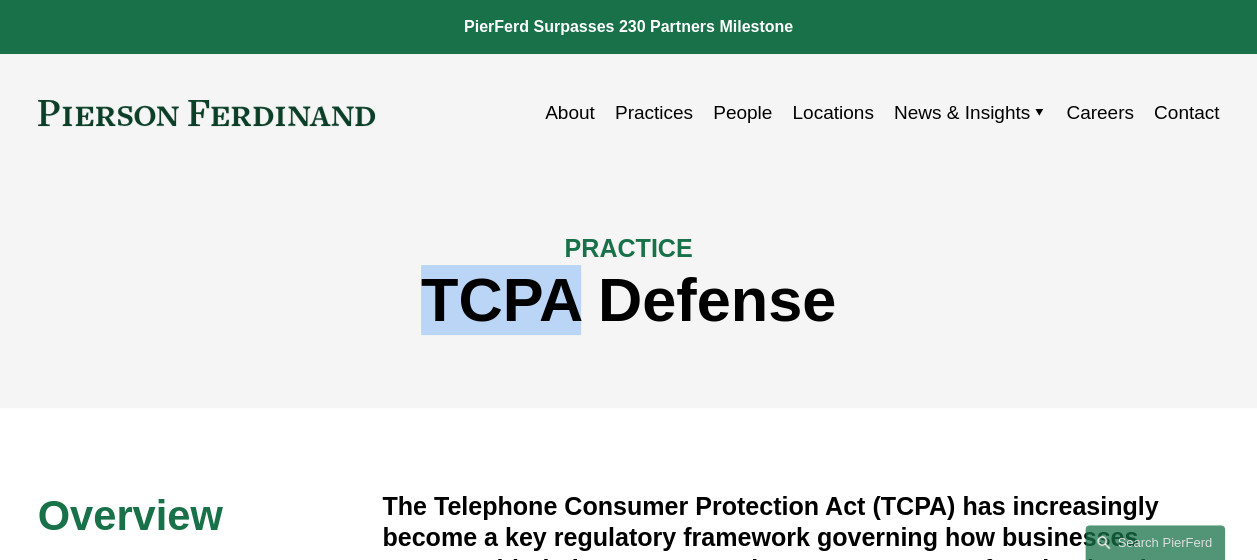 click on "TCPA Defense" at bounding box center (629, 300) 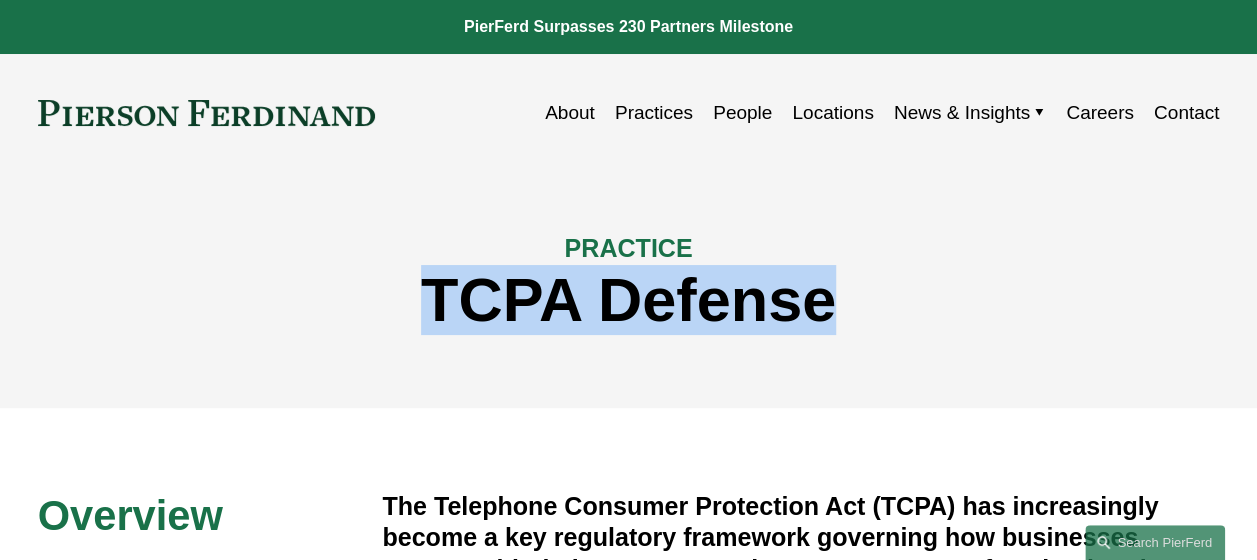 copy on "TCPA Defense" 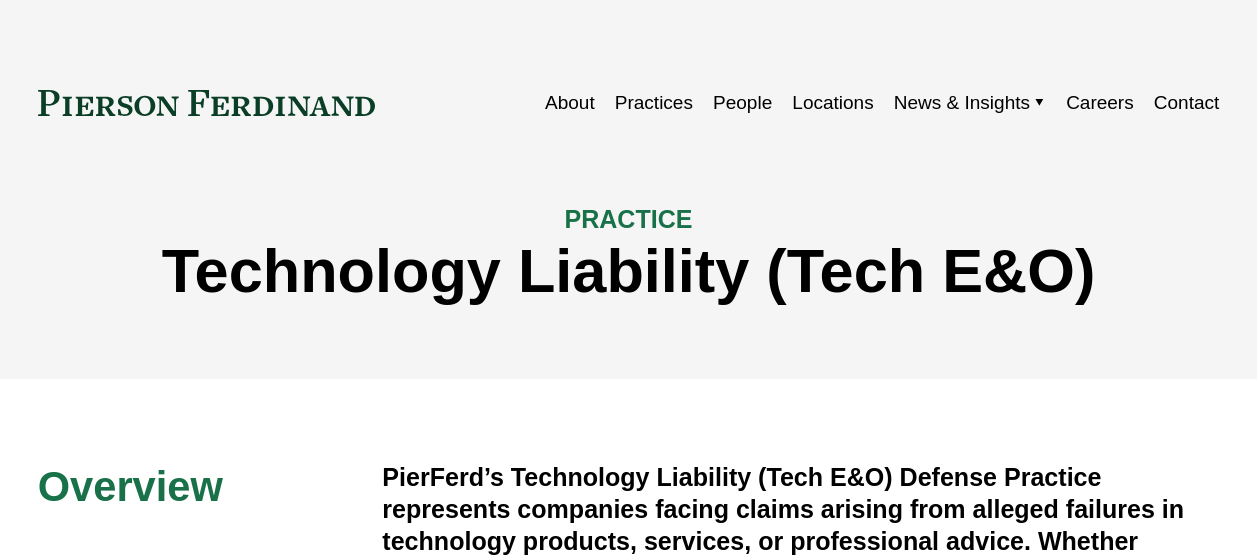 scroll, scrollTop: 0, scrollLeft: 0, axis: both 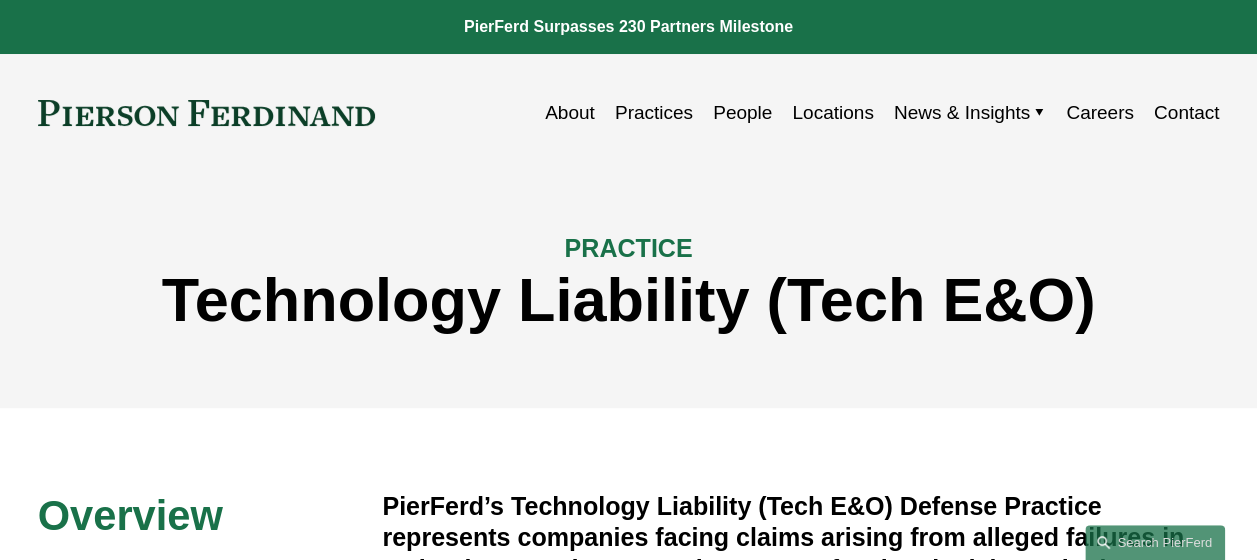 click on "Technology Liability (Tech E&O)" at bounding box center (629, 300) 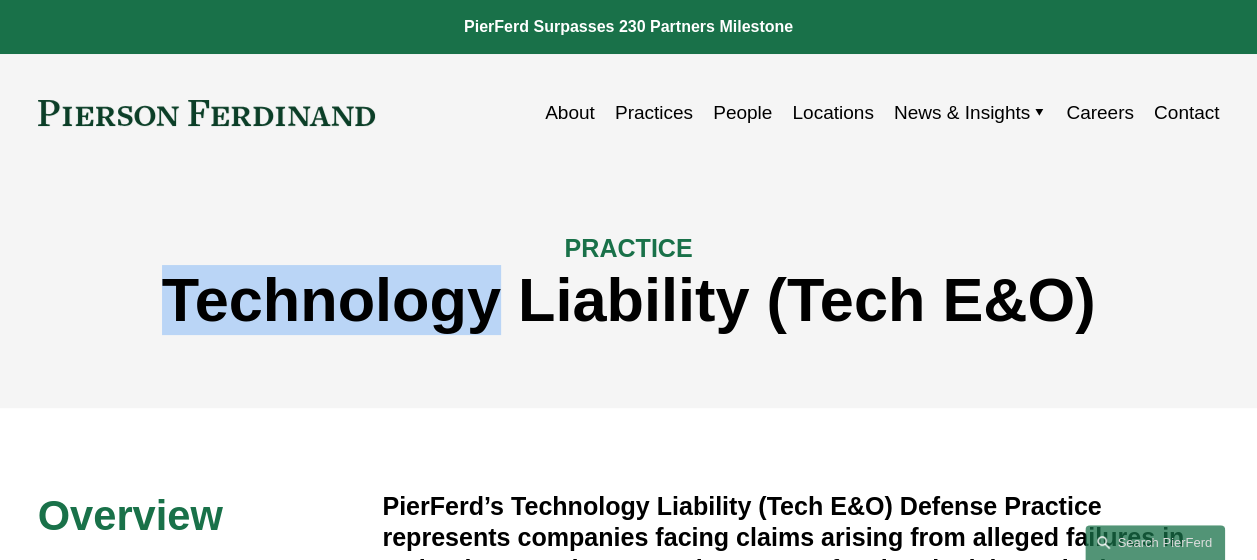 click on "Technology Liability (Tech E&O)" at bounding box center (629, 300) 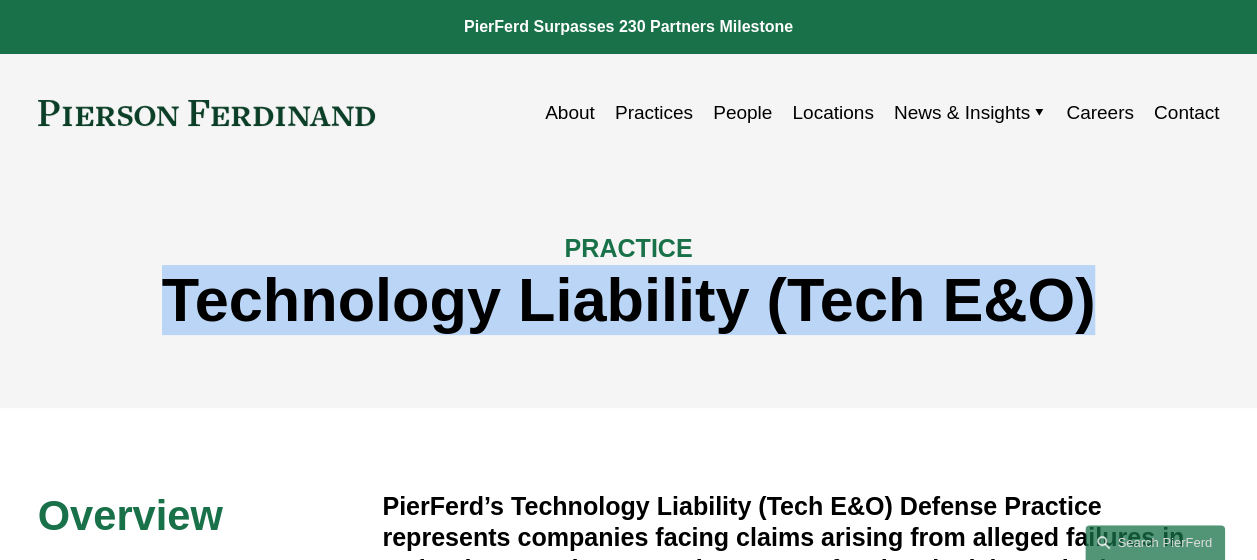 copy on "Technology Liability (Tech E&O)" 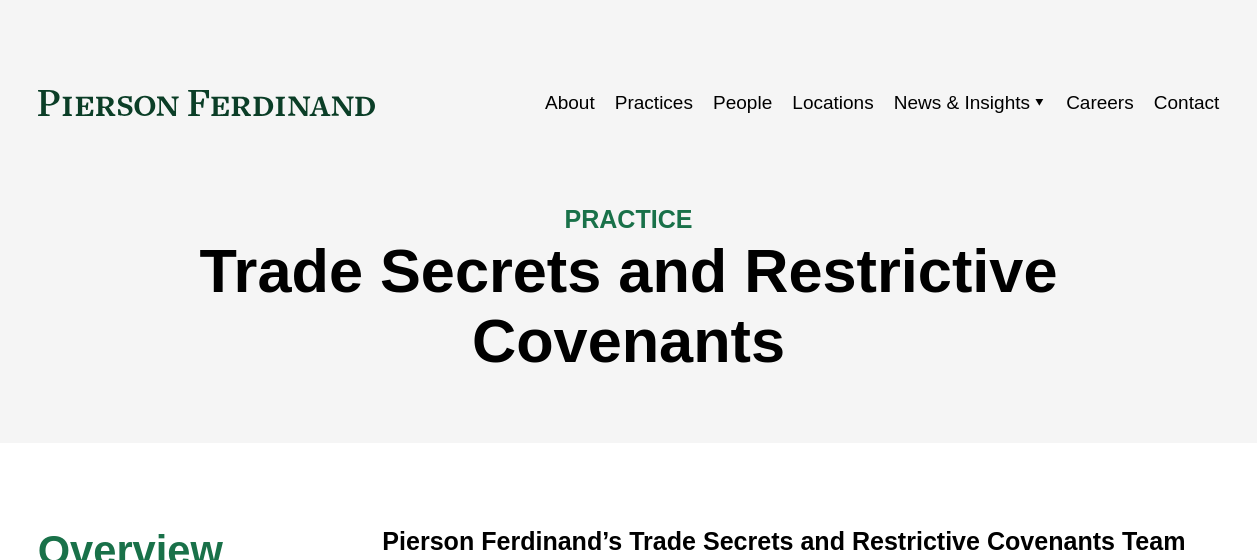 scroll, scrollTop: 0, scrollLeft: 0, axis: both 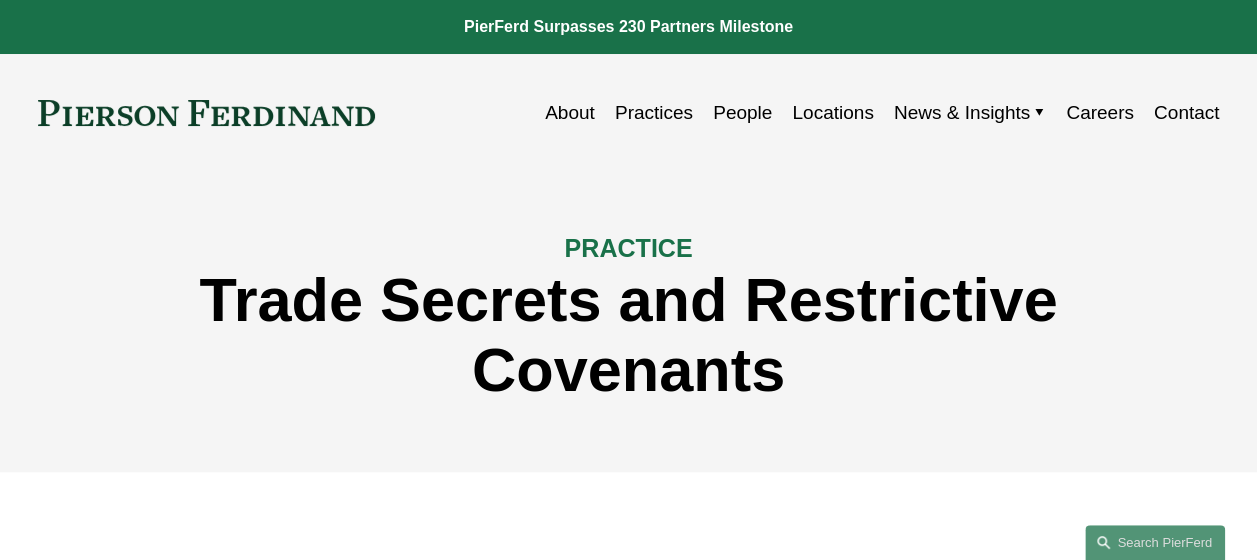 click on "Trade Secrets and Restrictive Covenants" at bounding box center [629, 335] 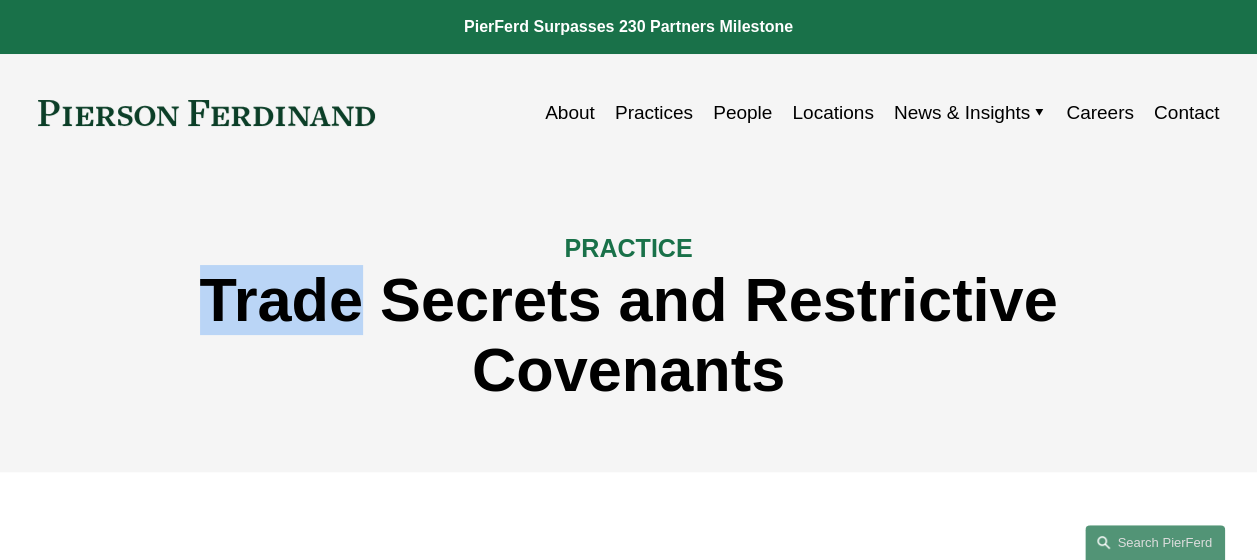 click on "Trade Secrets and Restrictive Covenants" at bounding box center (629, 335) 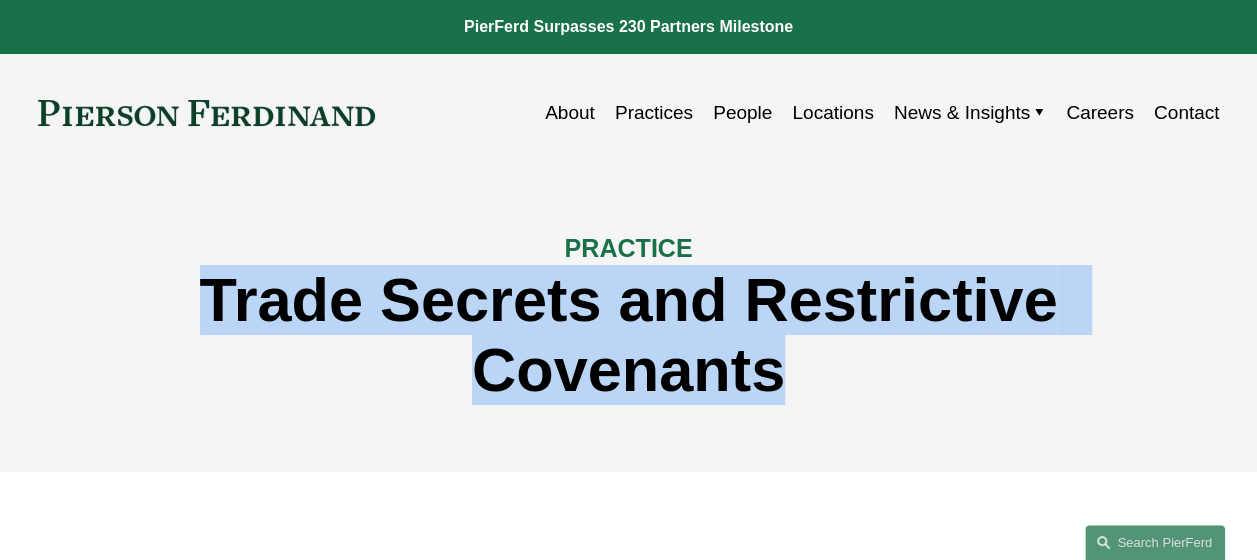 copy on "Trade Secrets and Restrictive Covenants" 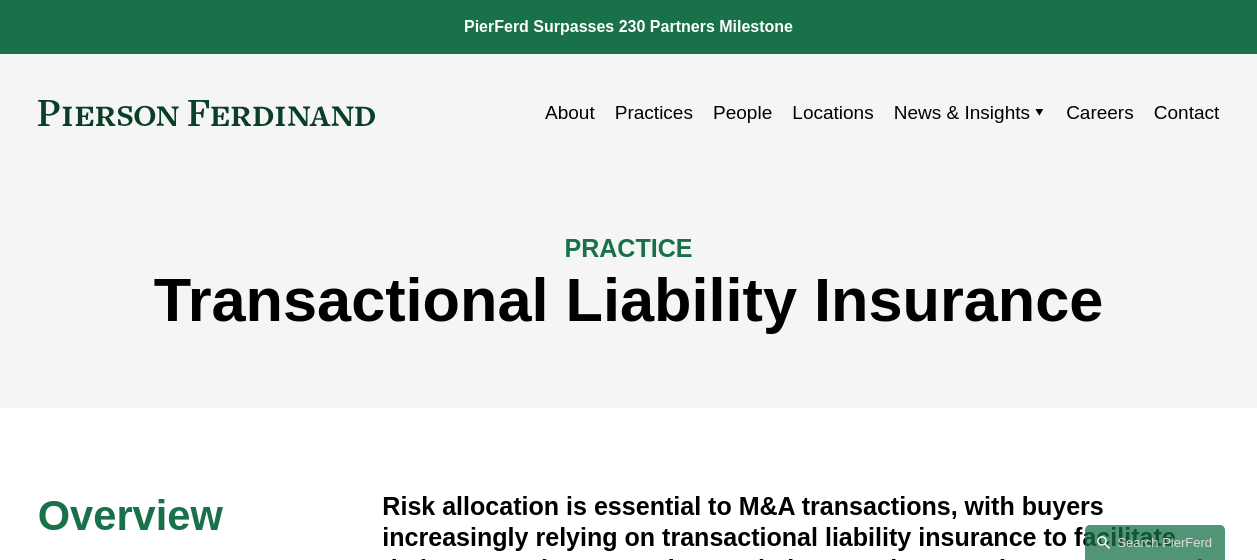 scroll, scrollTop: 0, scrollLeft: 0, axis: both 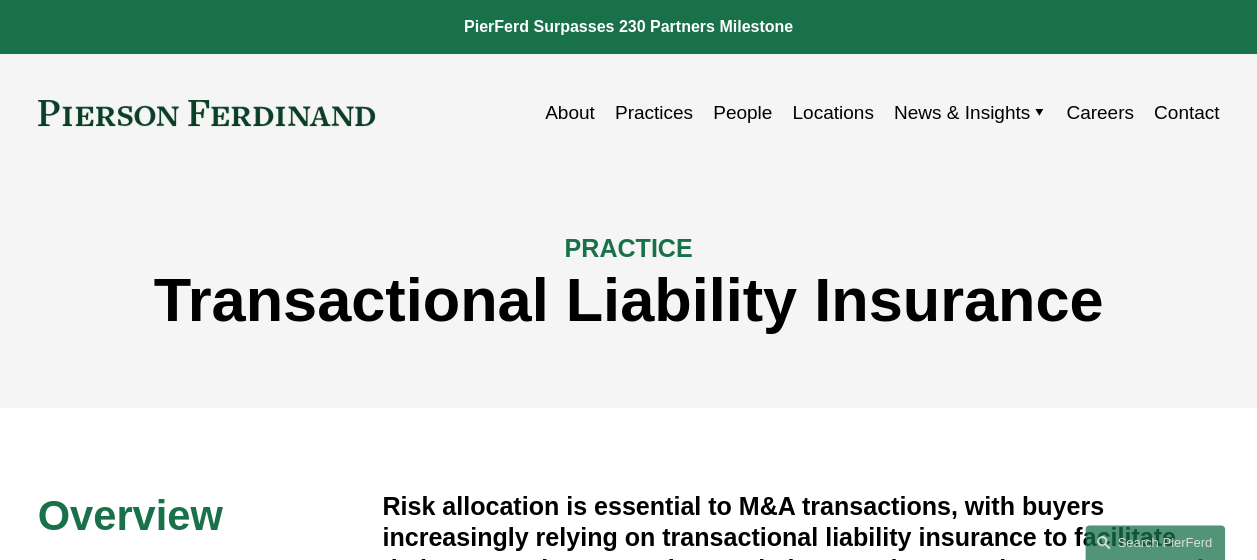 click on "Transactional Liability Insurance" at bounding box center (629, 300) 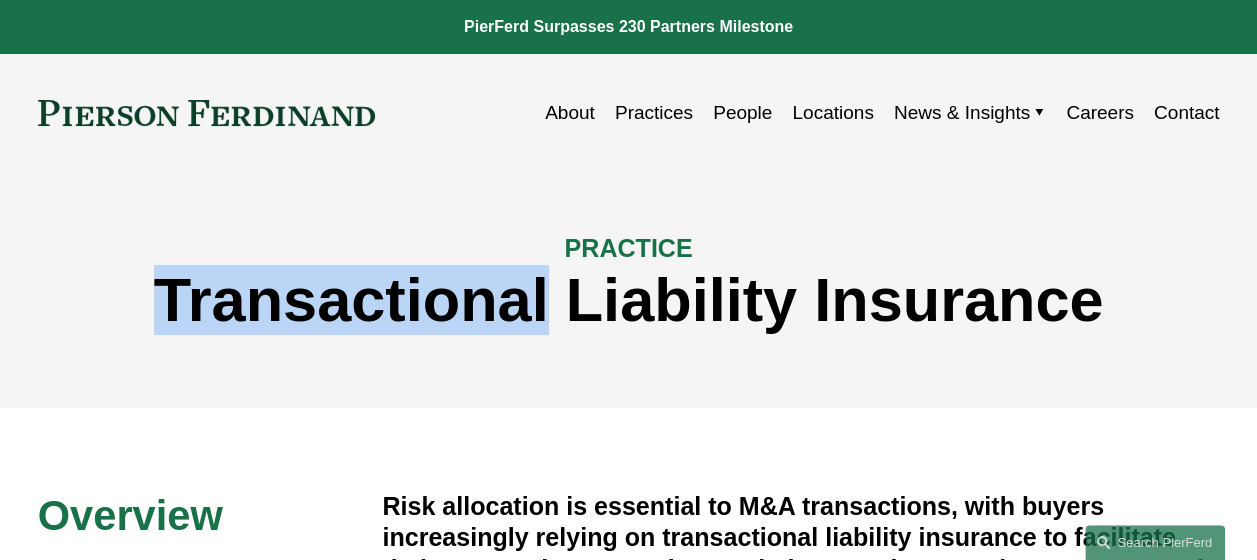 click on "Transactional Liability Insurance" at bounding box center (629, 300) 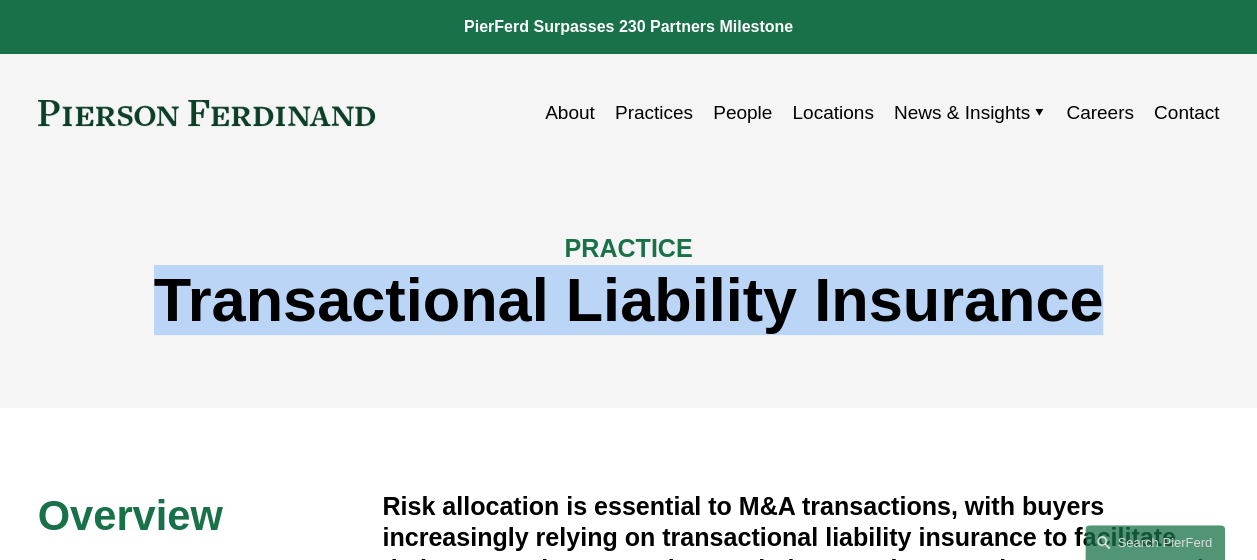 copy on "Transactional Liability Insurance" 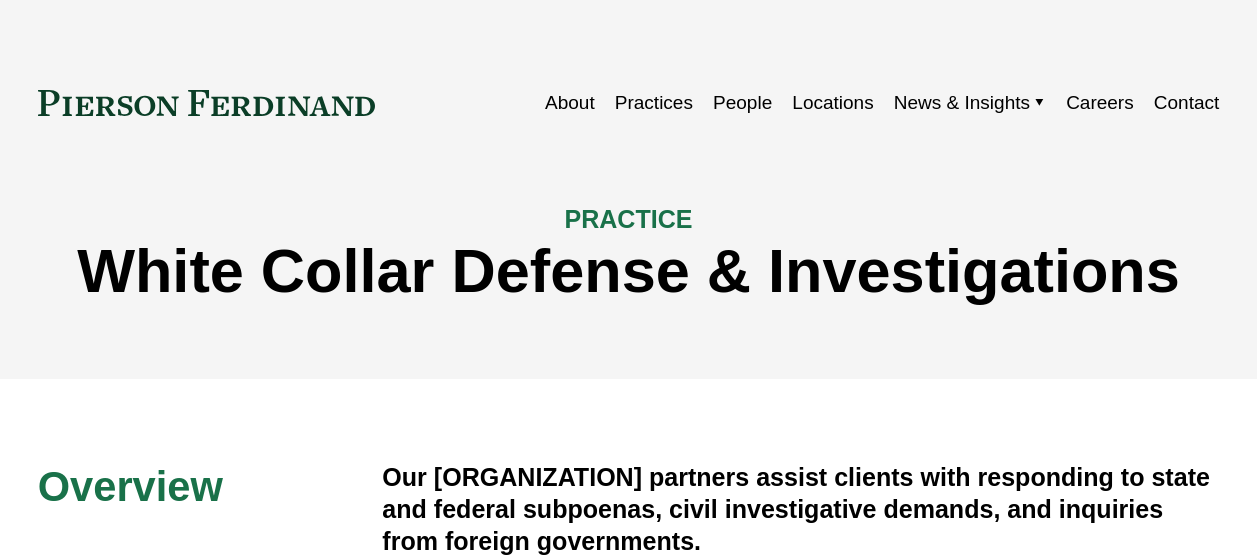 scroll, scrollTop: 0, scrollLeft: 0, axis: both 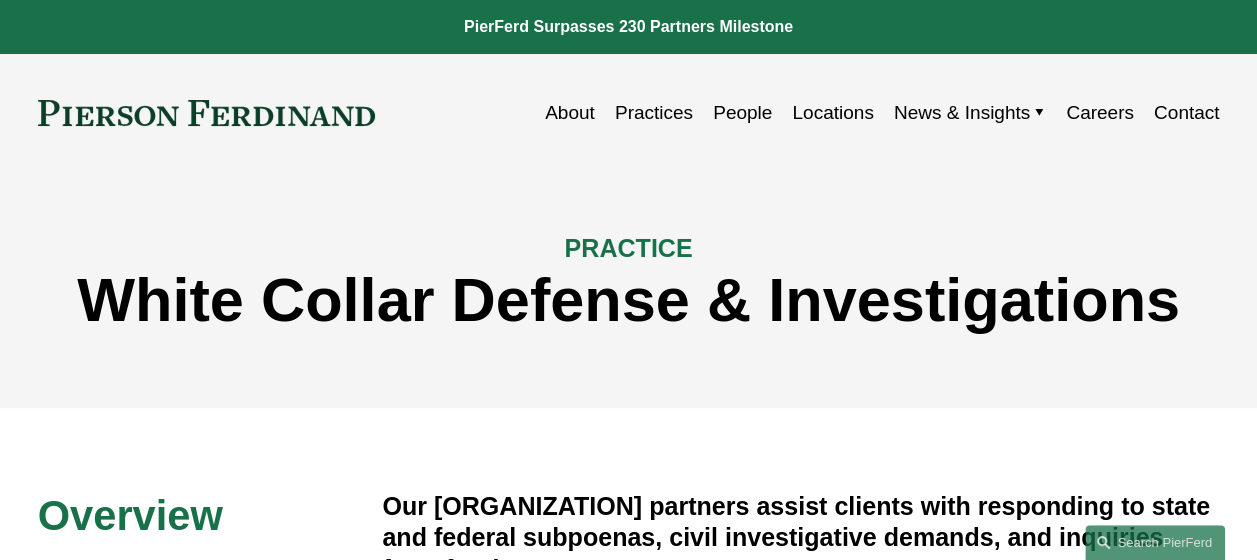 click on "White Collar Defense & Investigations" at bounding box center (629, 300) 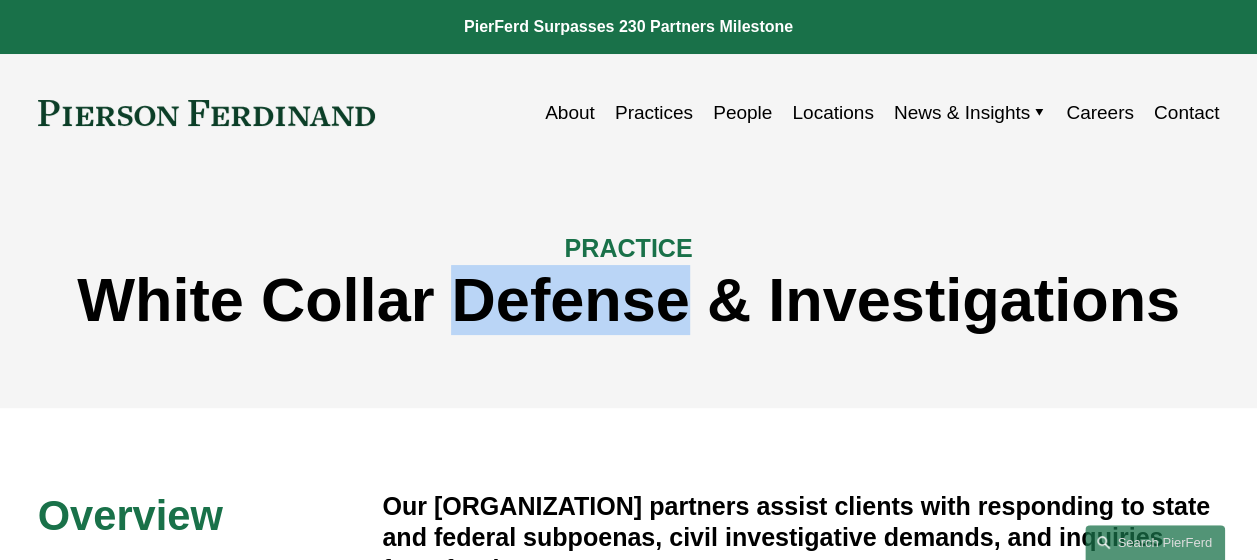 click on "White Collar Defense & Investigations" at bounding box center [629, 300] 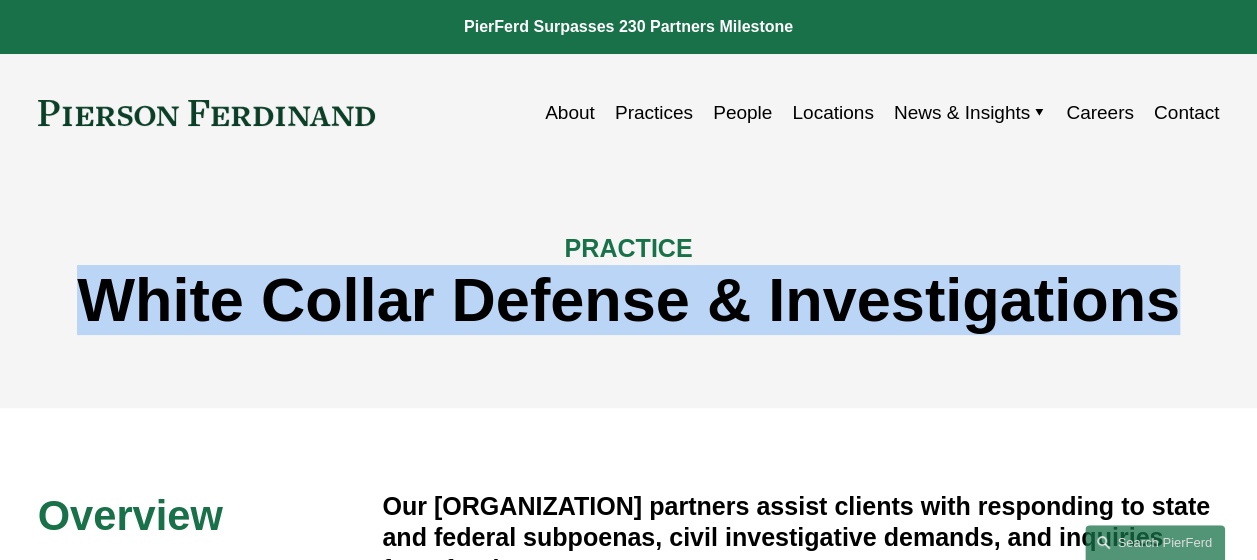 copy on "White Collar Defense & Investigations" 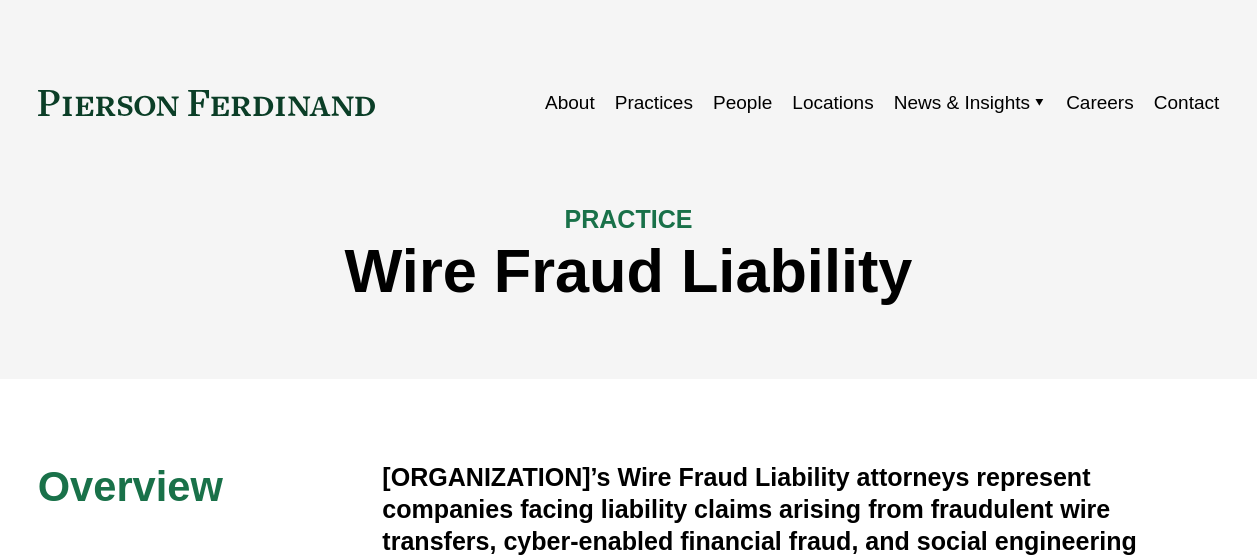 scroll, scrollTop: 0, scrollLeft: 0, axis: both 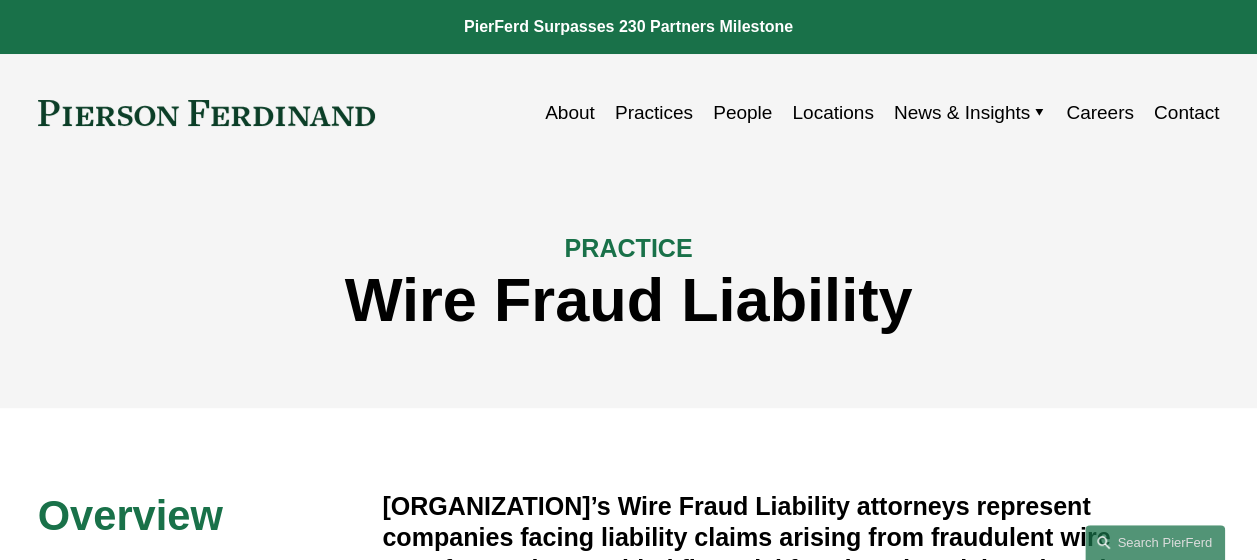 click on "Wire Fraud Liability" at bounding box center [629, 300] 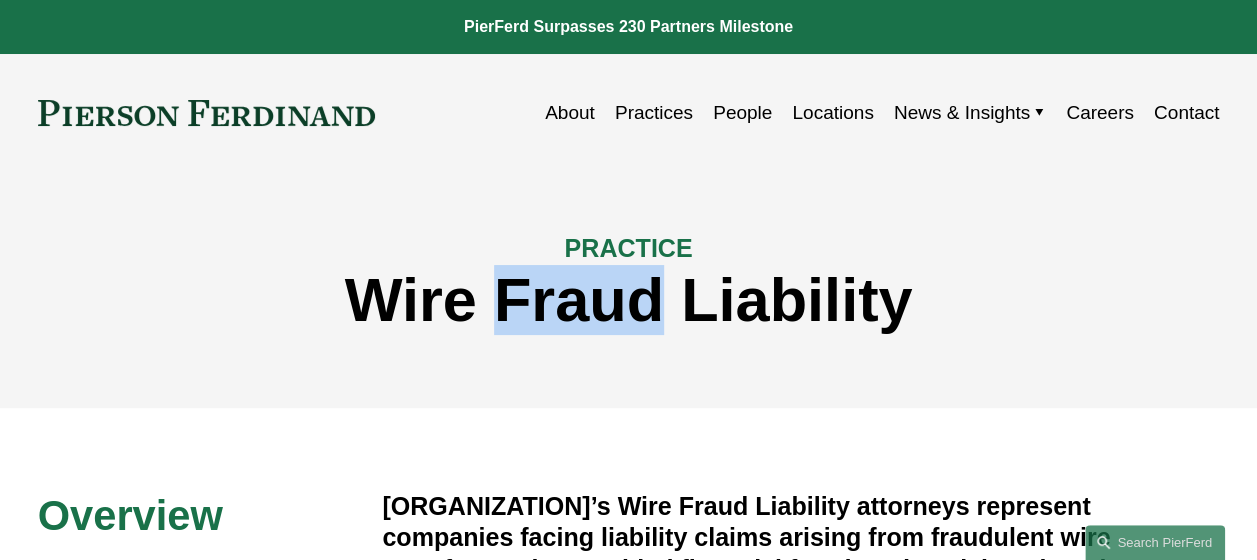 click on "Wire Fraud Liability" at bounding box center (629, 300) 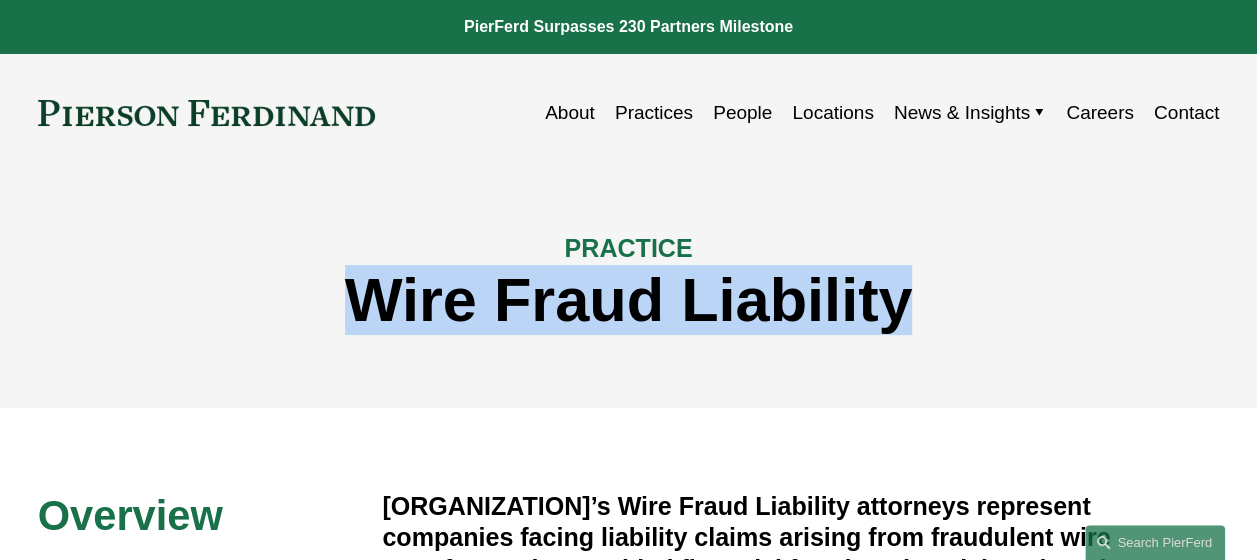 copy on "Wire Fraud Liability" 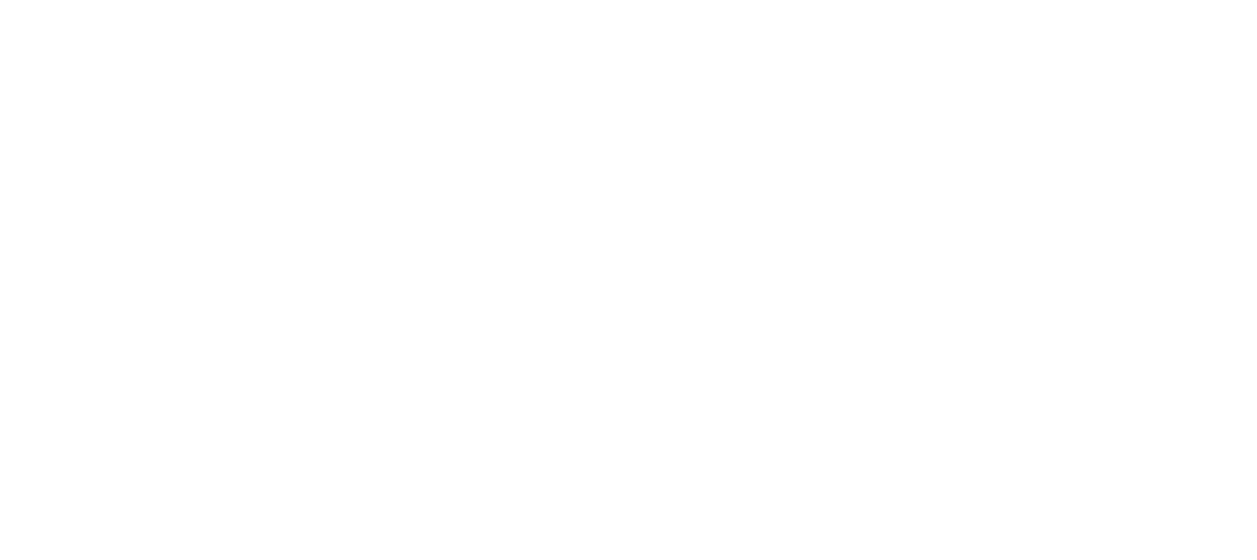 scroll, scrollTop: 0, scrollLeft: 0, axis: both 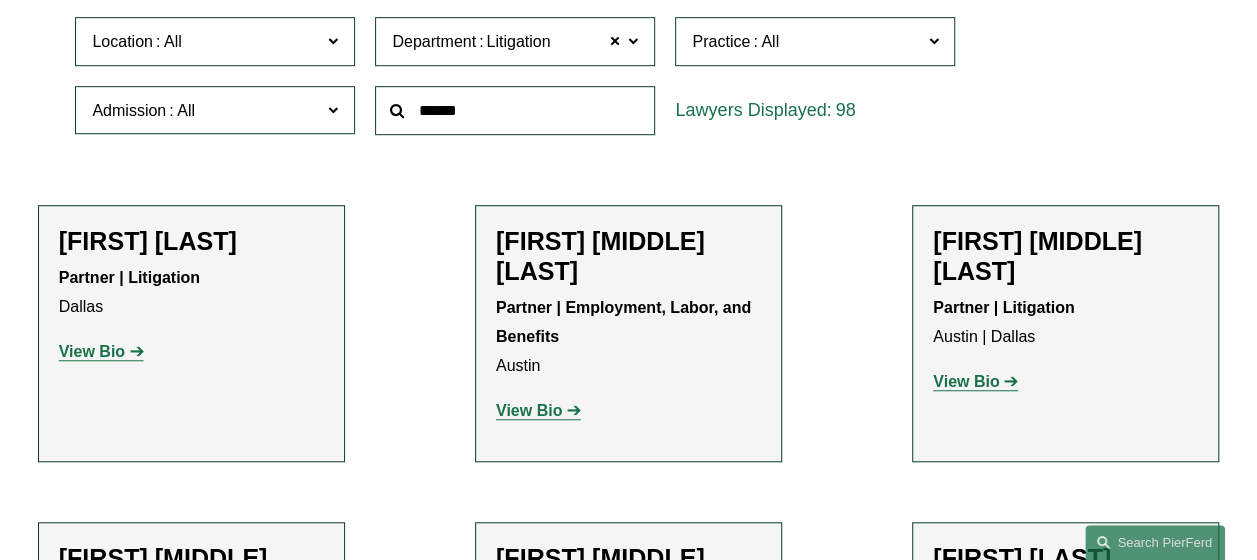click on "View Bio" 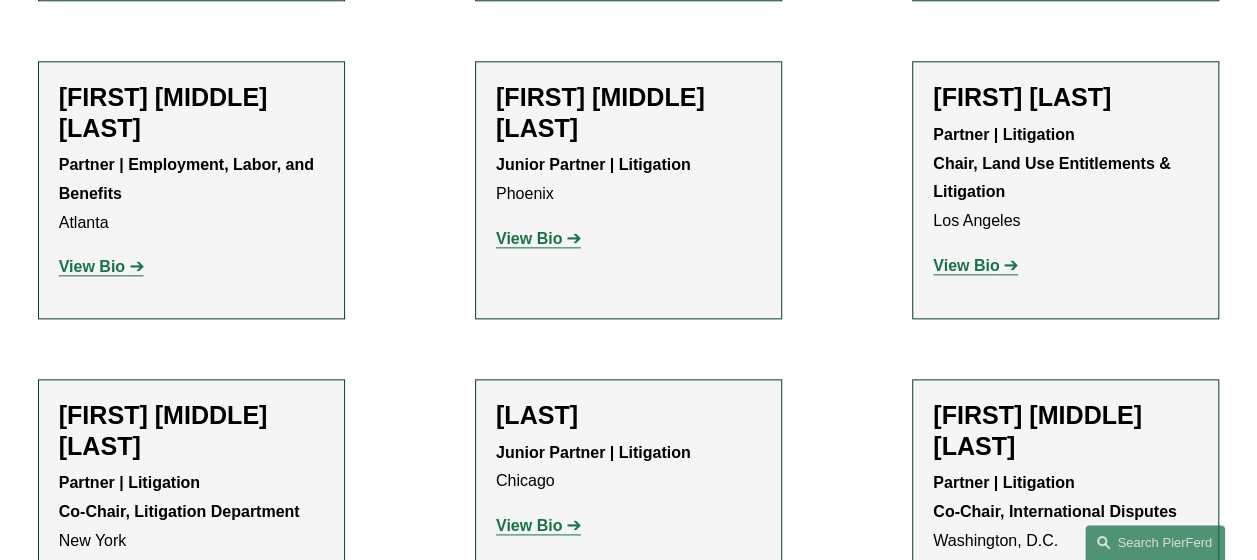 scroll, scrollTop: 1080, scrollLeft: 0, axis: vertical 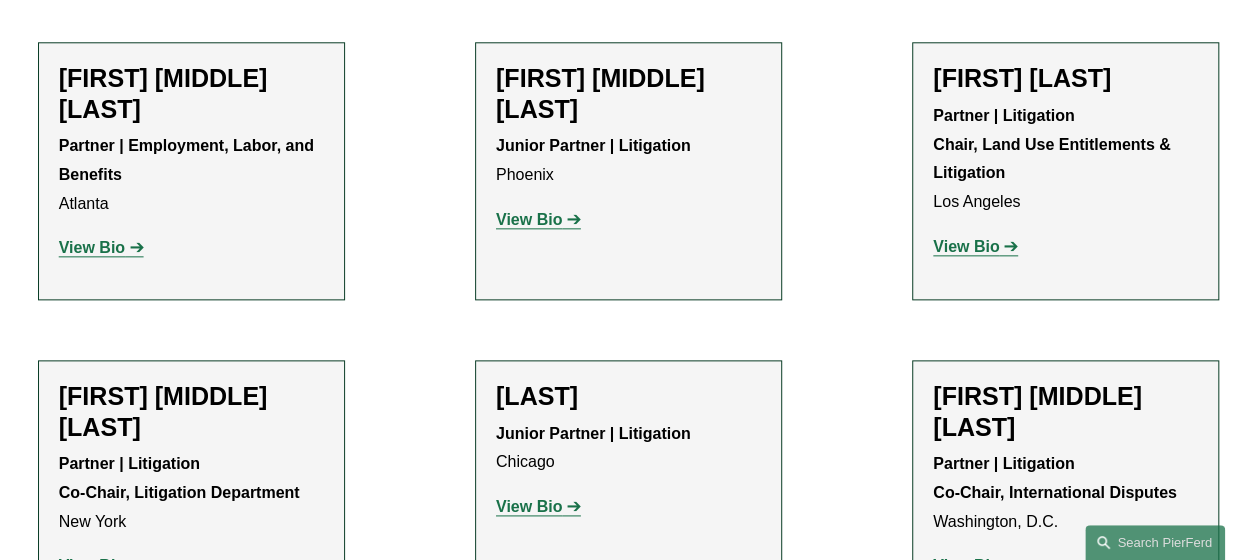 click on "View Bio" 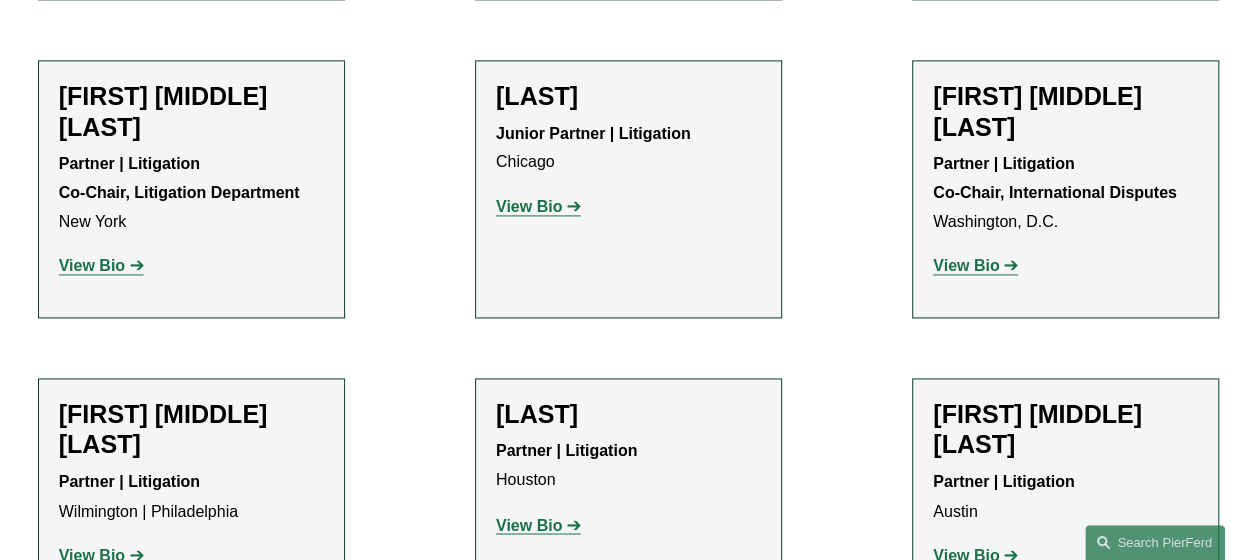 scroll, scrollTop: 1400, scrollLeft: 0, axis: vertical 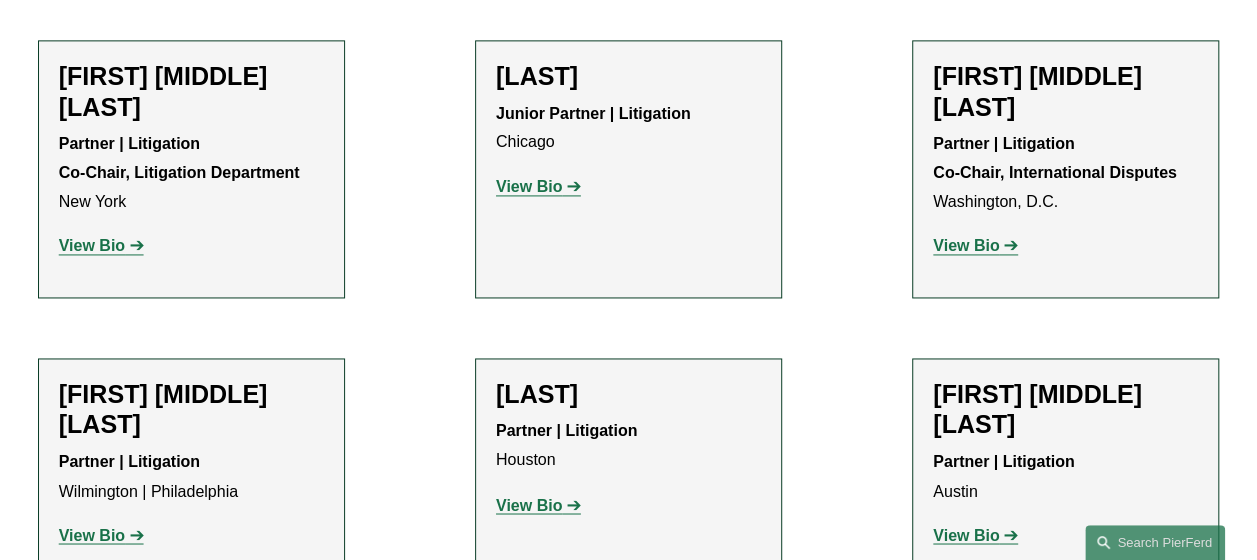 click on "View Bio" 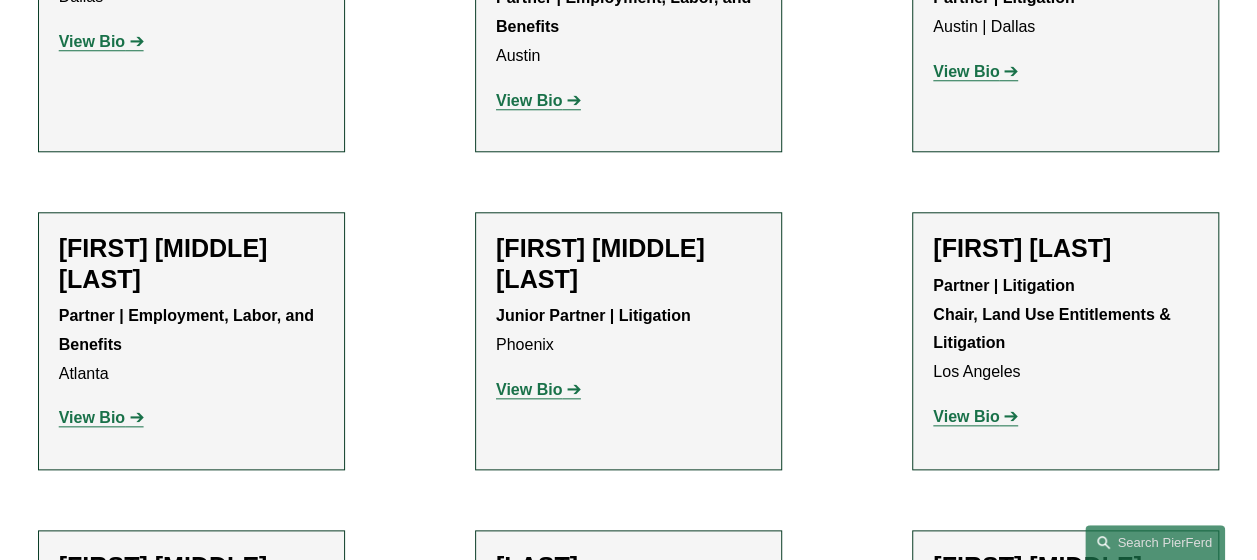 scroll, scrollTop: 420, scrollLeft: 0, axis: vertical 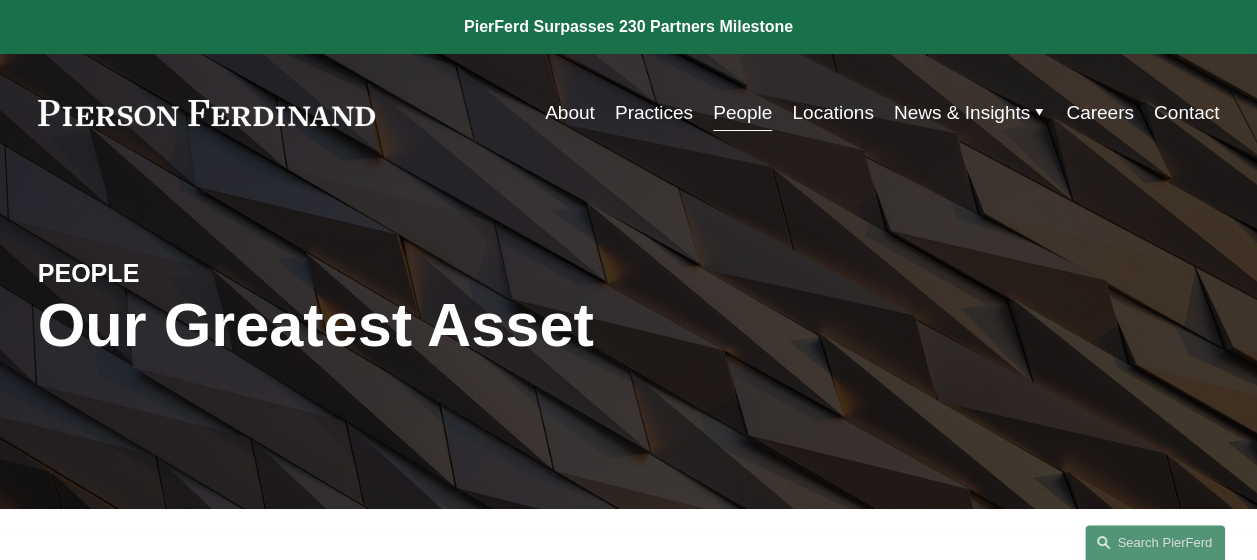 click on "Practices" at bounding box center [654, 113] 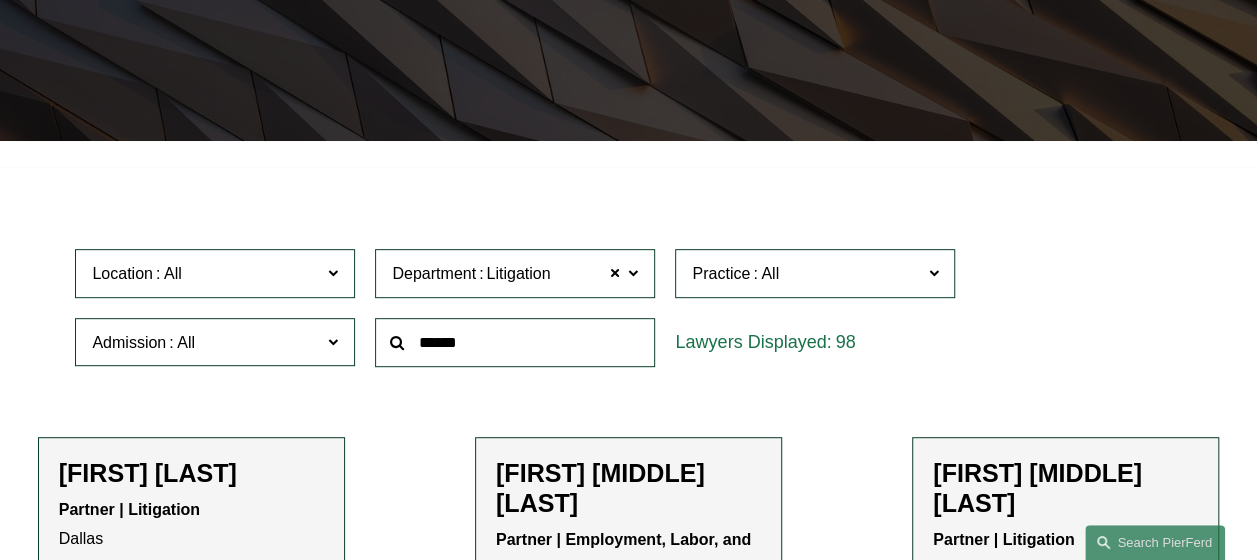 scroll, scrollTop: 386, scrollLeft: 0, axis: vertical 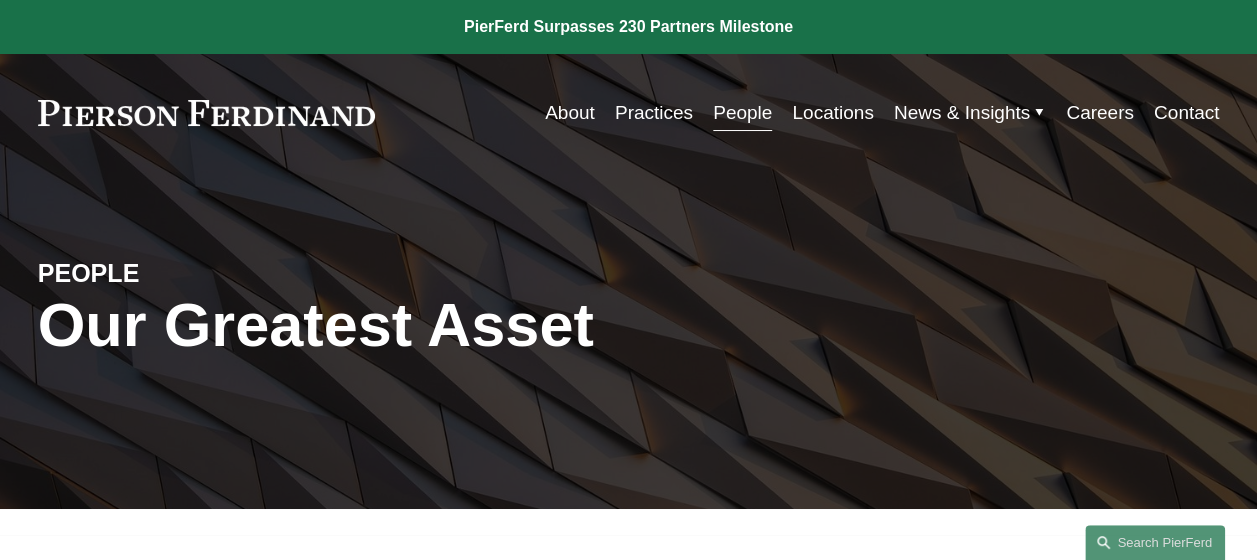 click on "Practices" at bounding box center (654, 113) 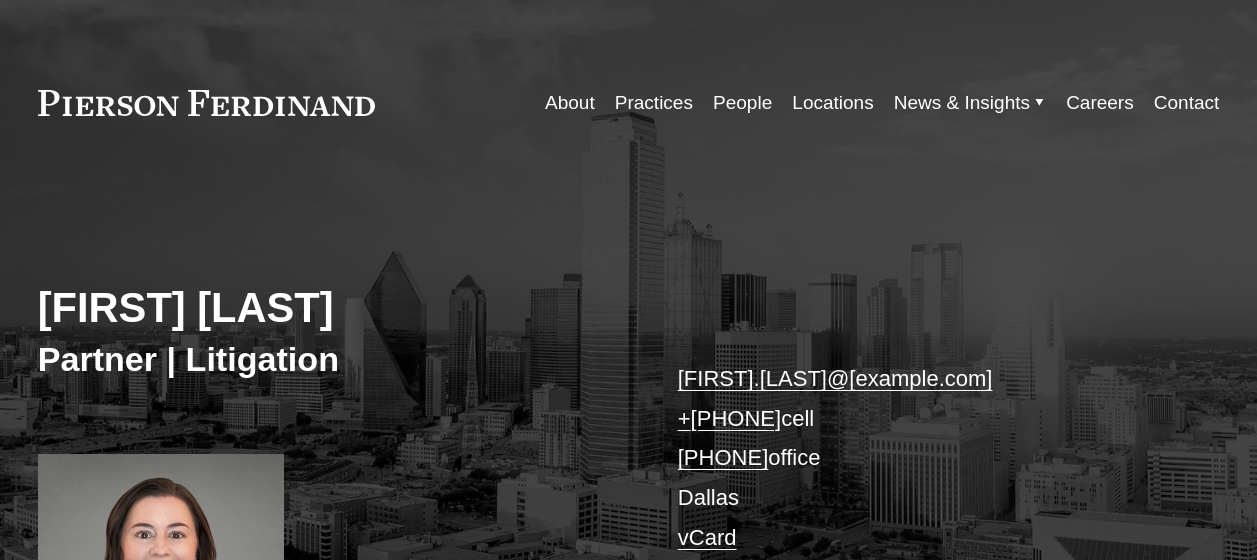 scroll, scrollTop: 0, scrollLeft: 0, axis: both 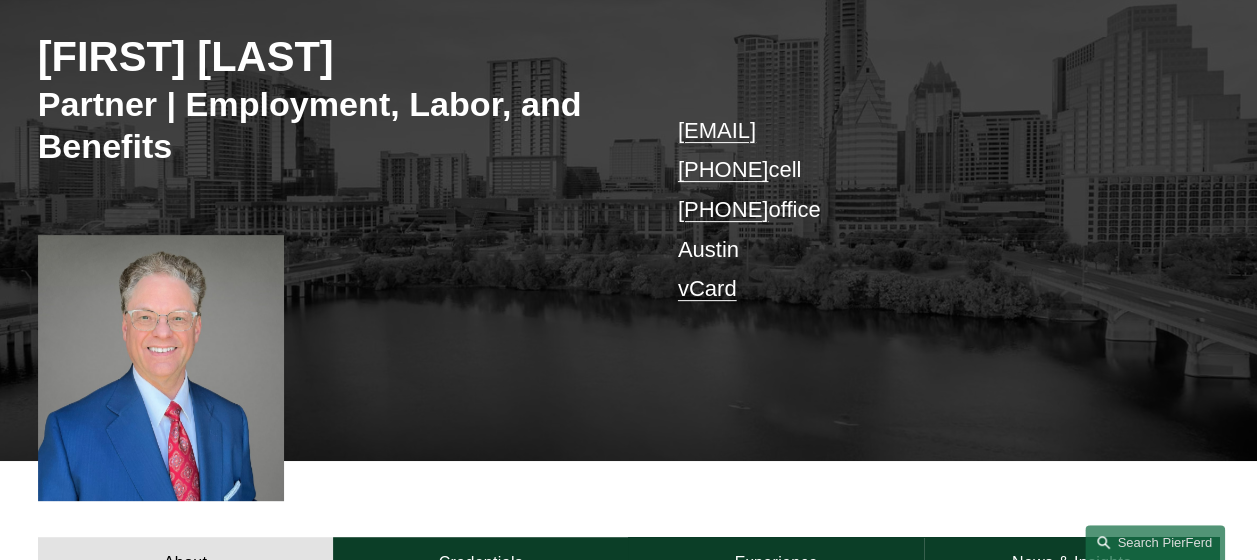 click on "Scott A. Agthe" at bounding box center (333, 57) 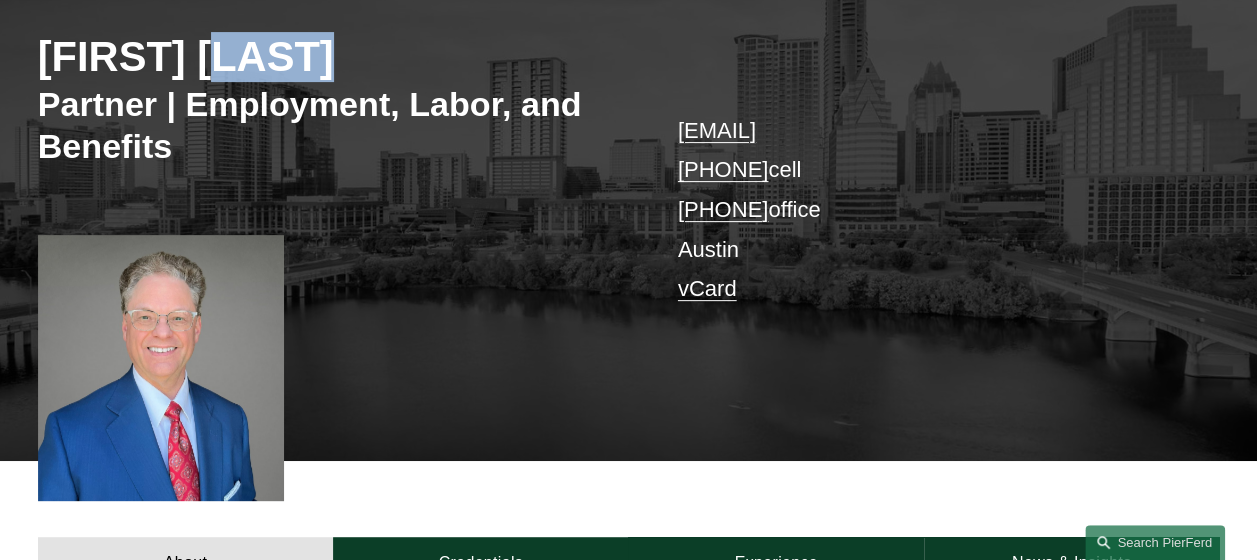click on "Scott A. Agthe" at bounding box center (333, 57) 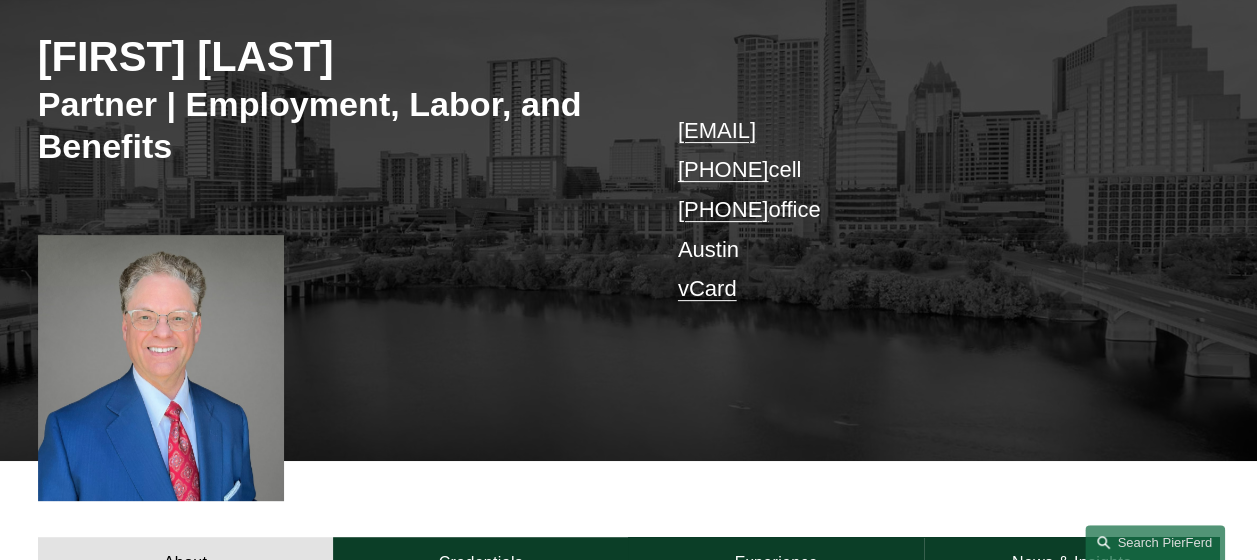 drag, startPoint x: 245, startPoint y: 63, endPoint x: 113, endPoint y: 54, distance: 132.30646 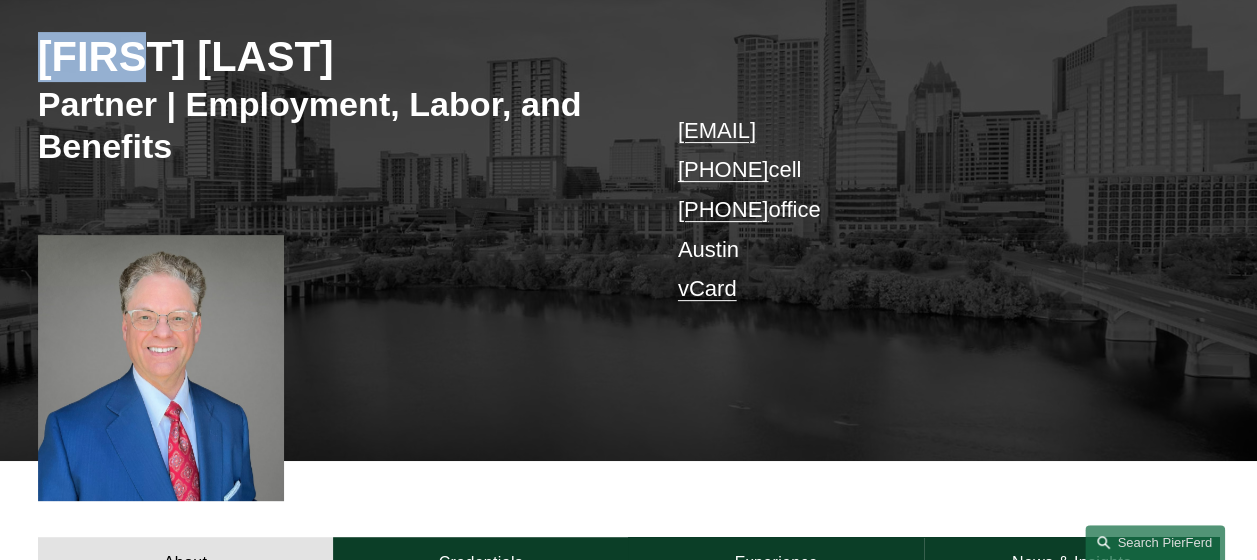 click on "Scott A. Agthe" at bounding box center [333, 57] 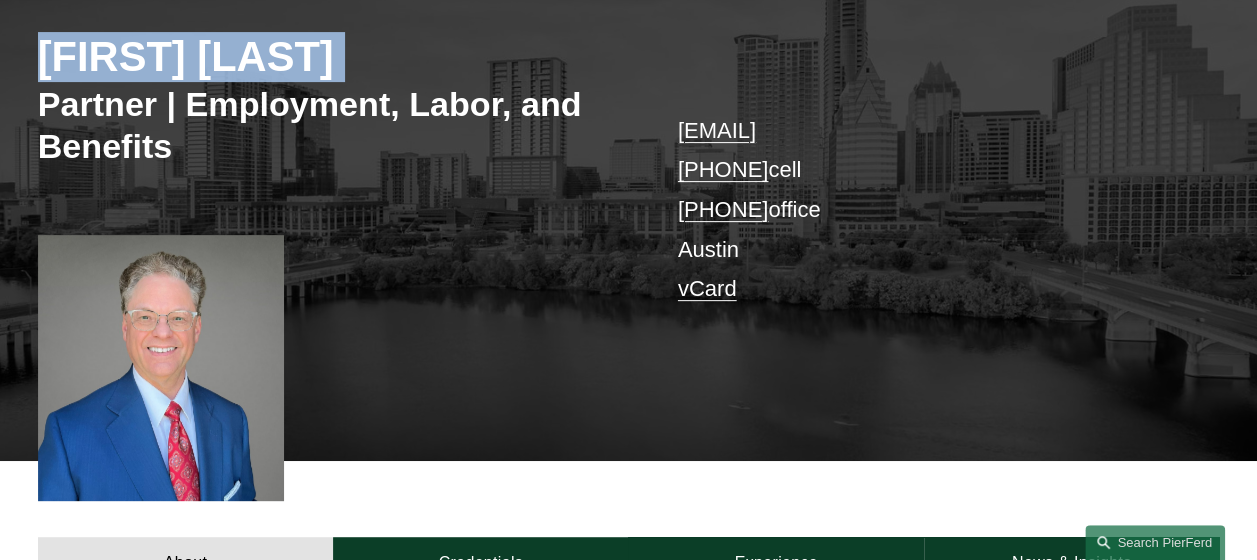 copy on "Scott A. Agthe" 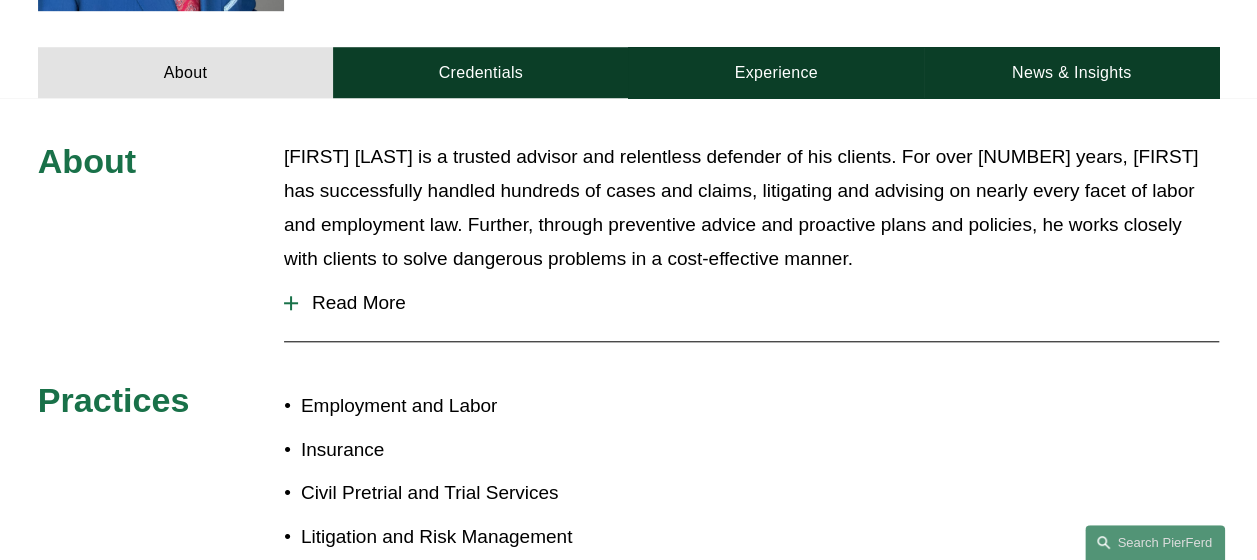 scroll, scrollTop: 1260, scrollLeft: 0, axis: vertical 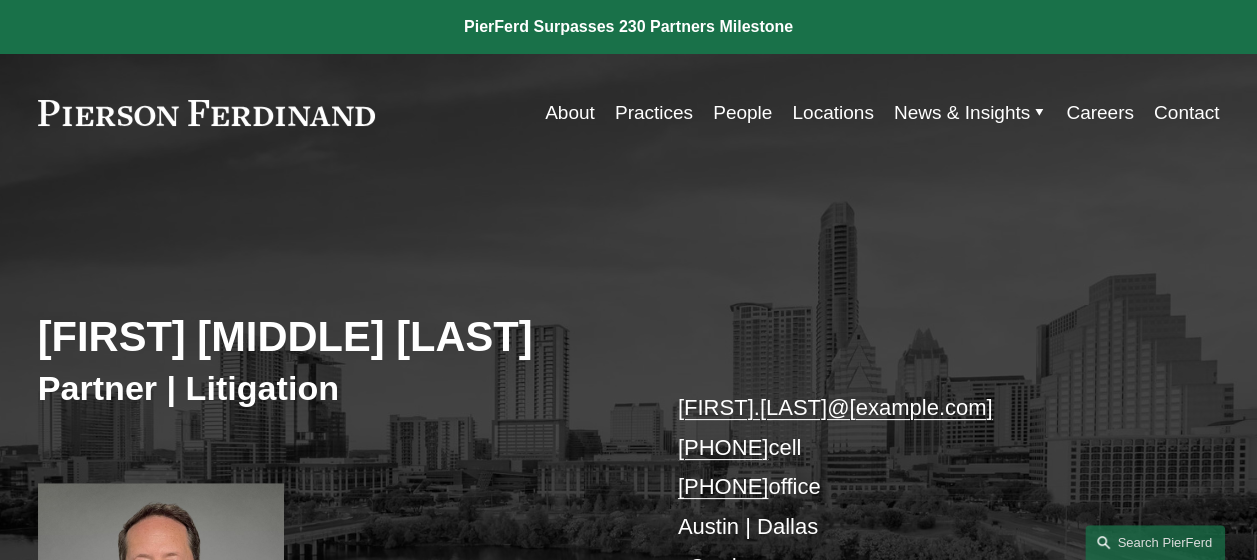 click on "[FIRST] [MIDDLE] [LAST]" at bounding box center [333, 337] 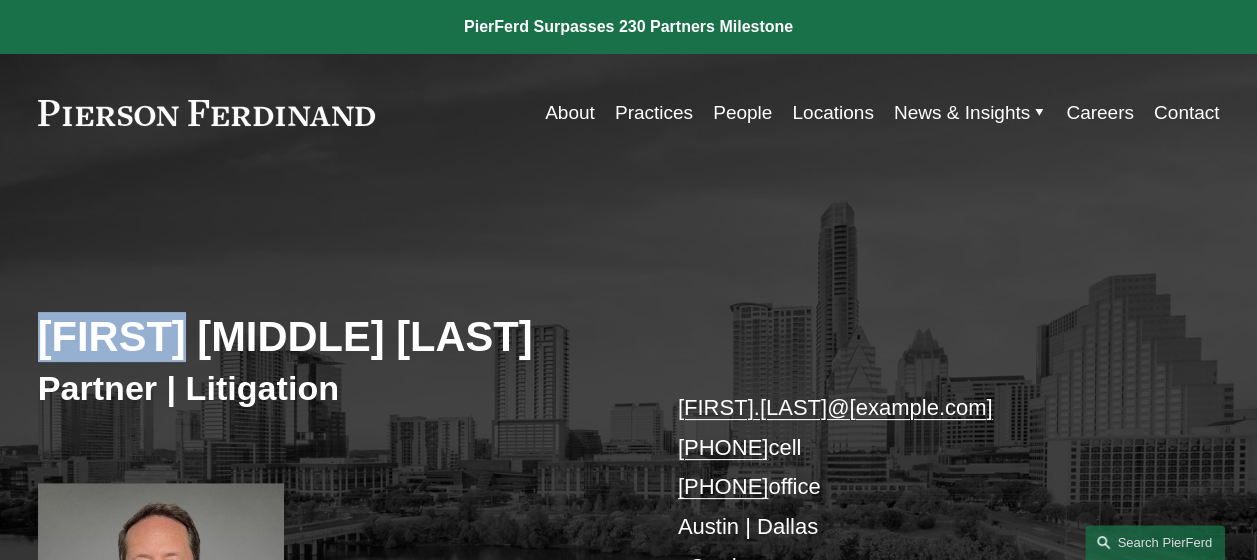 click on "[FIRST] [MIDDLE] [LAST]" at bounding box center [333, 337] 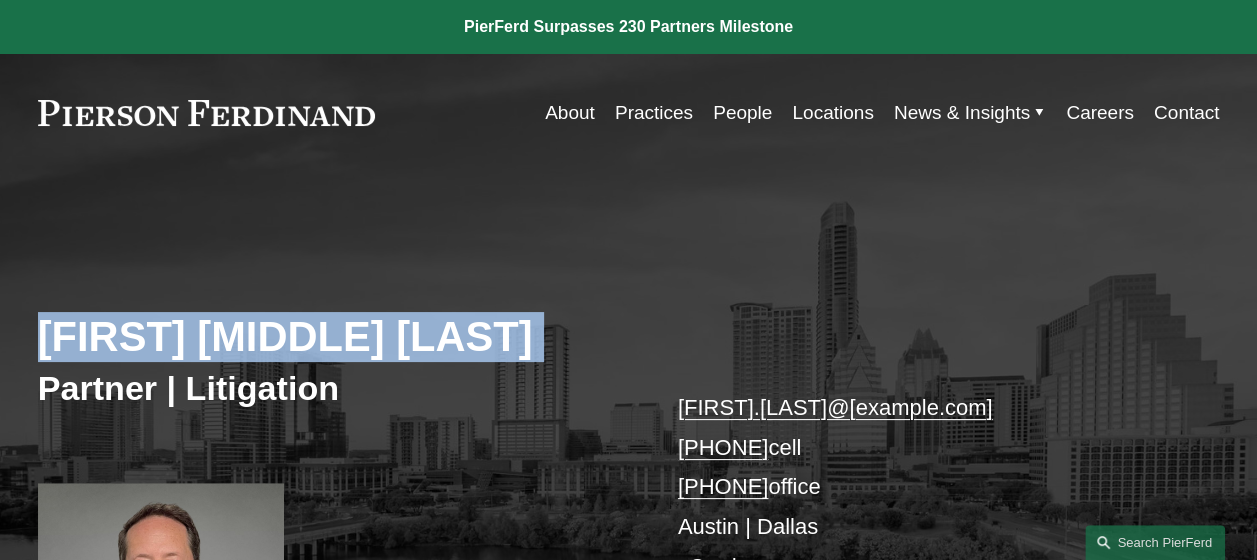copy on "[FIRST] [MIDDLE] [LAST]" 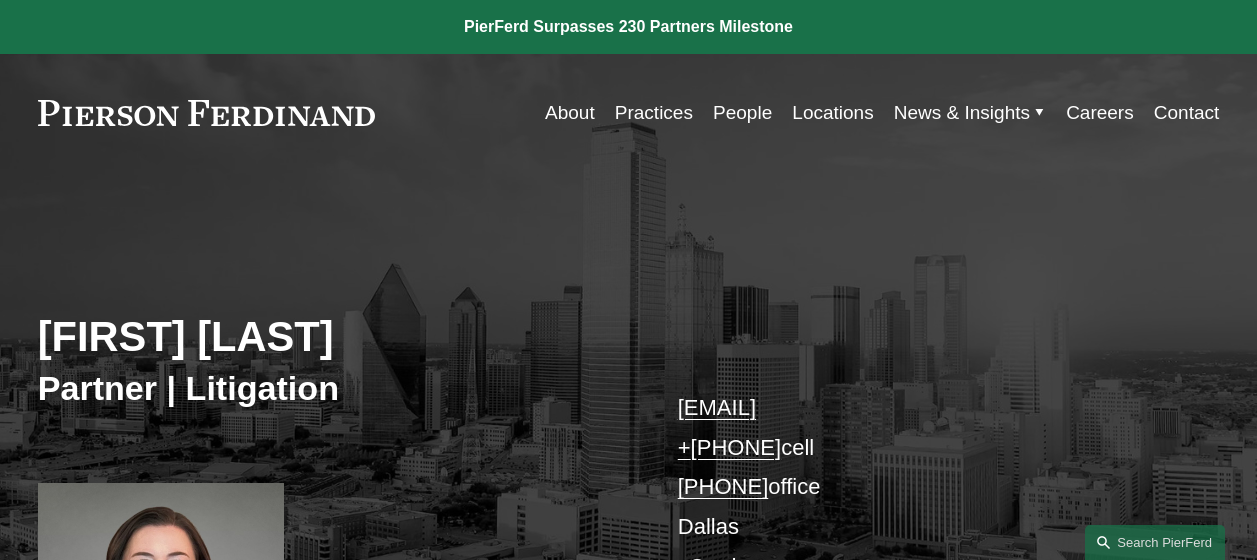 scroll, scrollTop: 0, scrollLeft: 0, axis: both 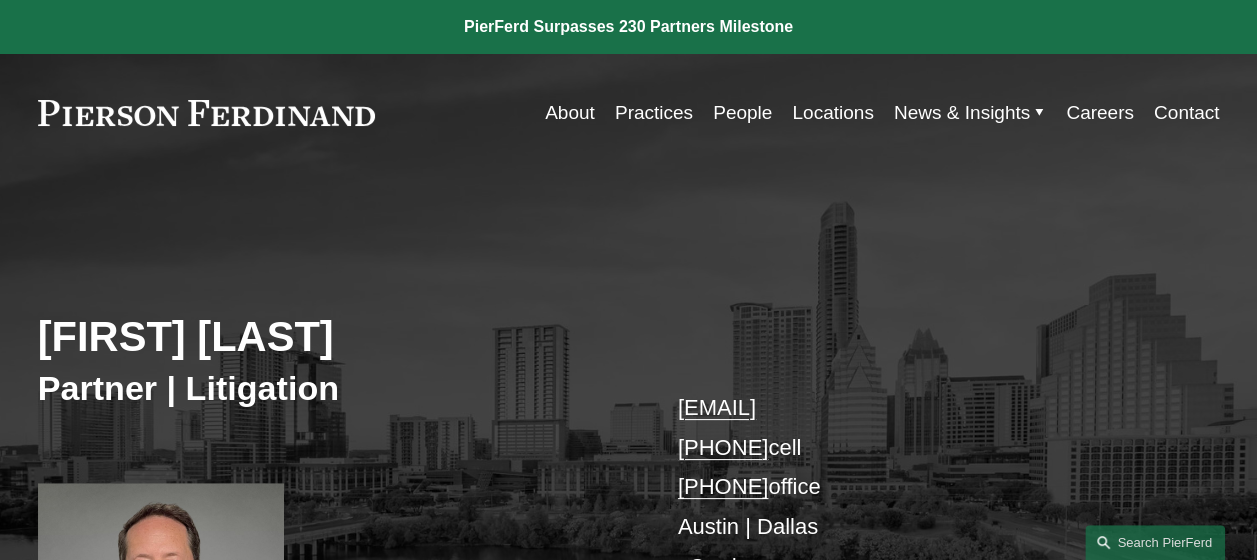 click on "William J. Akins" at bounding box center [333, 337] 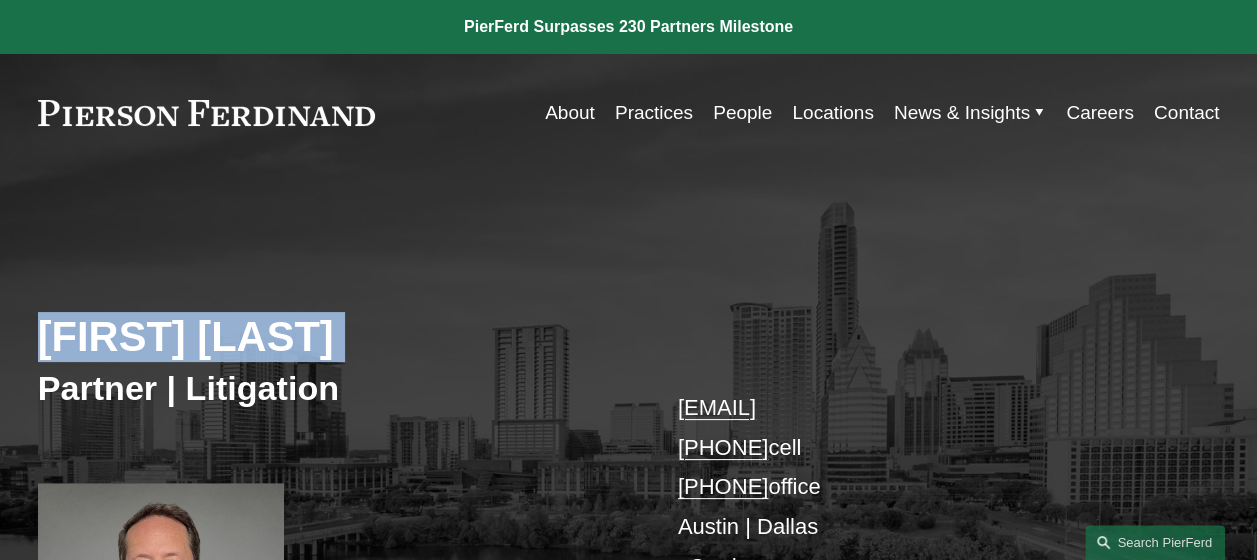 copy on "William J. Akins" 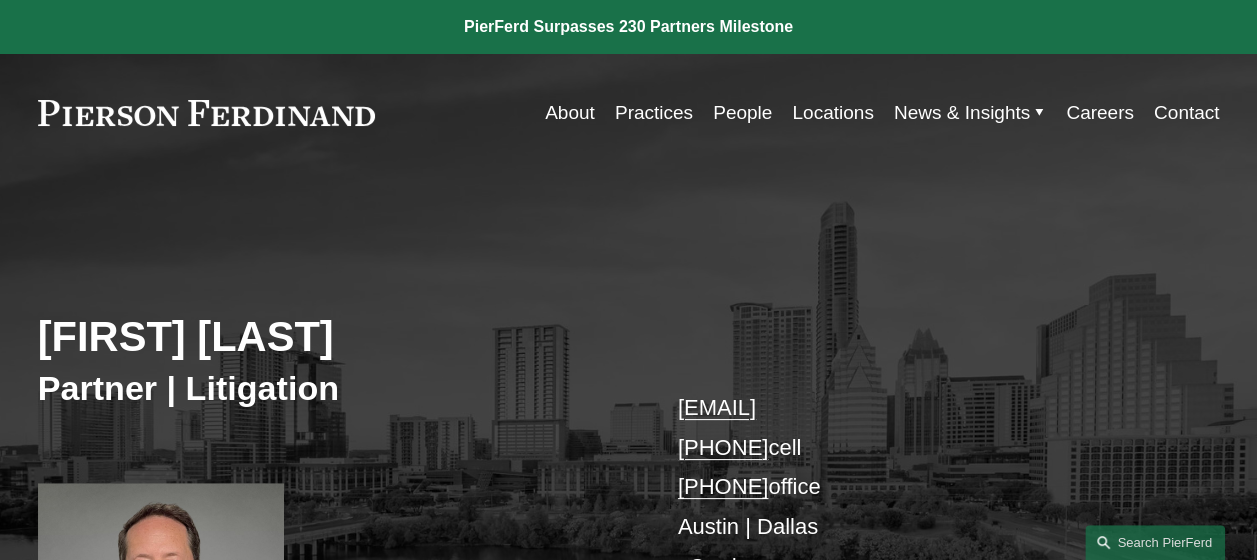 click on "William J. Akins
Partner | Litigation
william.akins@pierferd.com +1.214.924.9504  cell +1.737.667.5994  office Austin | Dallas vCard" at bounding box center (628, 461) 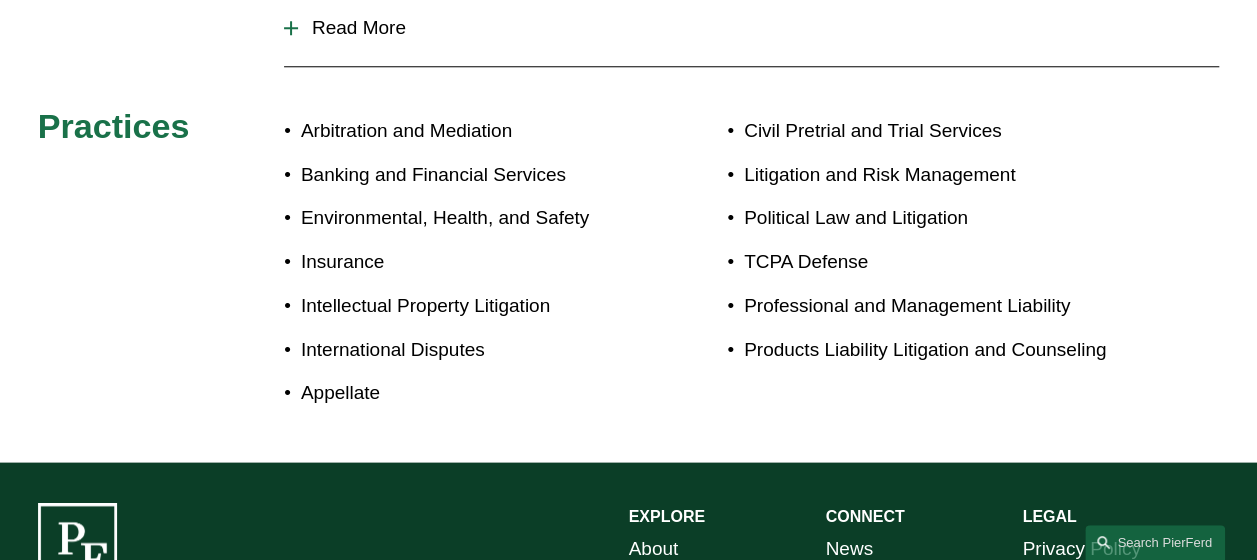 scroll, scrollTop: 960, scrollLeft: 0, axis: vertical 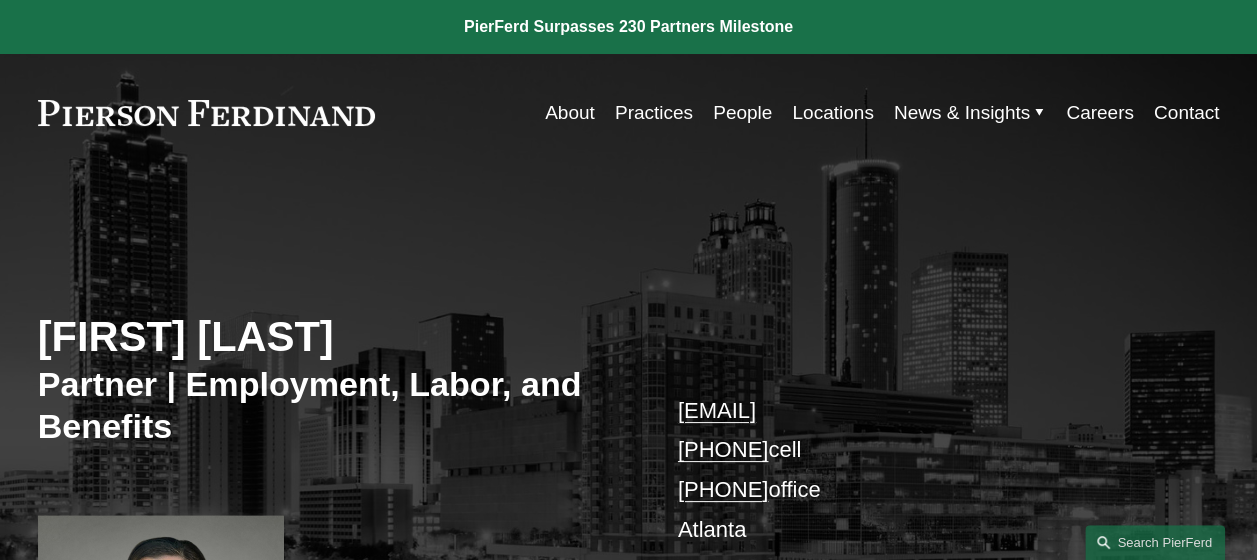 click on "[FIRST] [LAST]" at bounding box center [333, 337] 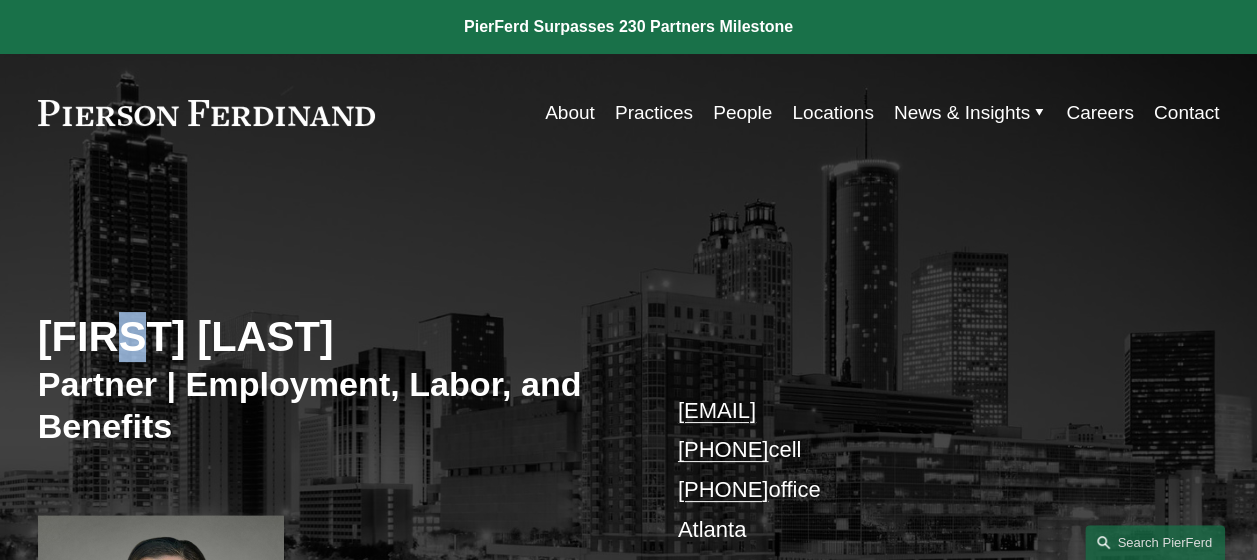 click on "[FIRST] [LAST]" at bounding box center (333, 337) 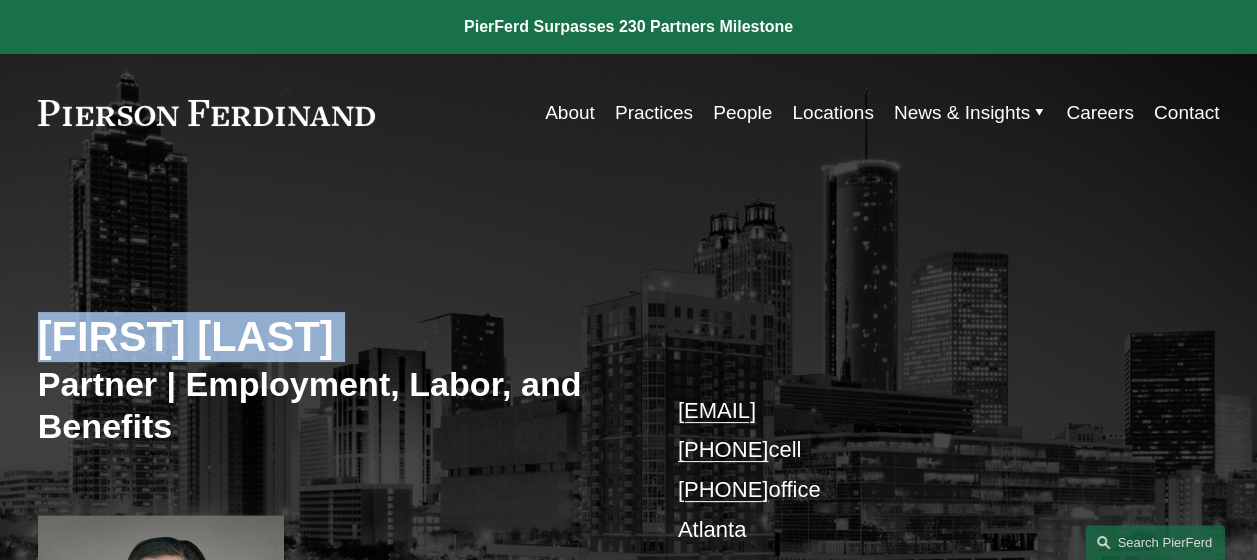 click on "[FIRST] [LAST]" at bounding box center [333, 337] 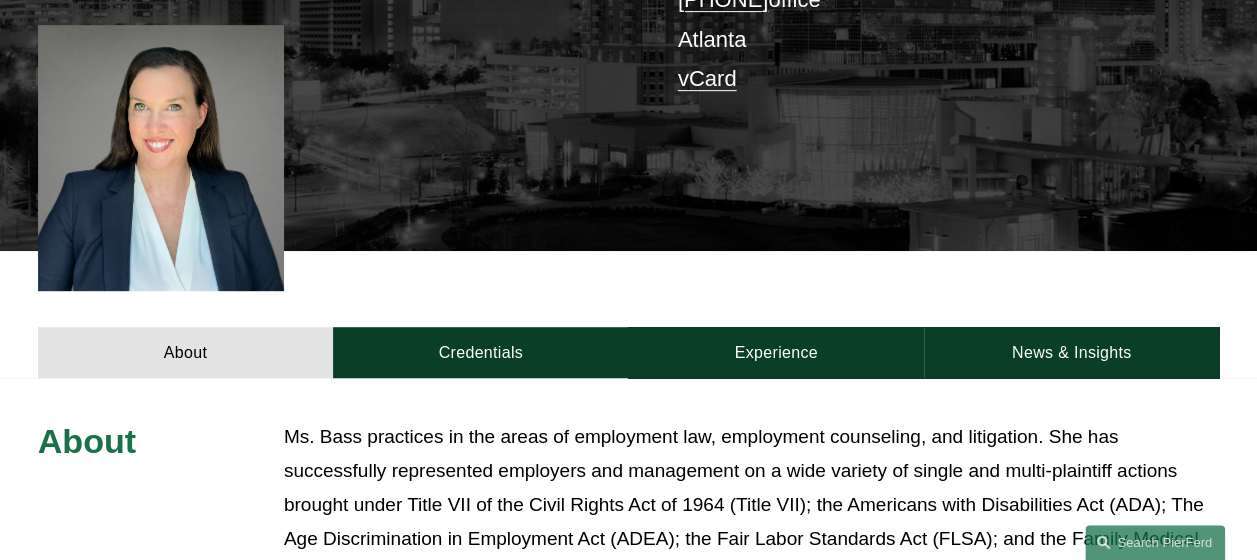 scroll, scrollTop: 980, scrollLeft: 0, axis: vertical 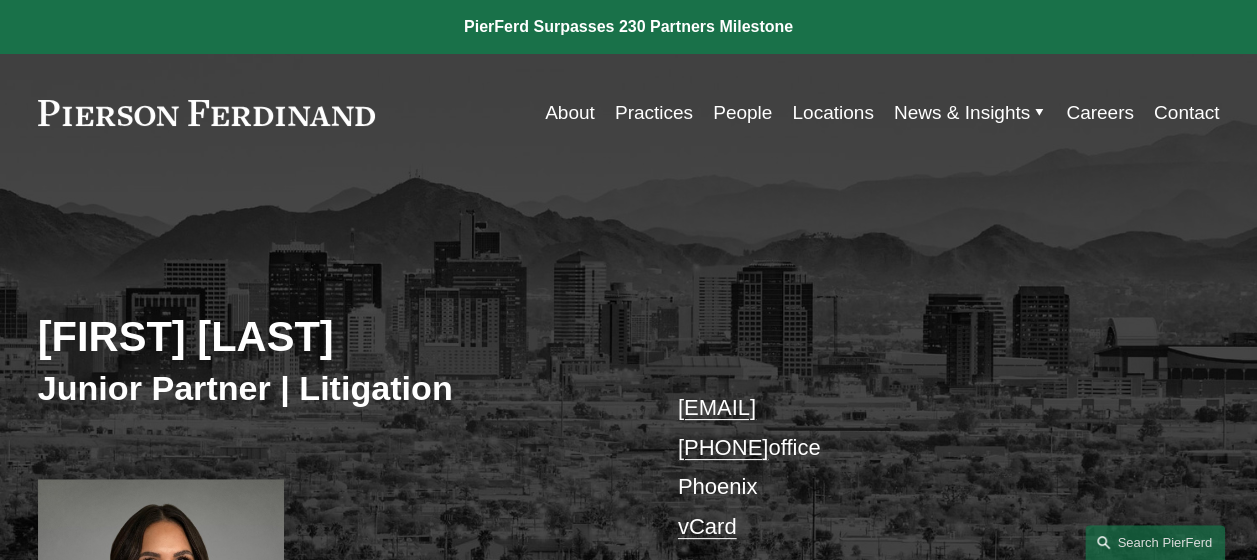click on "[FIRST] [LAST]" at bounding box center [333, 337] 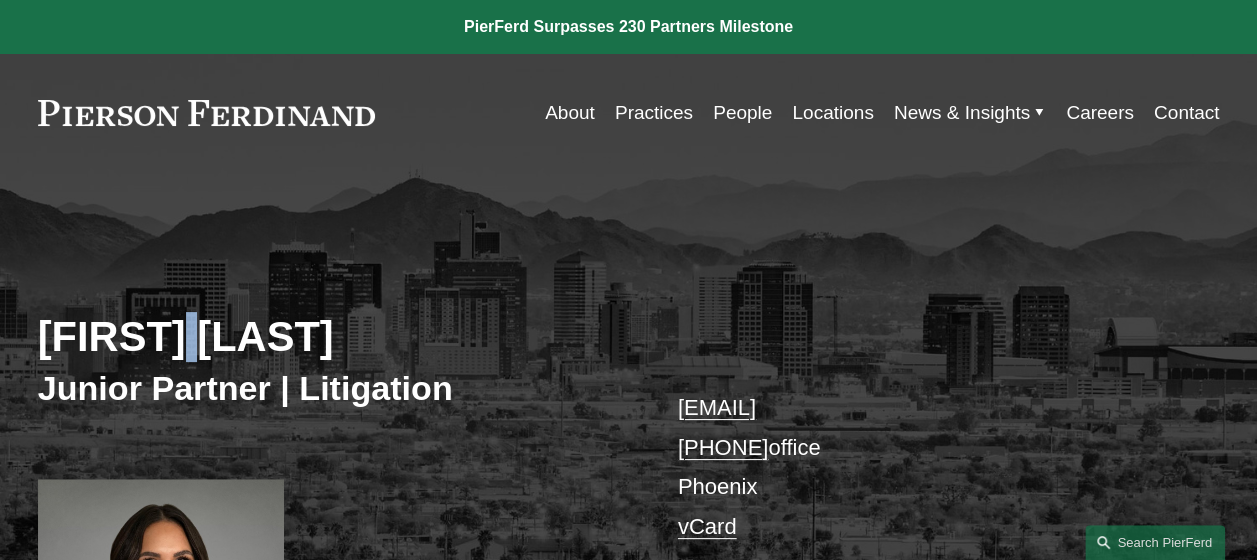 click on "[FIRST] [LAST]" at bounding box center (333, 337) 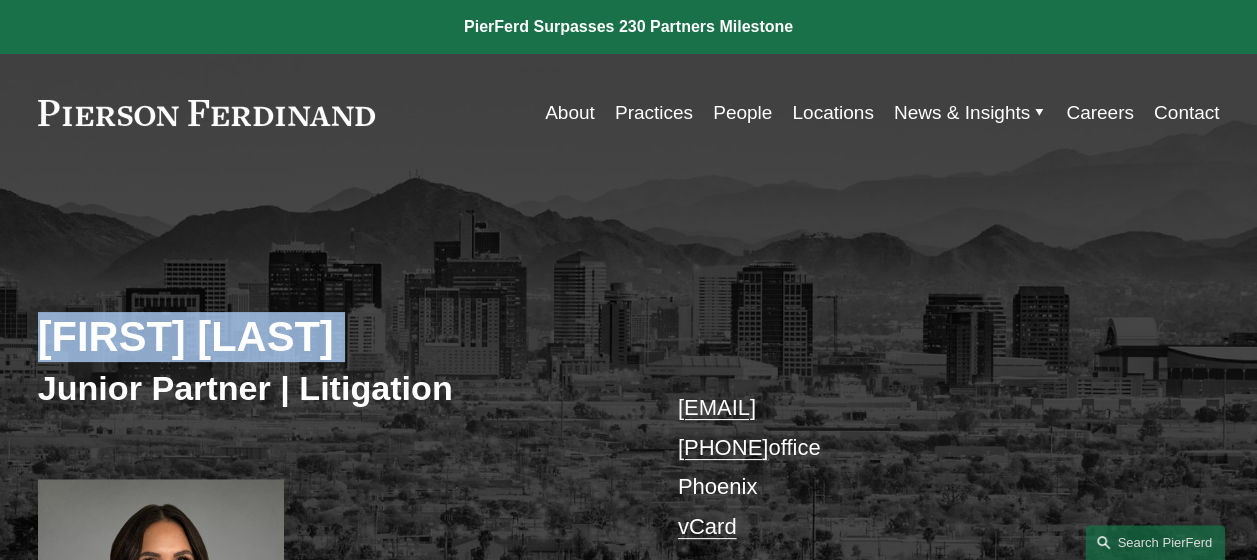 copy on "[FIRST] [LAST]" 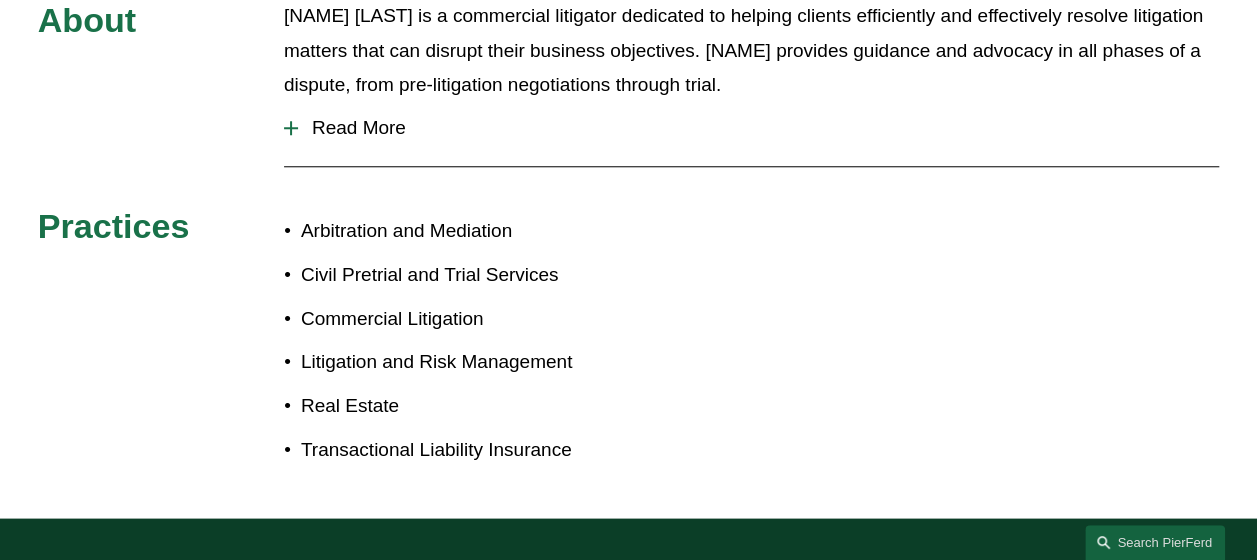 scroll, scrollTop: 906, scrollLeft: 0, axis: vertical 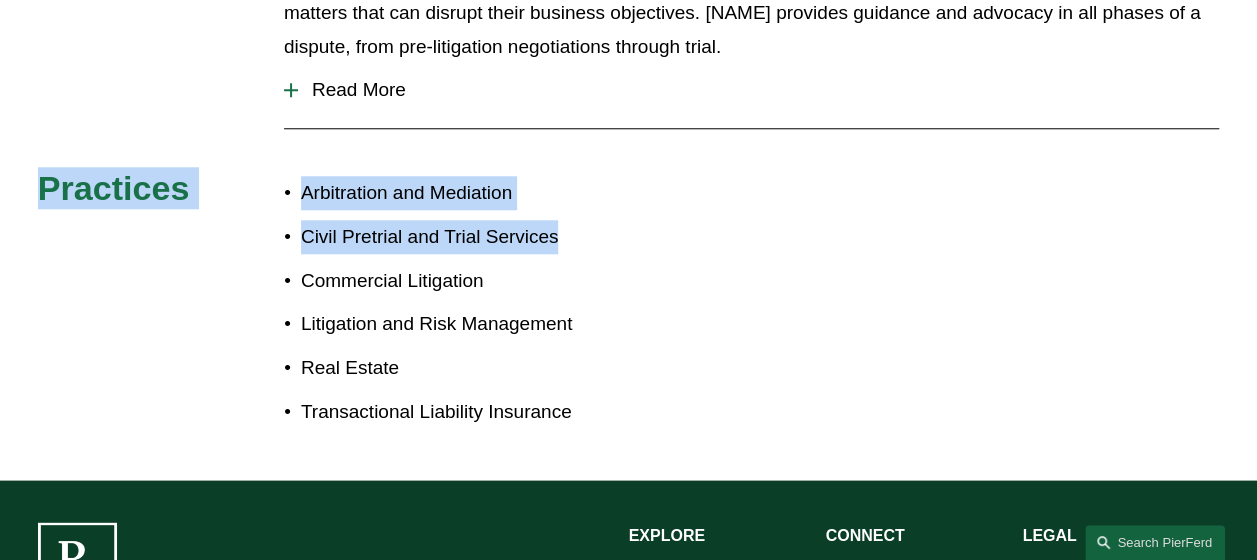 drag, startPoint x: 607, startPoint y: 248, endPoint x: 914, endPoint y: 265, distance: 307.47034 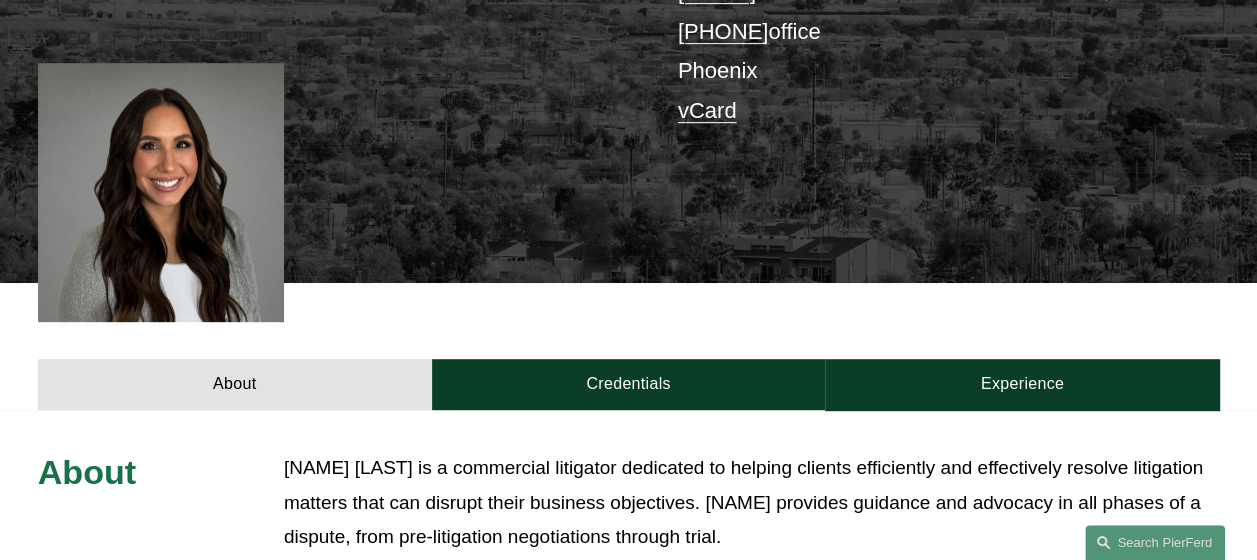 scroll, scrollTop: 0, scrollLeft: 0, axis: both 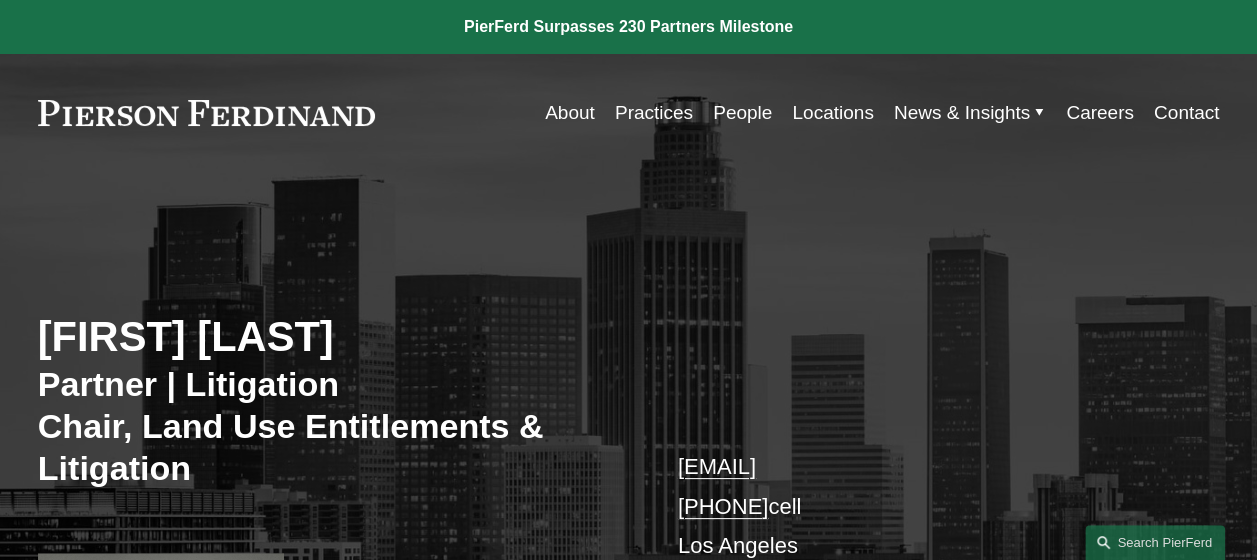 click on "Paul Beard II" at bounding box center (333, 337) 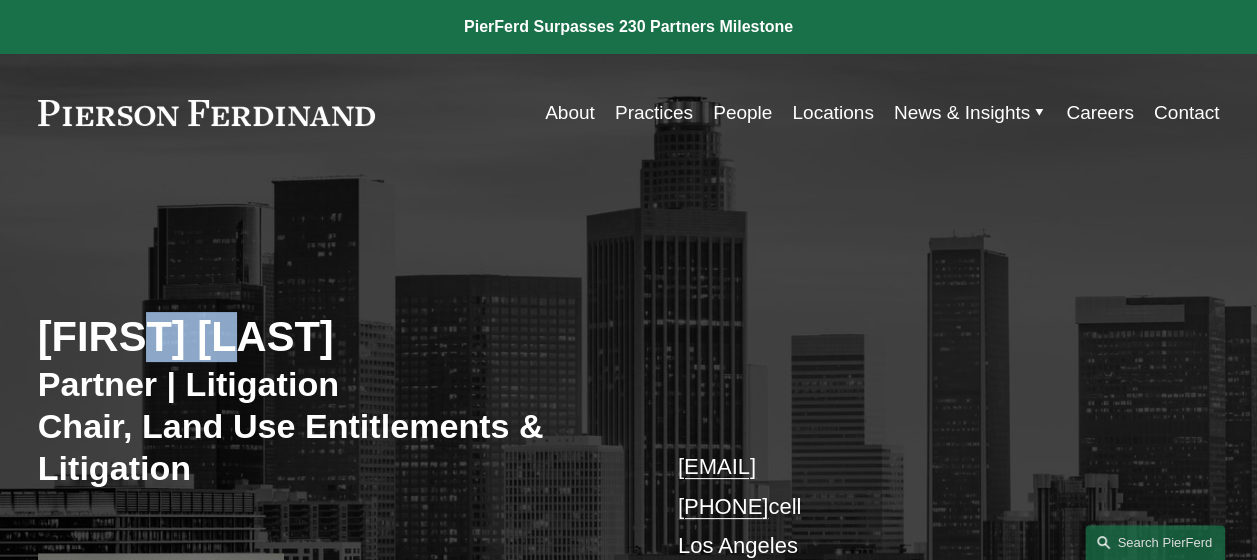 click on "Paul Beard II" at bounding box center [333, 337] 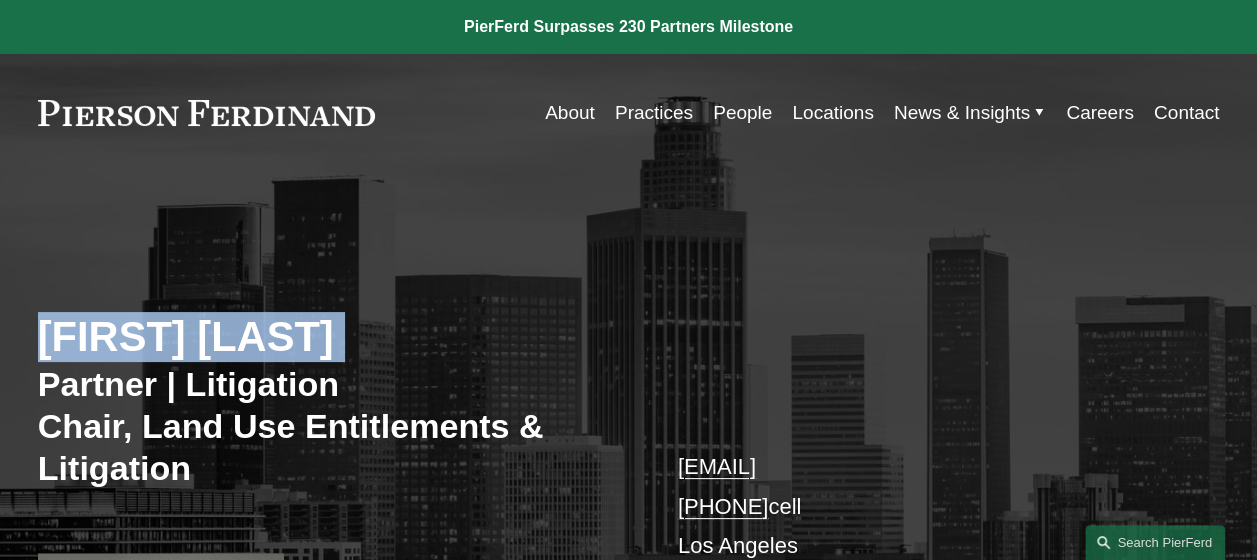 copy on "Paul Beard II" 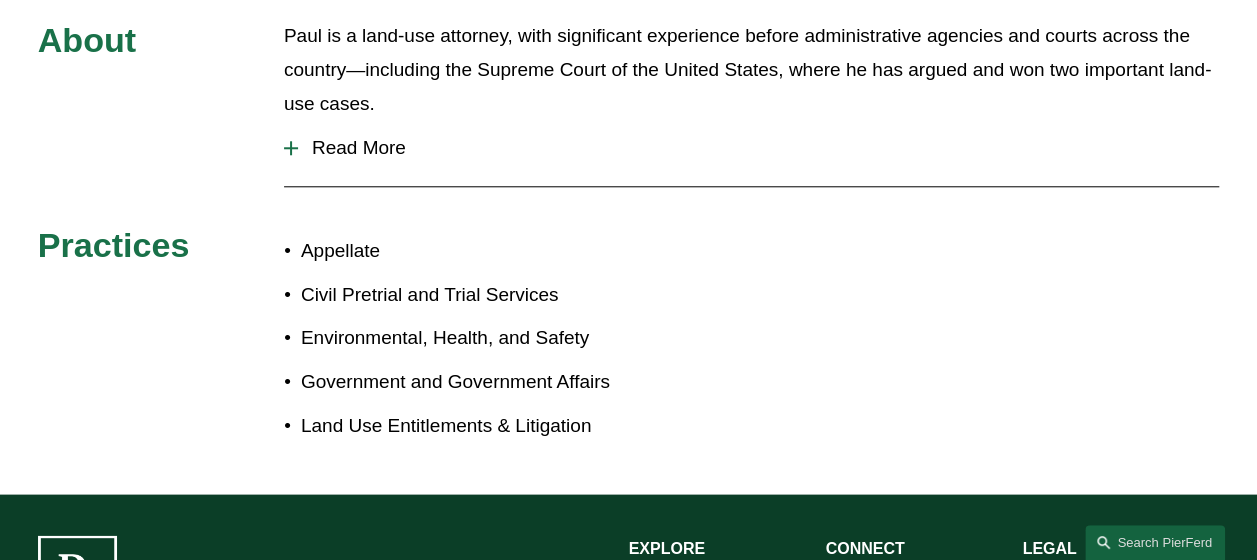 scroll, scrollTop: 920, scrollLeft: 0, axis: vertical 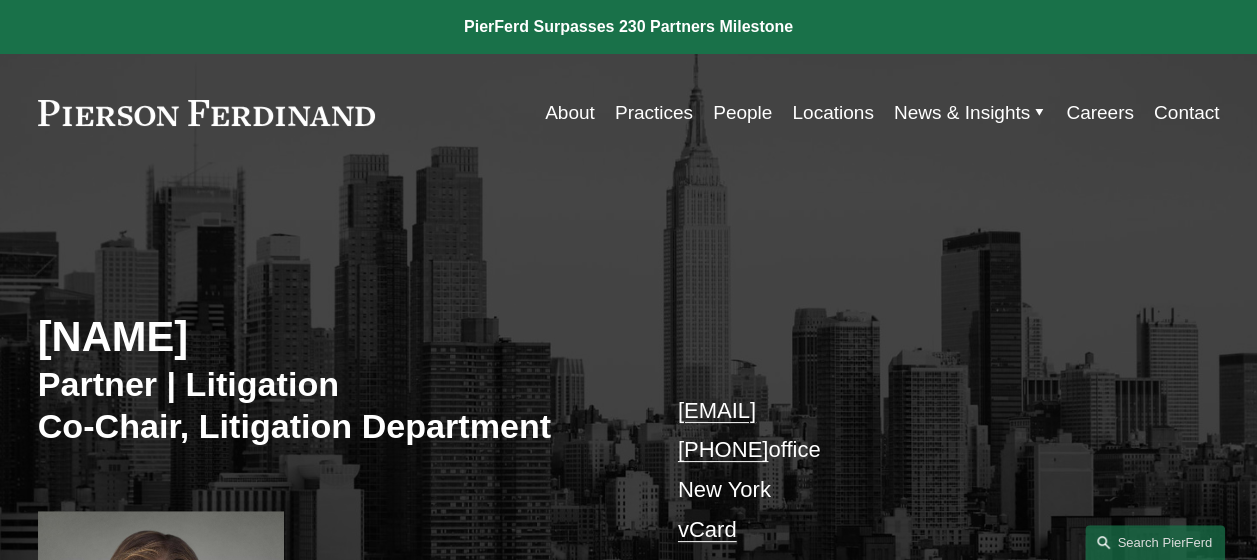 click on "[NAME]" at bounding box center [333, 337] 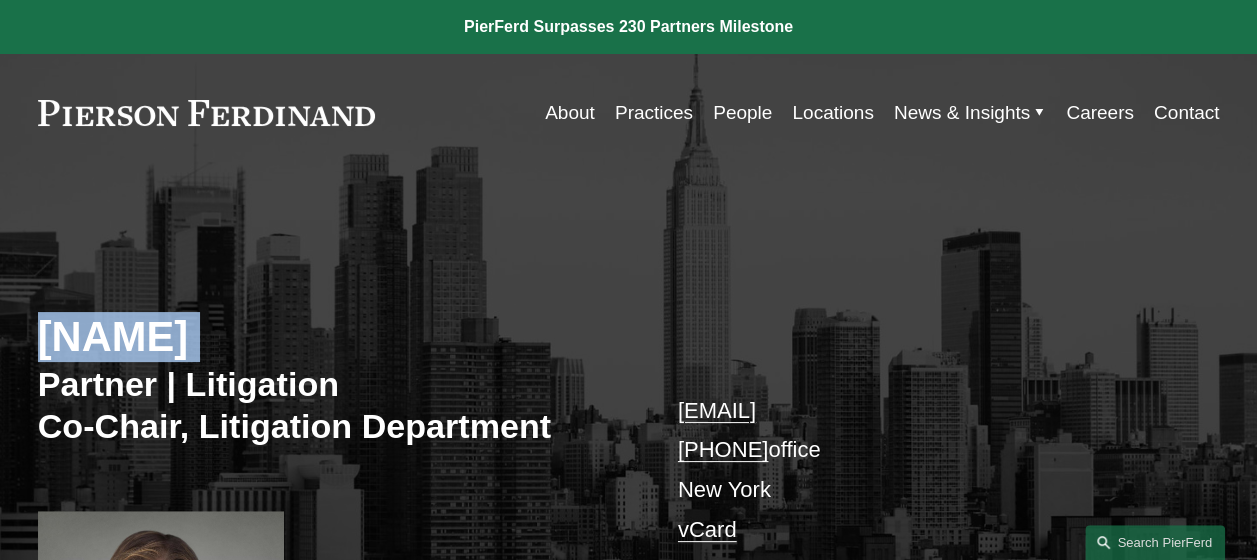 copy on "[NAME]" 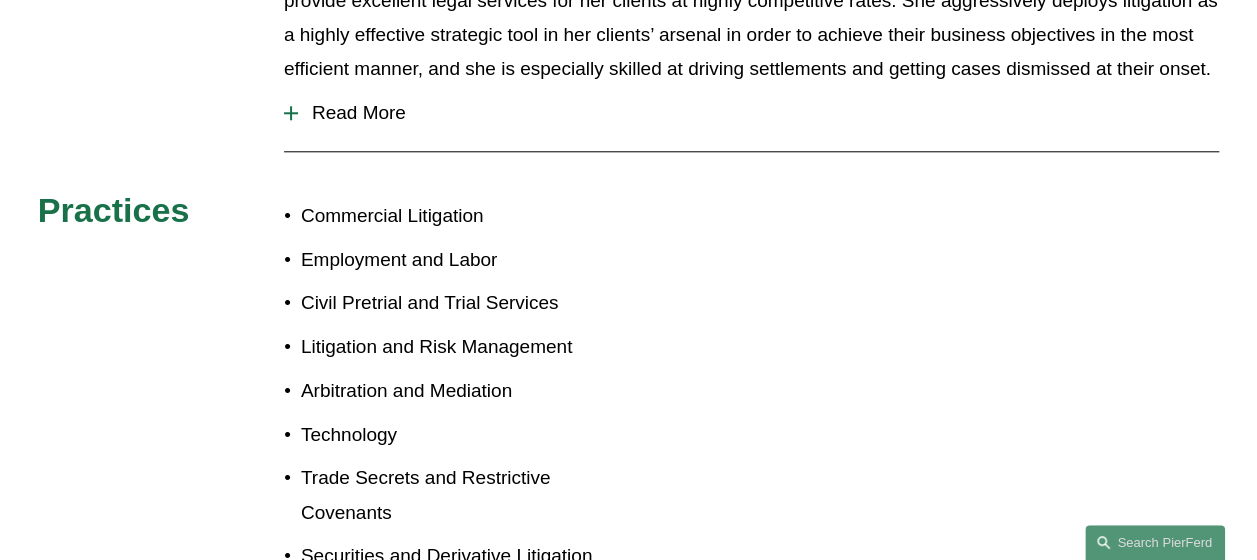 scroll, scrollTop: 1470, scrollLeft: 0, axis: vertical 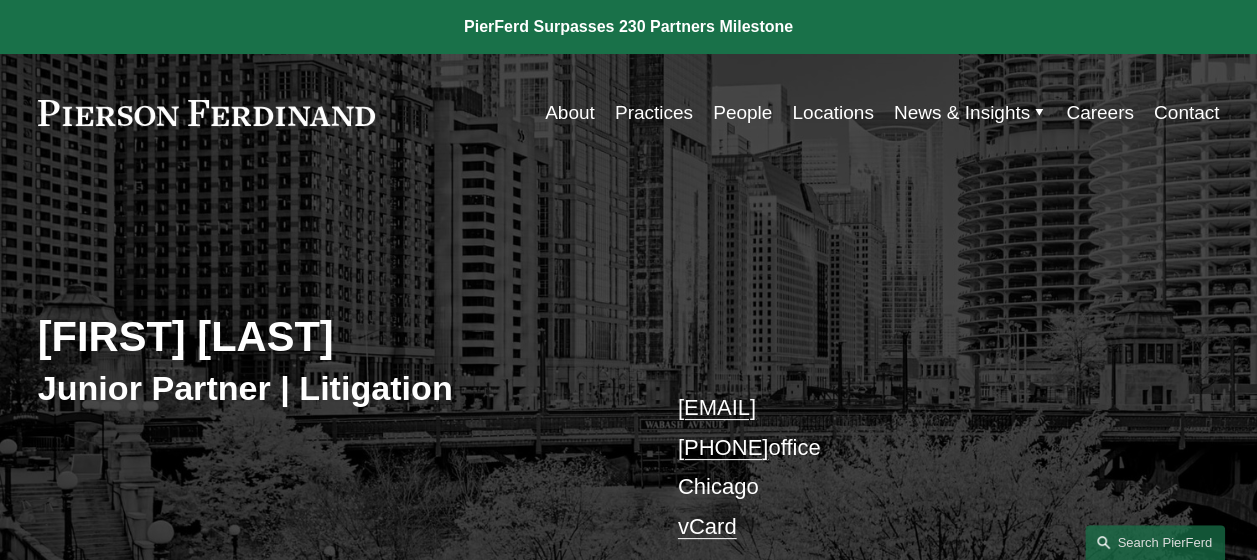 click on "Kaitlyn Bryniarski" at bounding box center (333, 337) 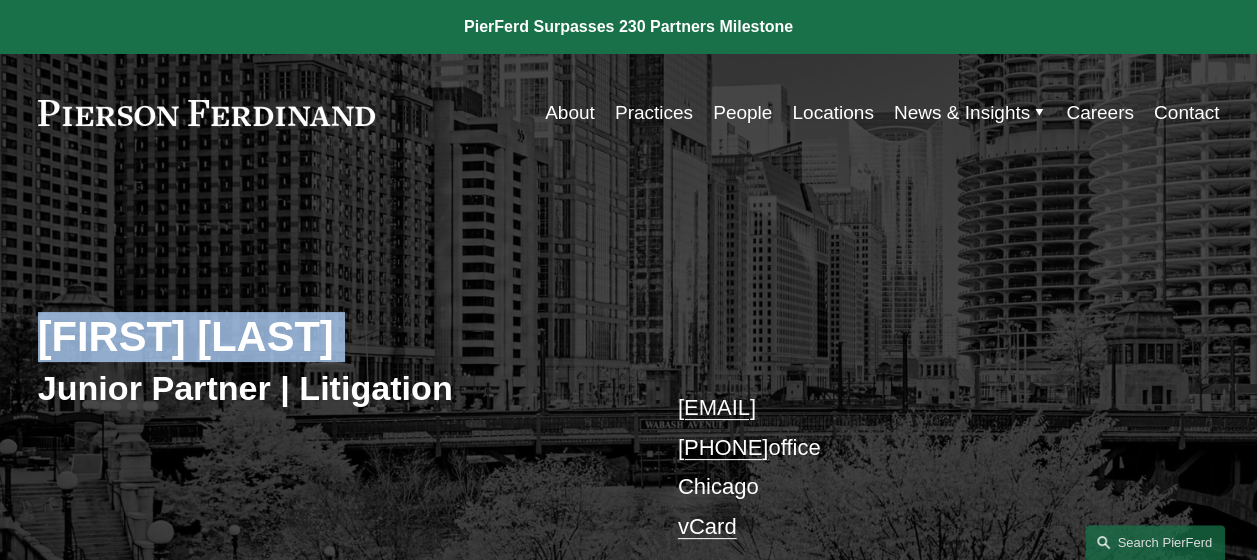 copy on "Kaitlyn Bryniarski" 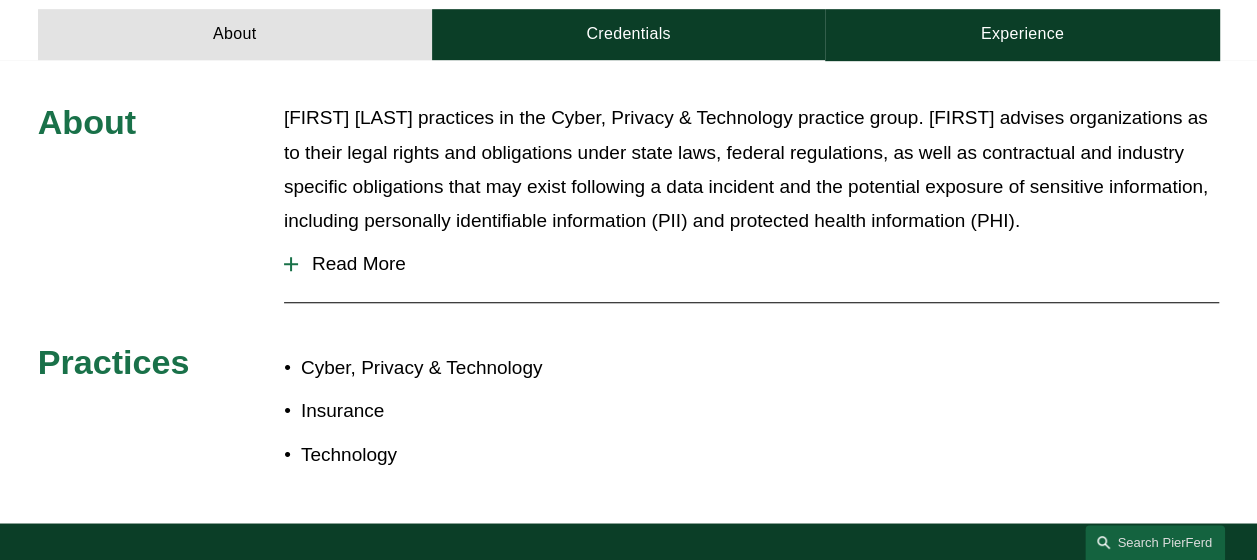 scroll, scrollTop: 733, scrollLeft: 0, axis: vertical 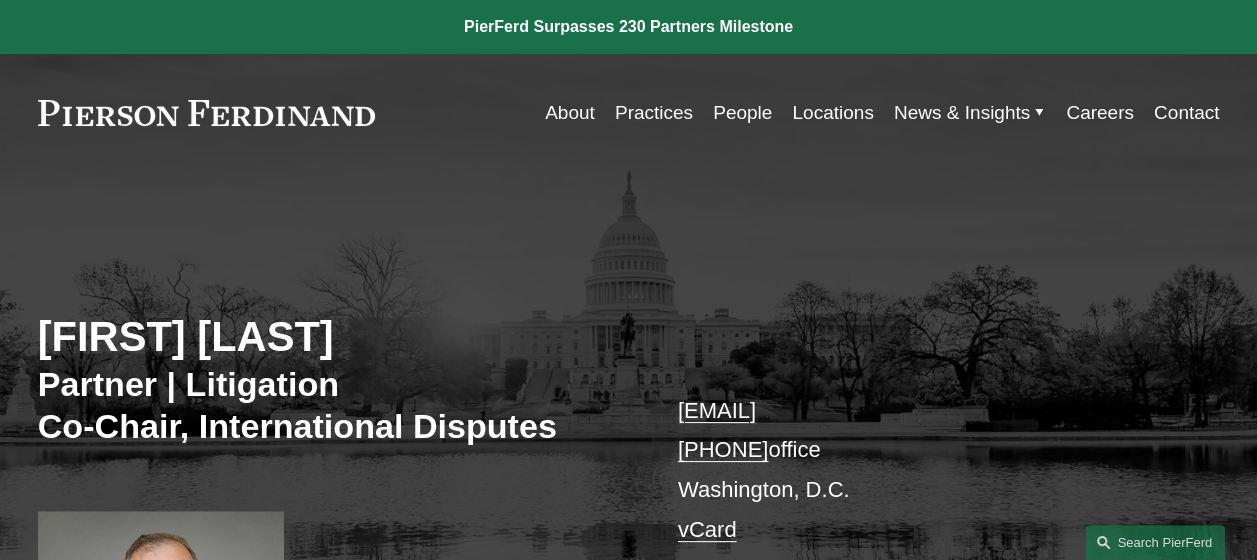click on "[FIRST] [LAST]" at bounding box center [333, 337] 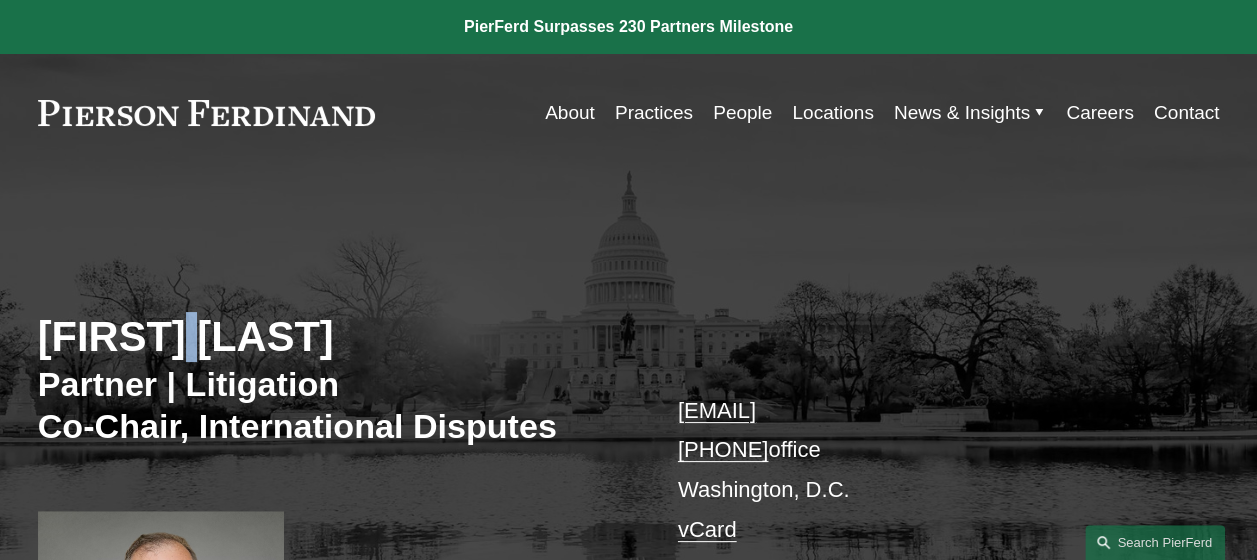 click on "[FIRST] [LAST]" at bounding box center (333, 337) 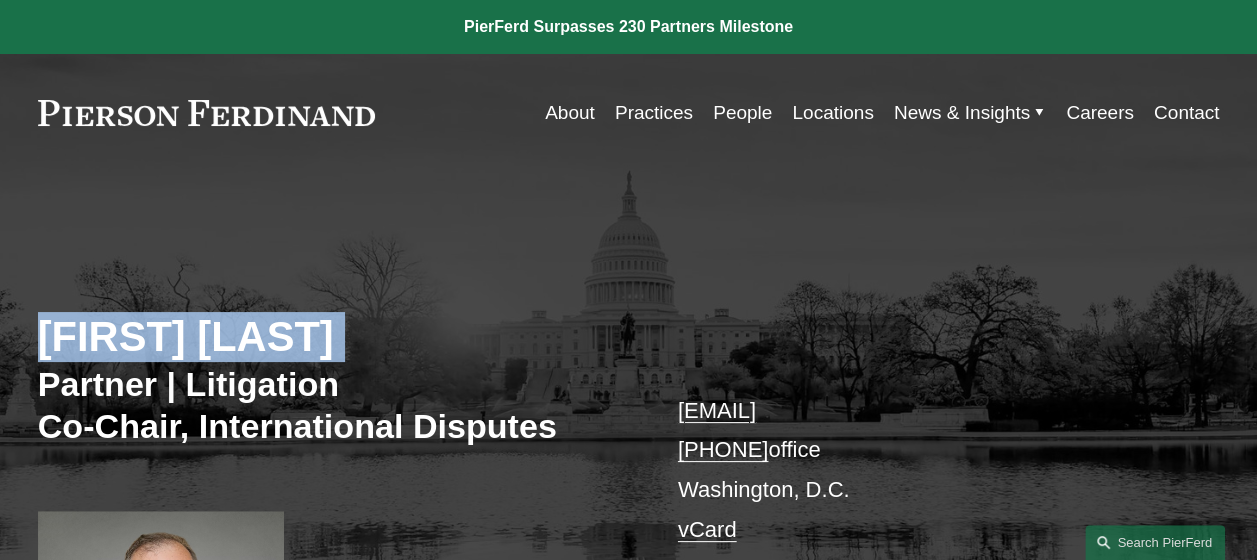 click on "[FIRST] [LAST]" at bounding box center (333, 337) 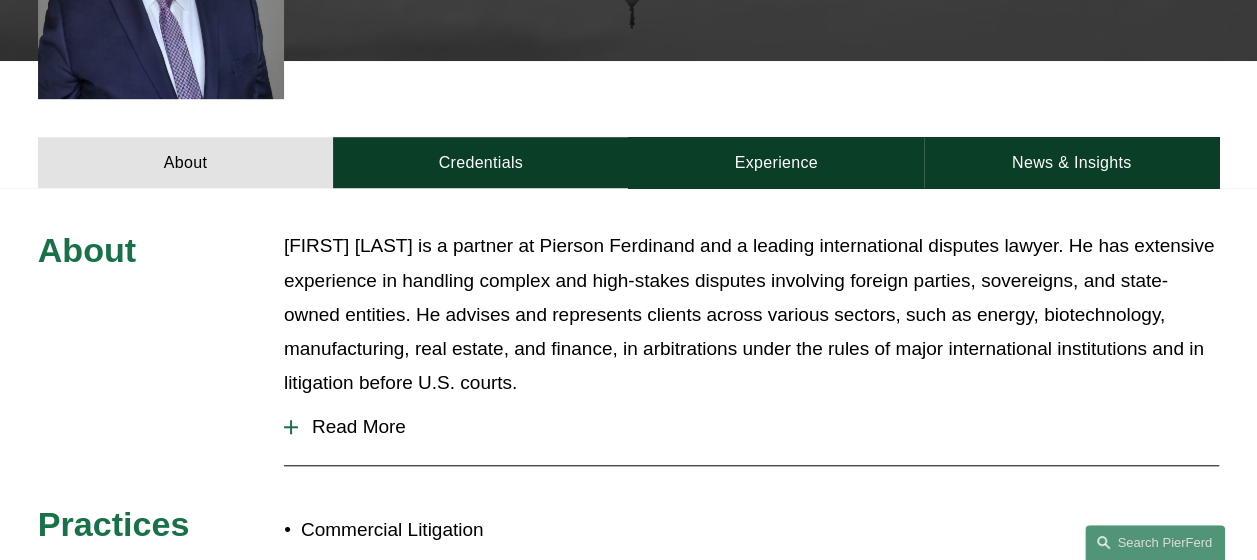 scroll, scrollTop: 852, scrollLeft: 0, axis: vertical 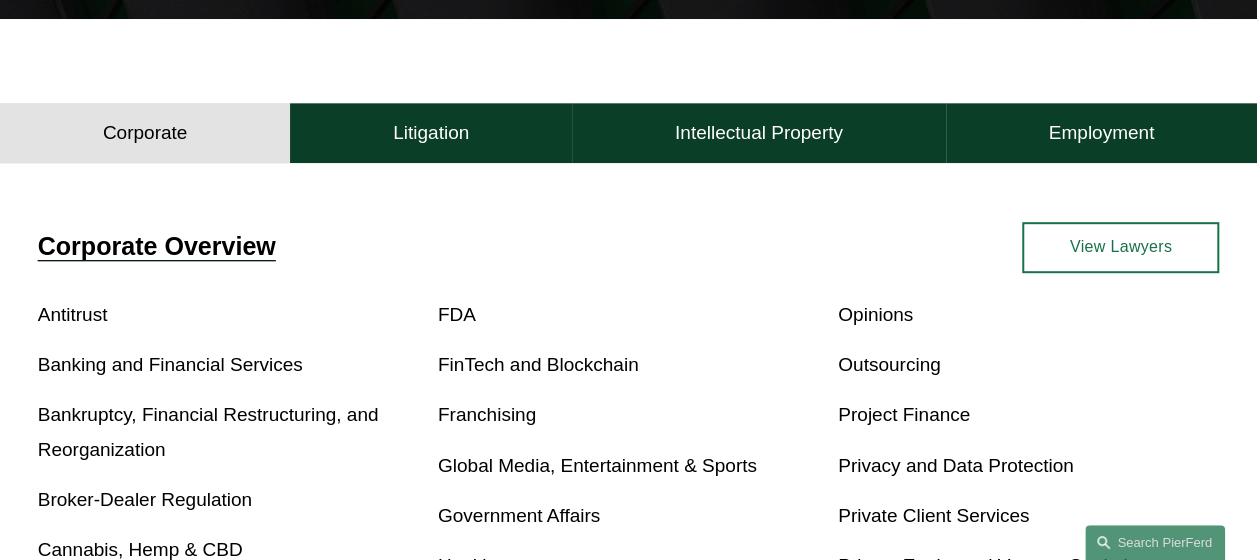 click on "FinTech and Blockchain" at bounding box center (538, 364) 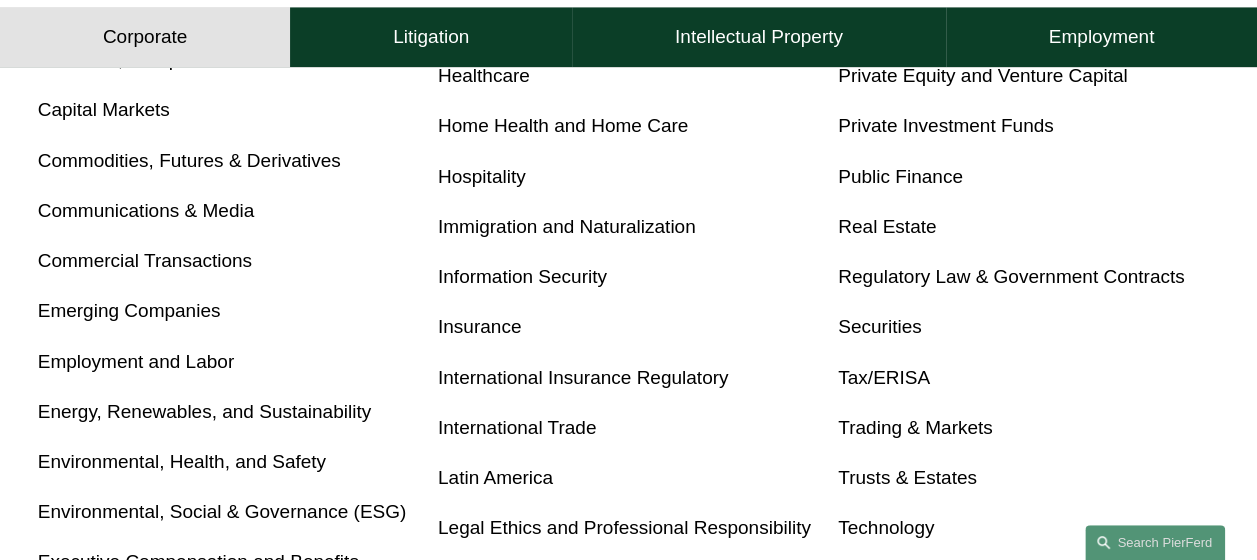 scroll, scrollTop: 1470, scrollLeft: 0, axis: vertical 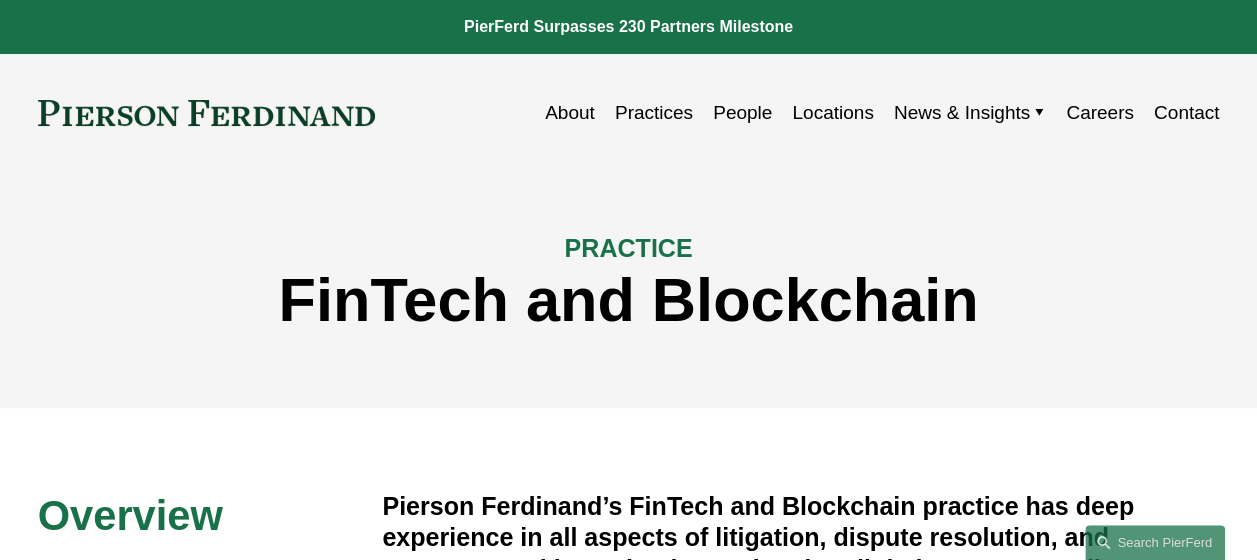 click on "FinTech and Blockchain" at bounding box center [629, 300] 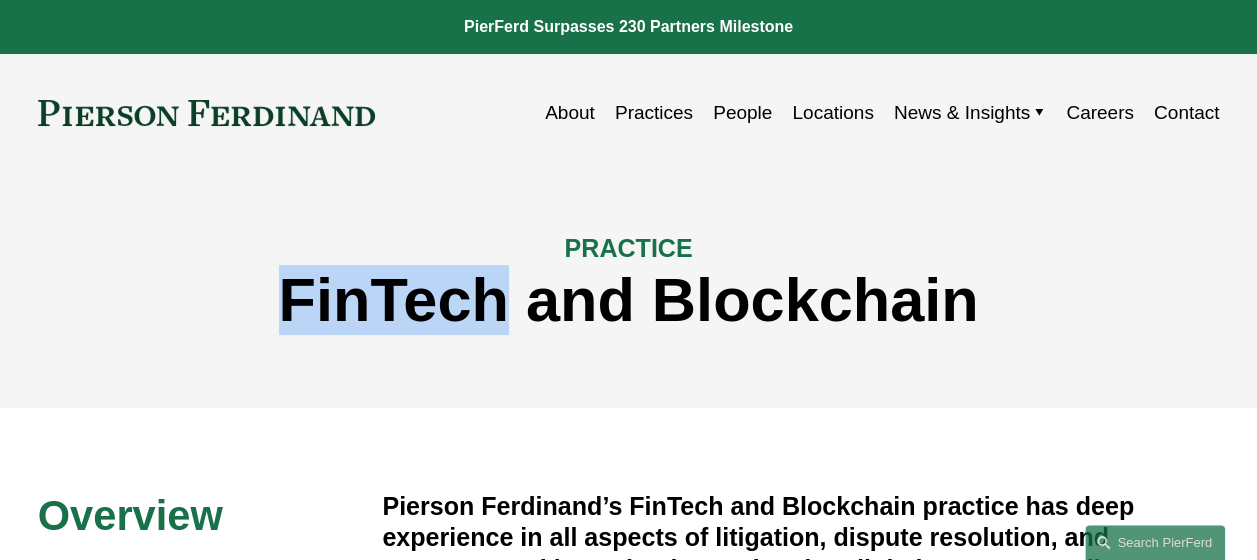 click on "FinTech and Blockchain" at bounding box center [629, 300] 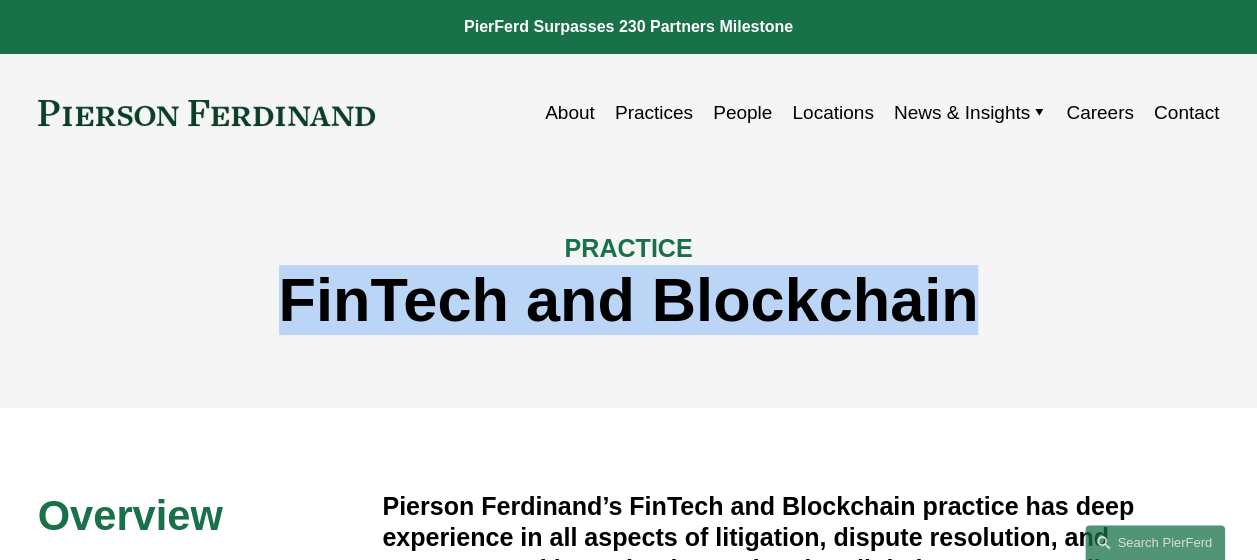 copy on "FinTech and Blockchain" 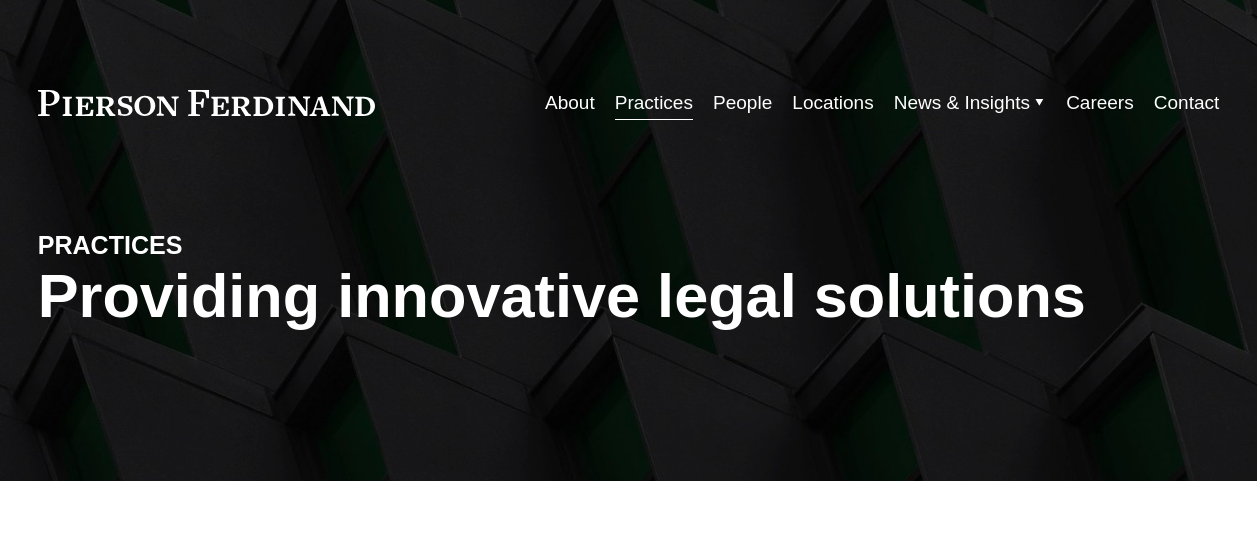 scroll, scrollTop: 0, scrollLeft: 0, axis: both 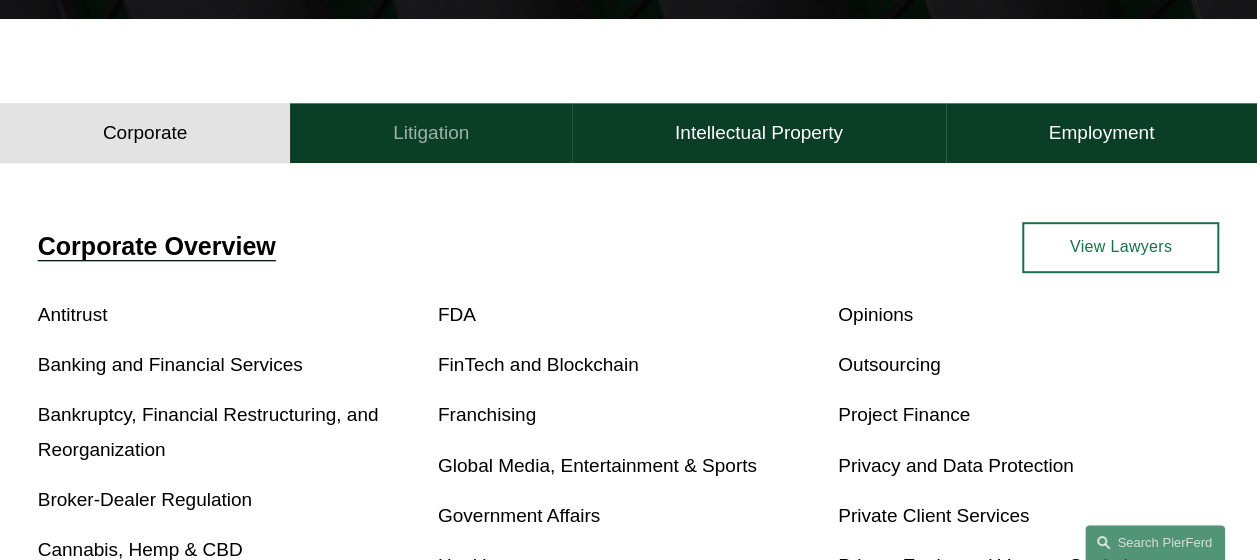 click on "Litigation" at bounding box center [431, 133] 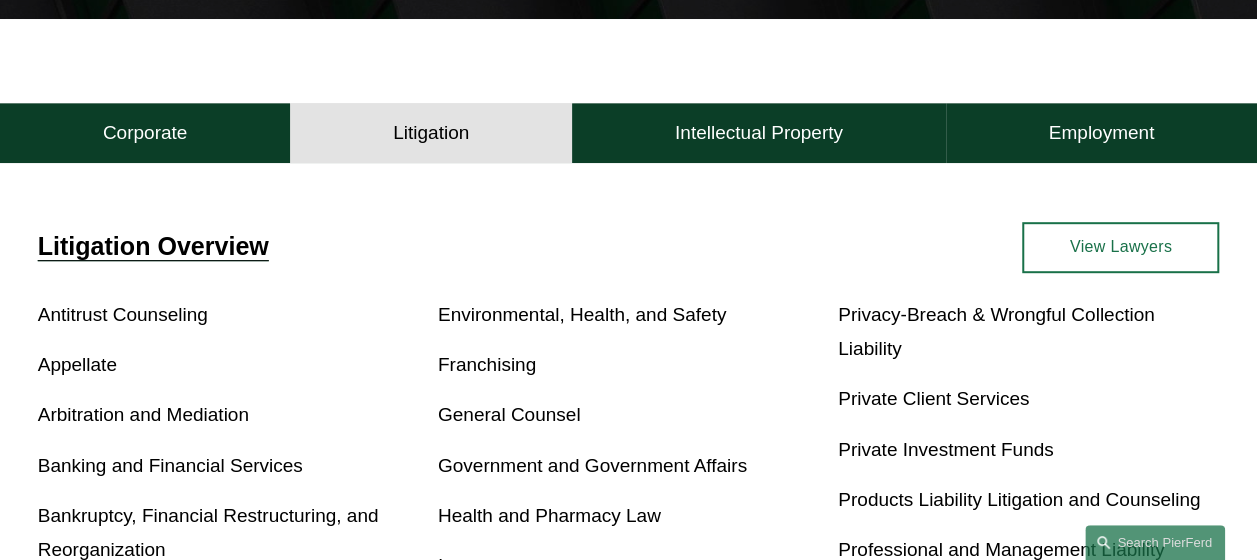 click on "Litigation" at bounding box center (431, 133) 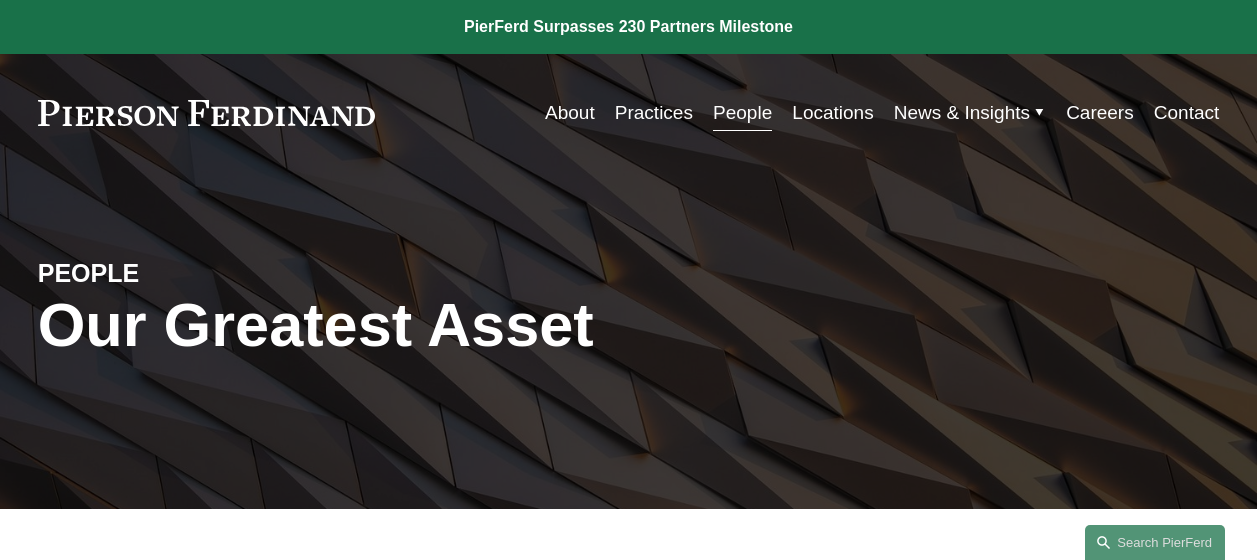 scroll, scrollTop: 0, scrollLeft: 0, axis: both 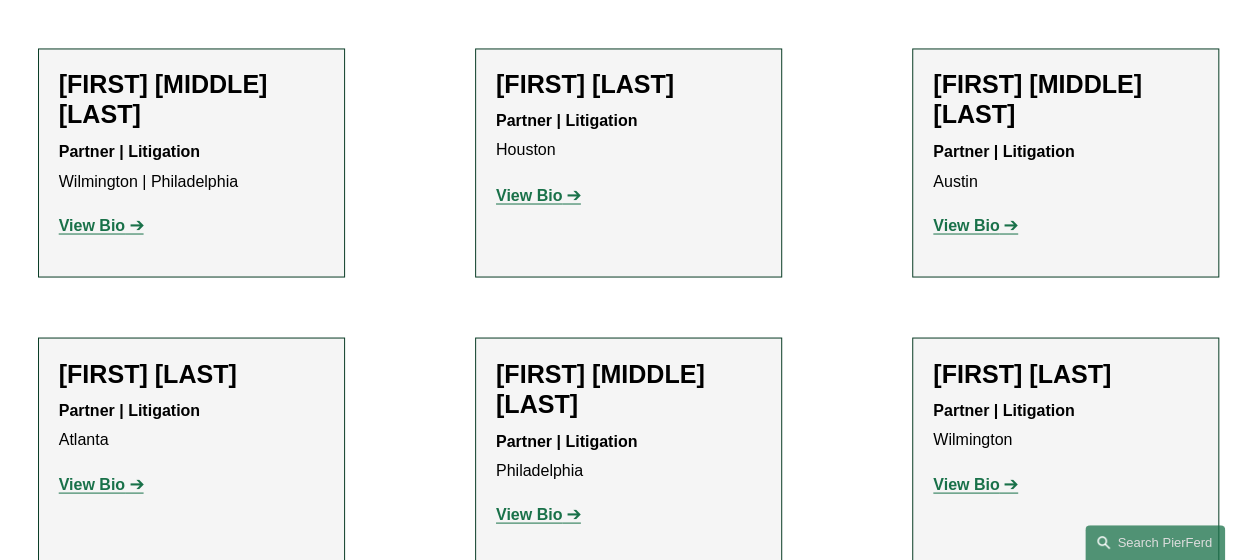 click on "View Bio" 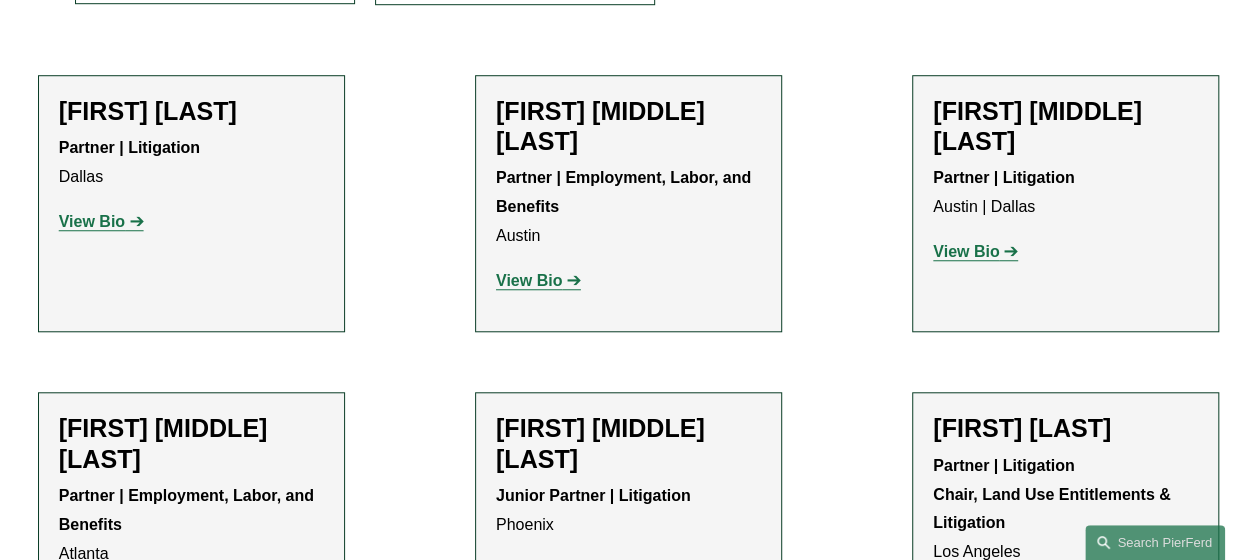scroll, scrollTop: 240, scrollLeft: 0, axis: vertical 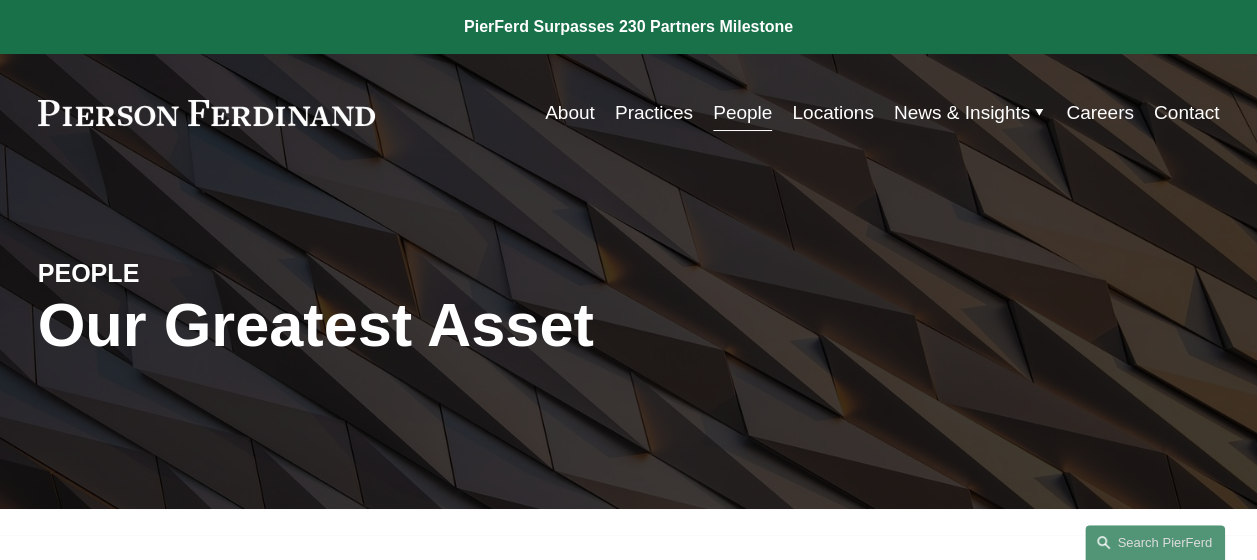 click on "Practices" at bounding box center (654, 113) 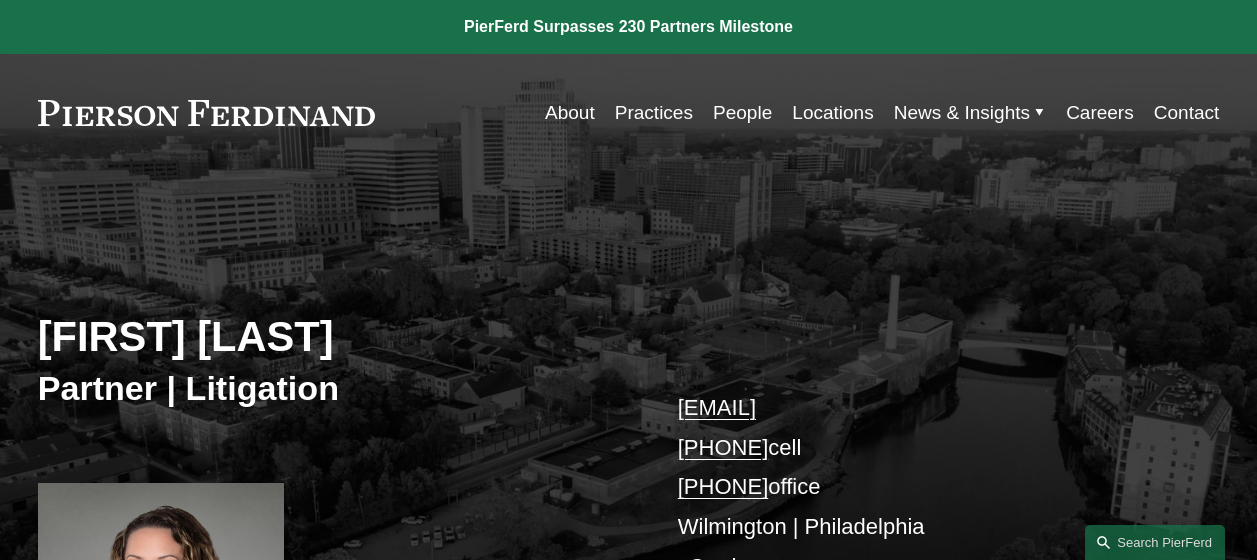 scroll, scrollTop: 0, scrollLeft: 0, axis: both 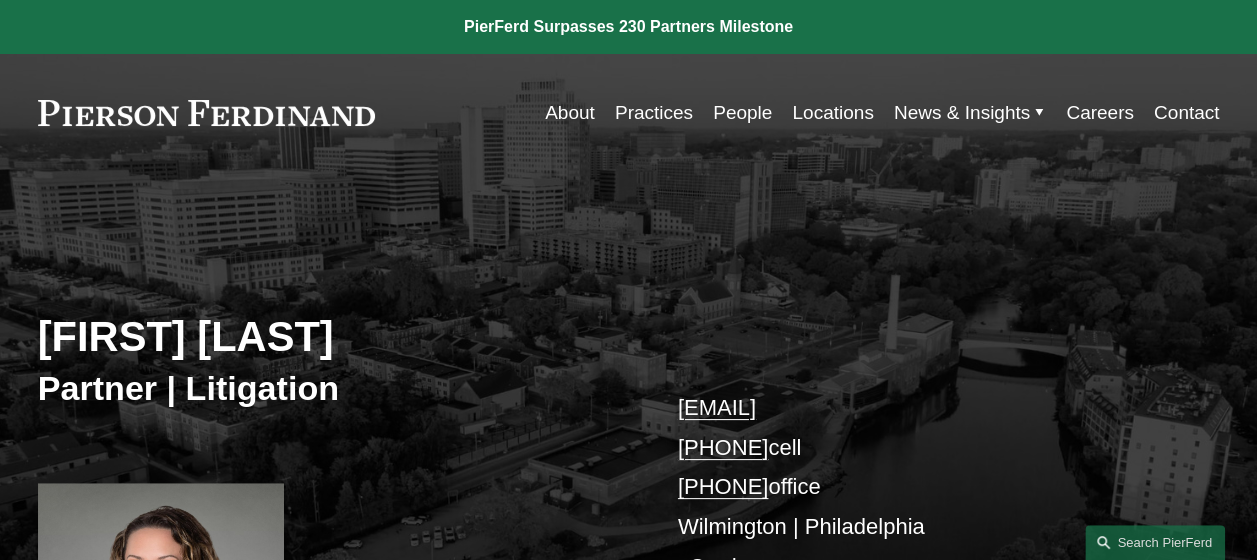 click on "Maura L. Burke" at bounding box center [333, 337] 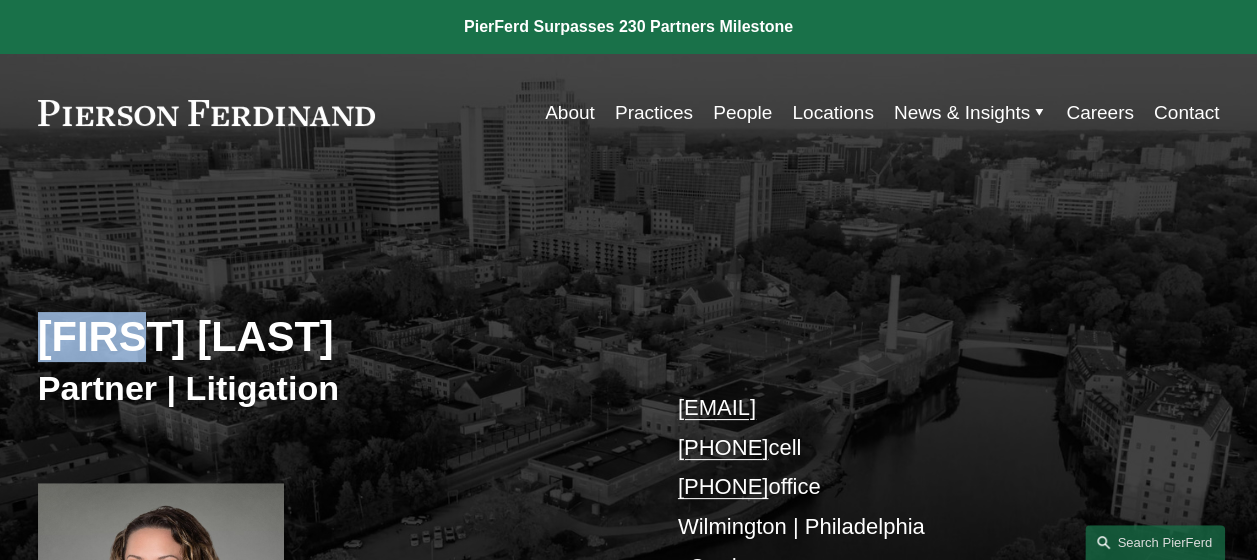 click on "Maura L. Burke" at bounding box center (333, 337) 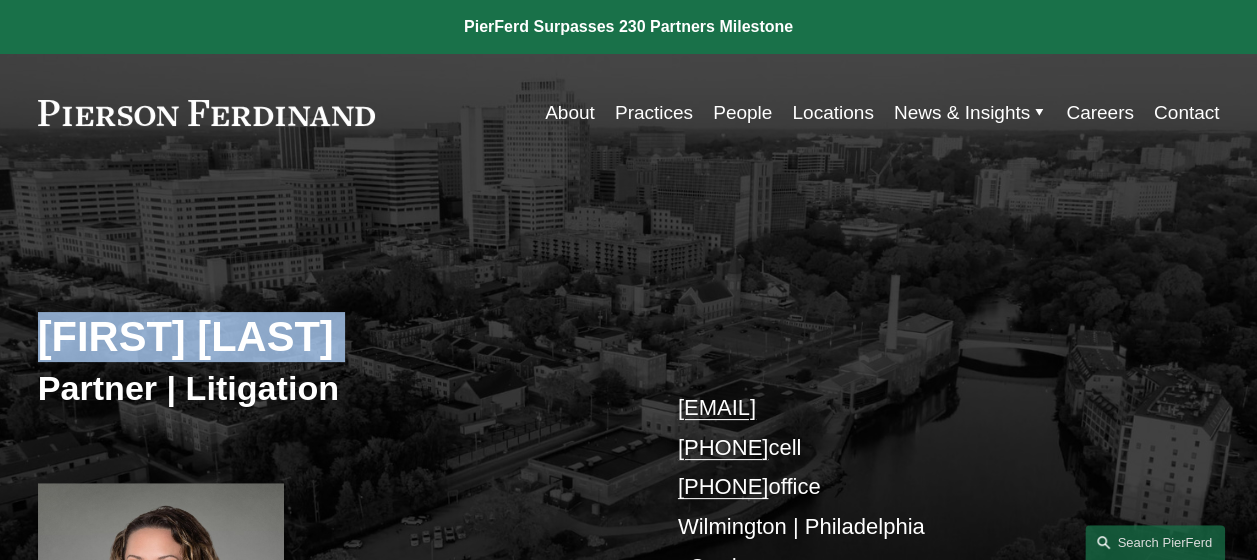 copy on "Maura L. Burke" 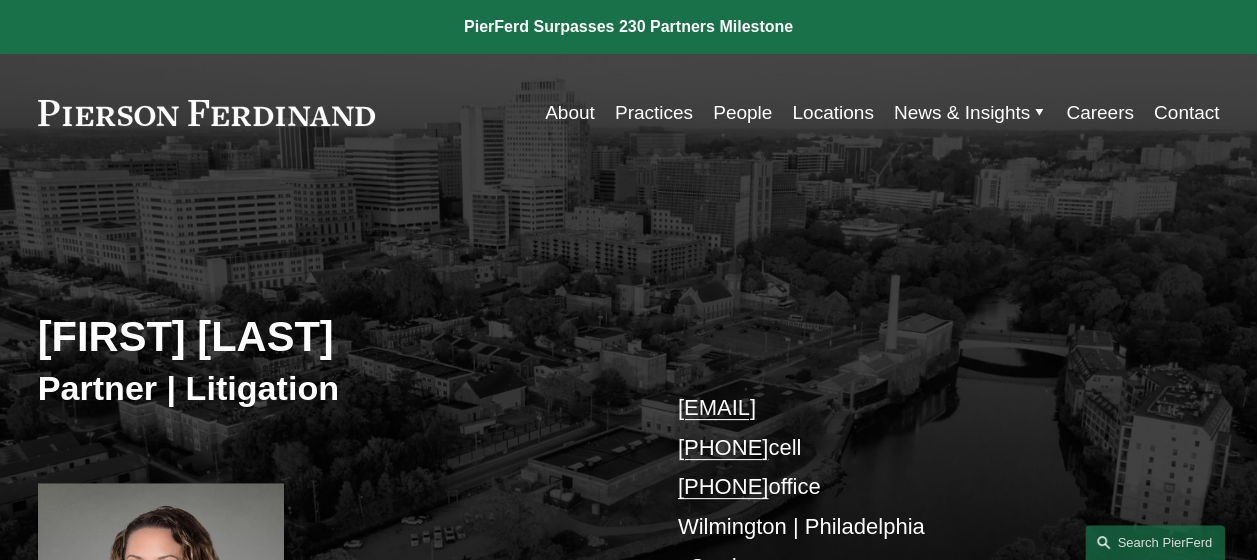 click on "maura.burke@pierferd.com +1.267.237.2746  cell +1.267.702.3912  office Wilmington | Philadelphia vCard" at bounding box center (924, 487) 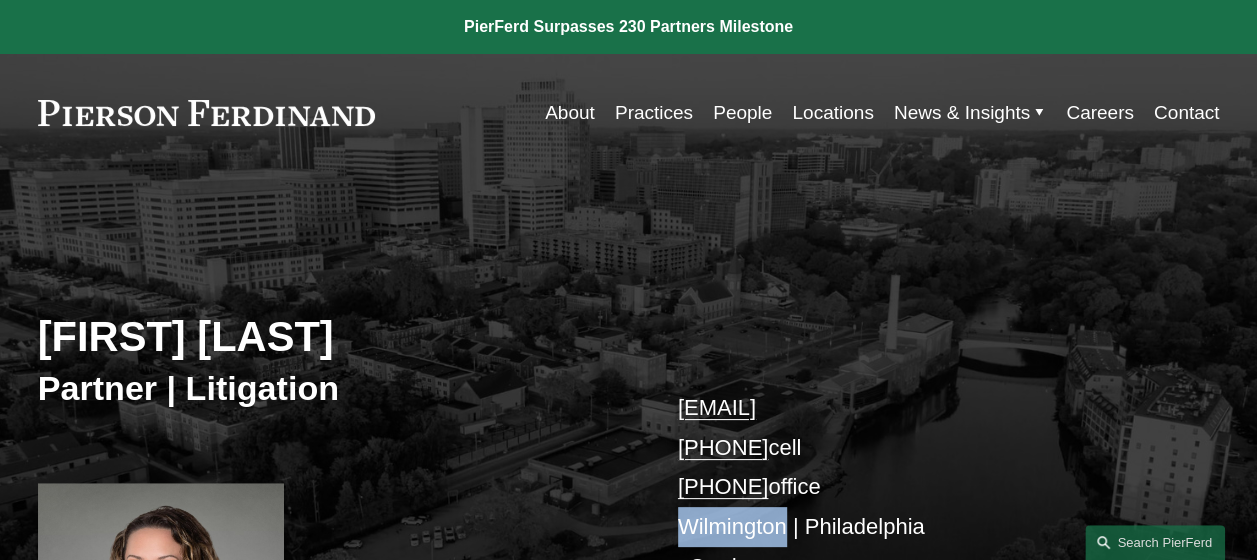 click on "maura.burke@pierferd.com +1.267.237.2746  cell +1.267.702.3912  office Wilmington | Philadelphia vCard" at bounding box center [924, 487] 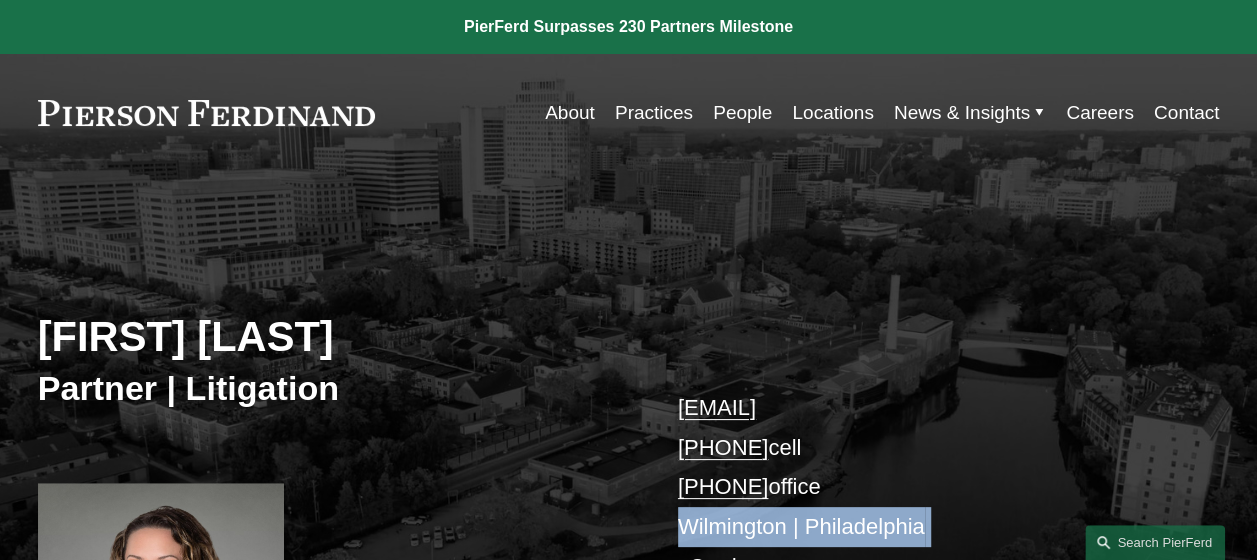 copy on "Wilmington | Philadelphia" 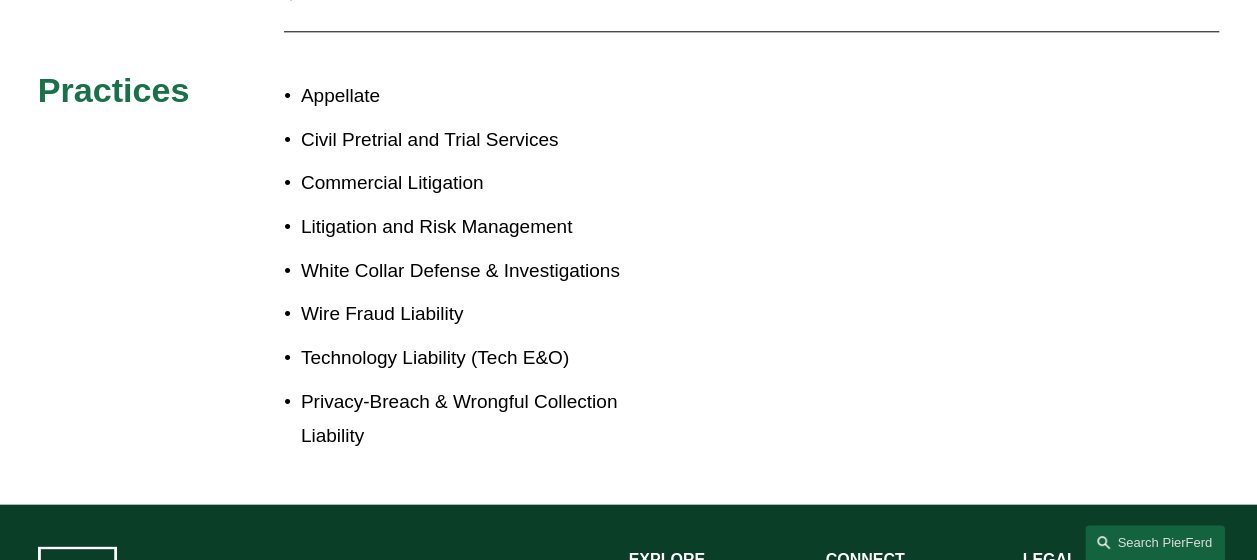 scroll, scrollTop: 1066, scrollLeft: 0, axis: vertical 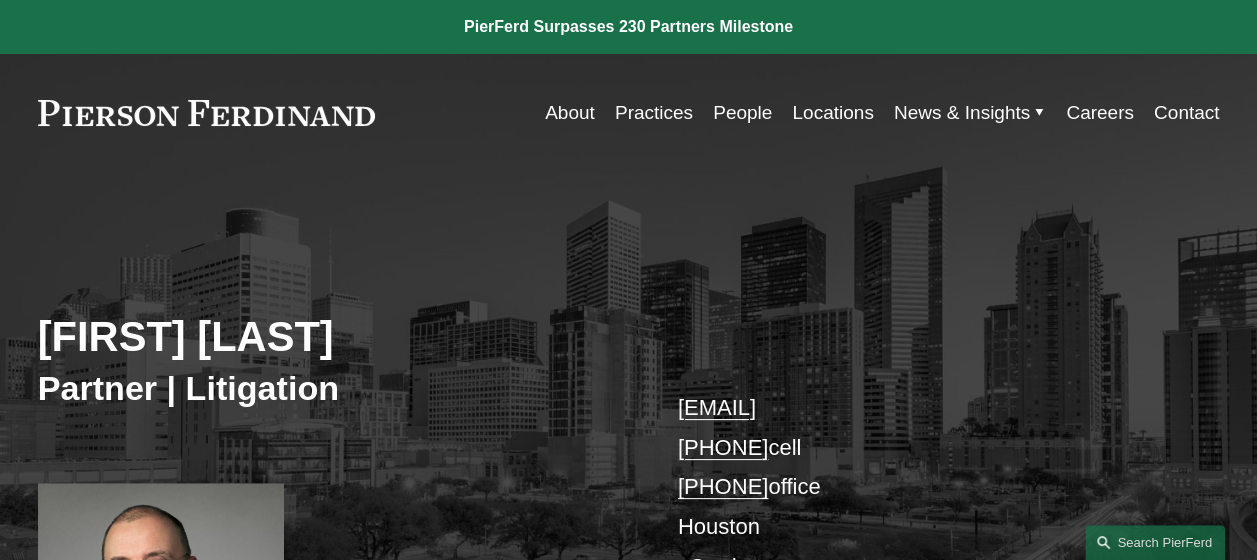 click on "[FIRST] [LAST]" at bounding box center (333, 337) 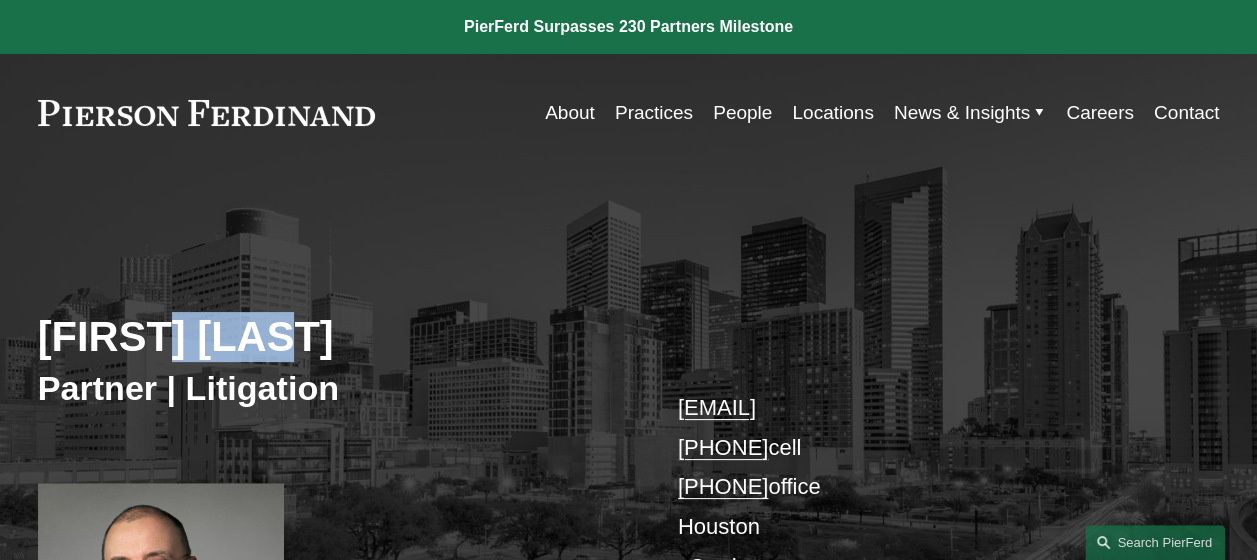 click on "Randy Burton" at bounding box center [333, 337] 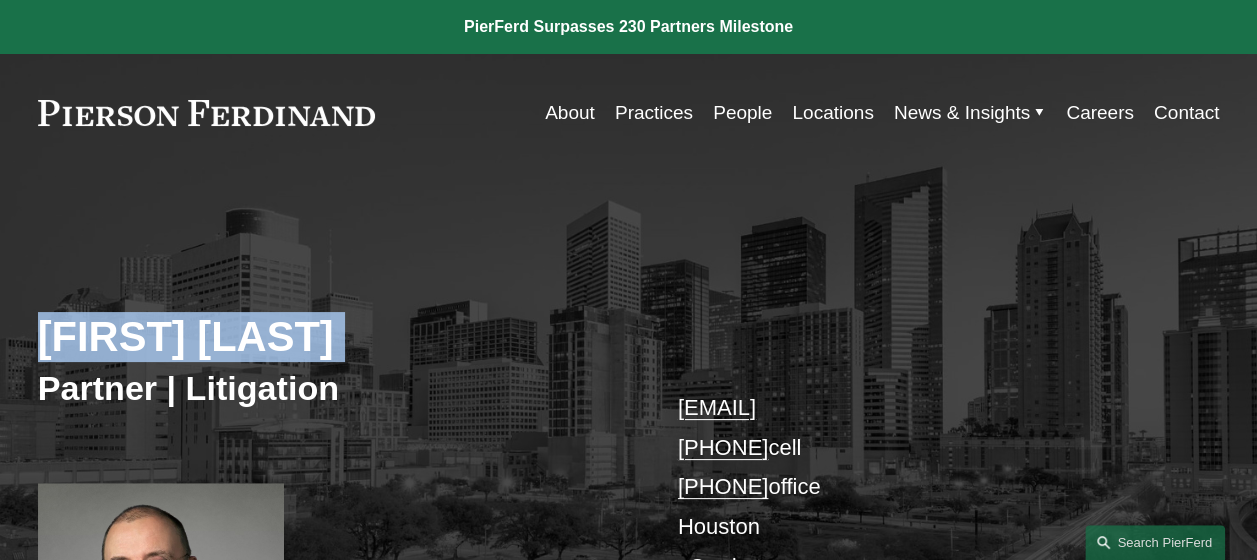 copy on "Randy Burton" 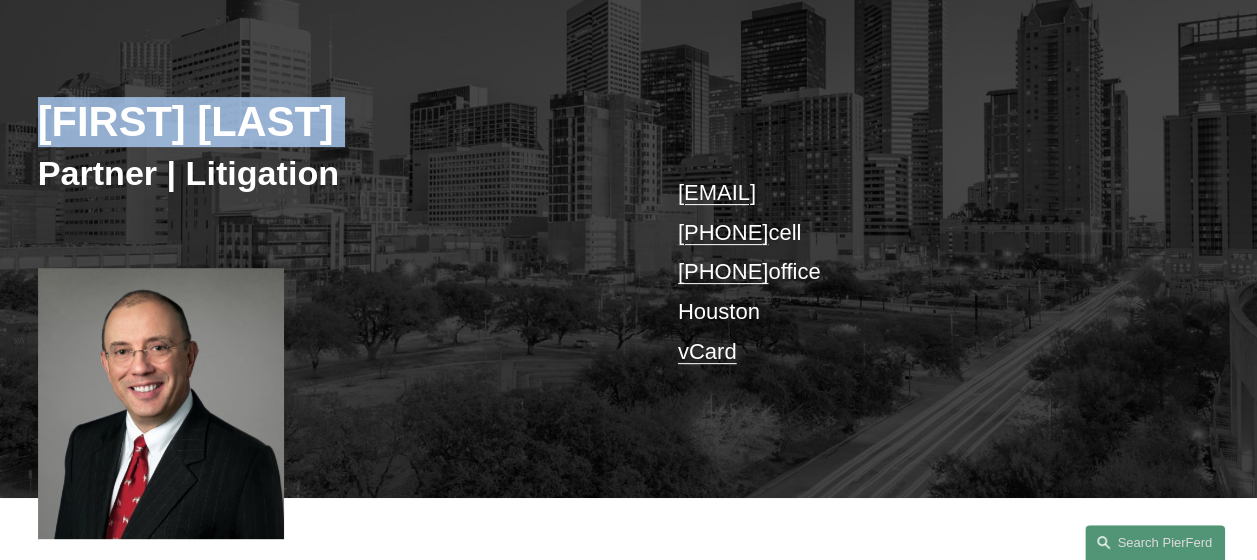 scroll, scrollTop: 240, scrollLeft: 0, axis: vertical 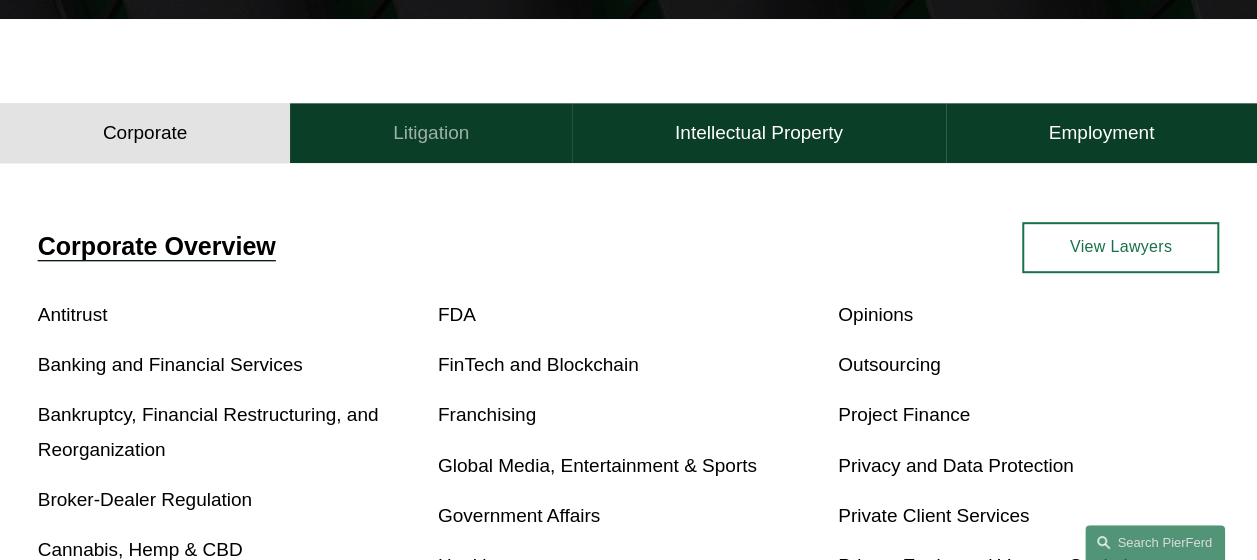 click on "Litigation" at bounding box center [431, 133] 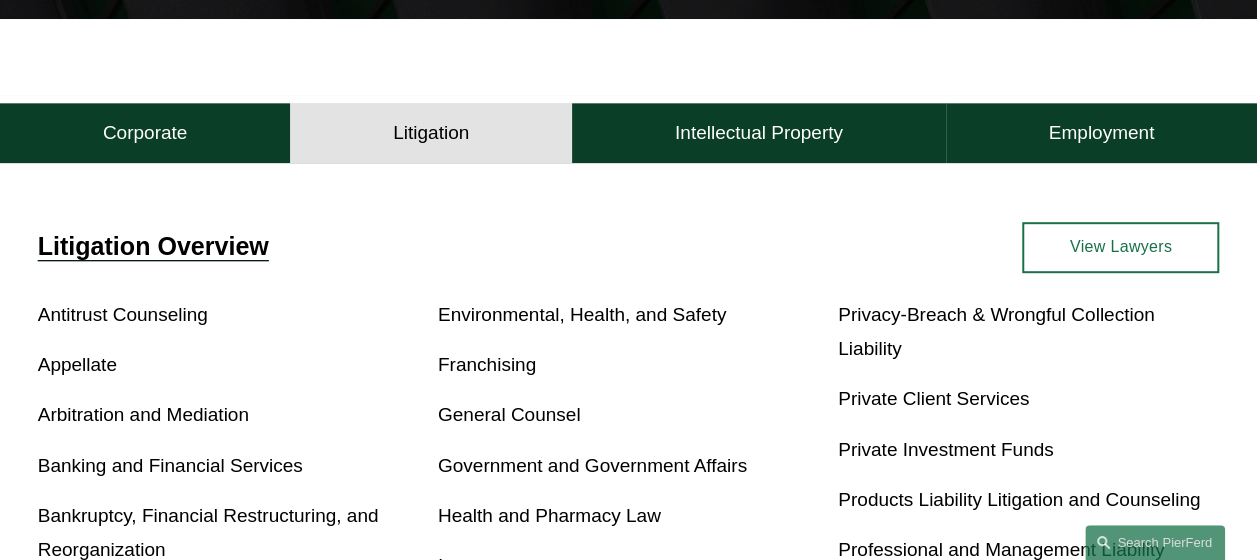 scroll, scrollTop: 980, scrollLeft: 0, axis: vertical 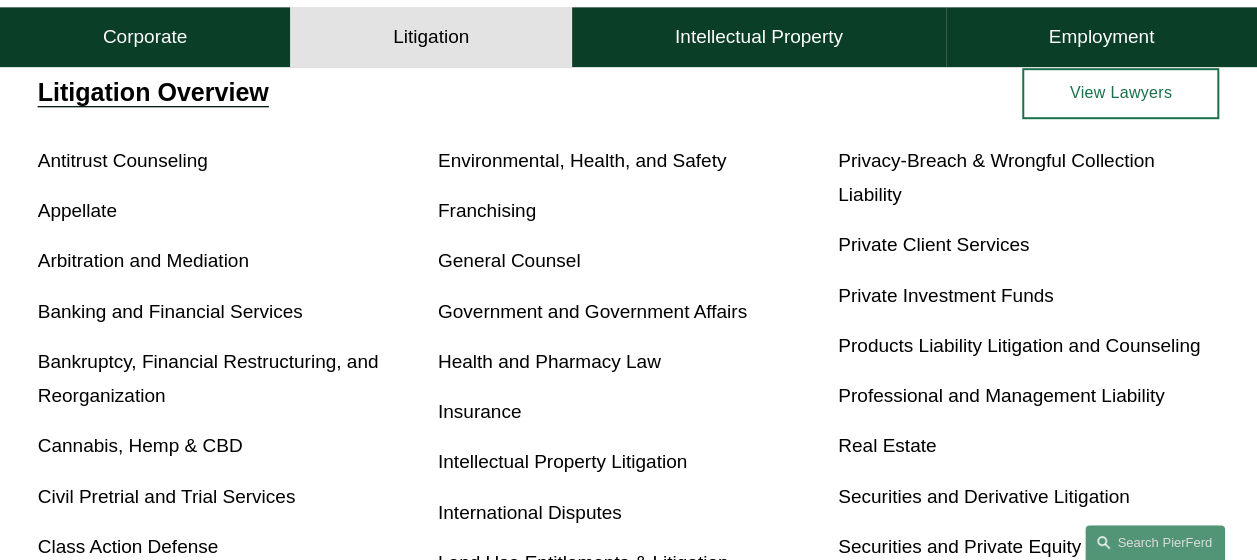 click on "Litigation" at bounding box center (431, 38) 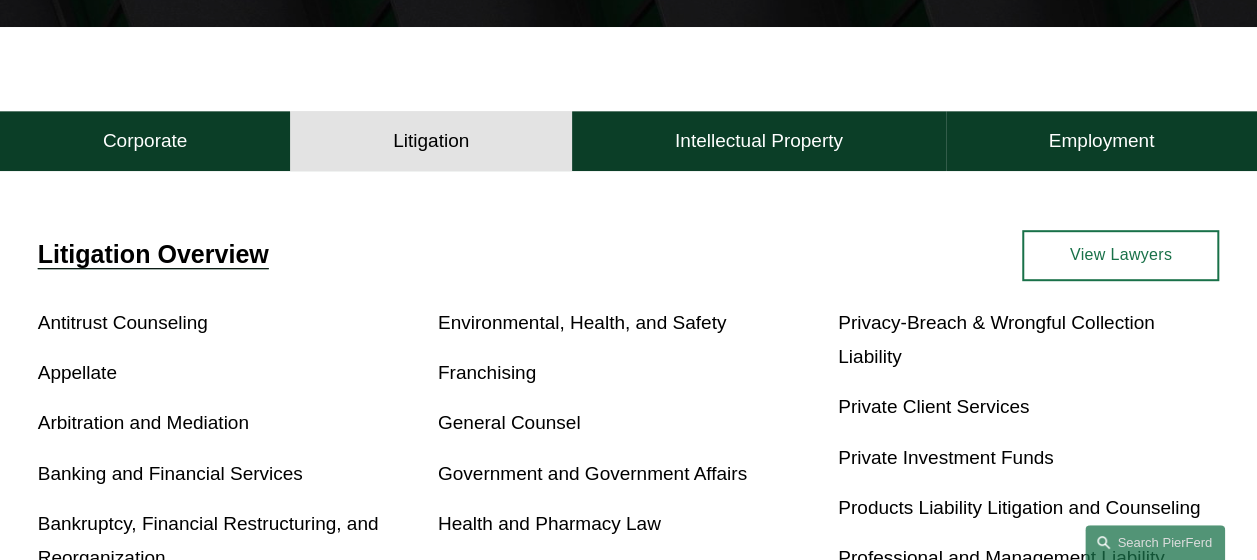 scroll, scrollTop: 440, scrollLeft: 0, axis: vertical 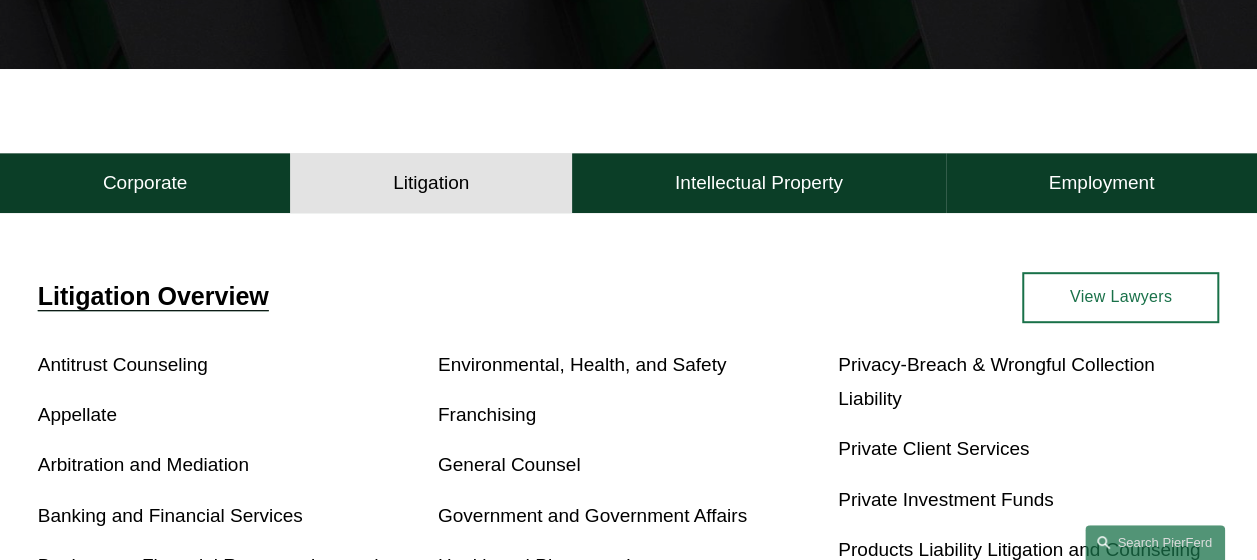 click on "View Lawyers" at bounding box center [1120, 297] 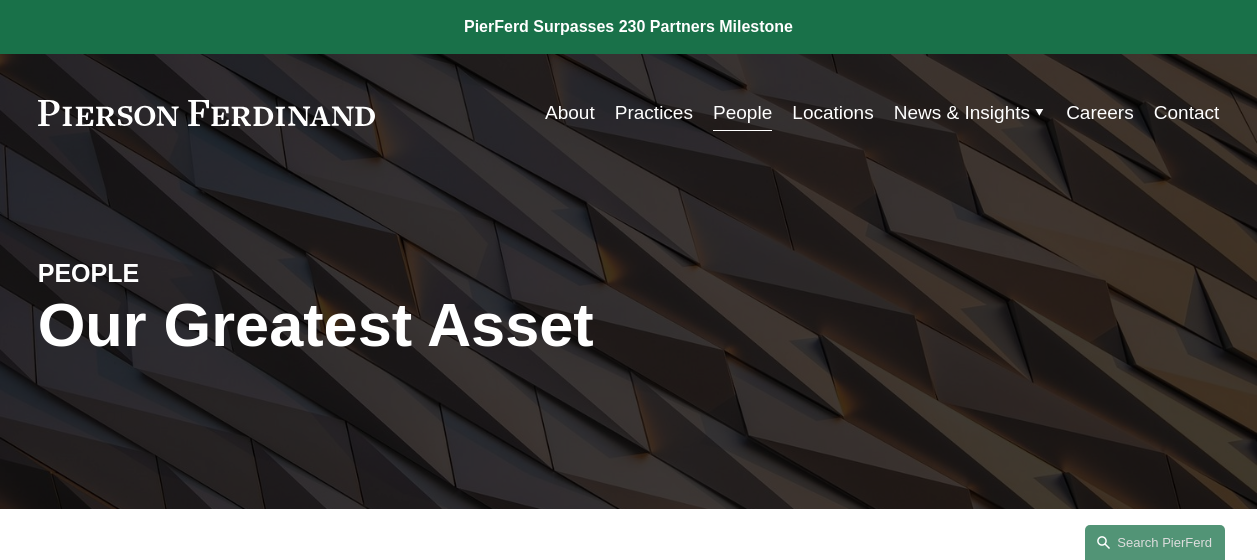 scroll, scrollTop: 0, scrollLeft: 0, axis: both 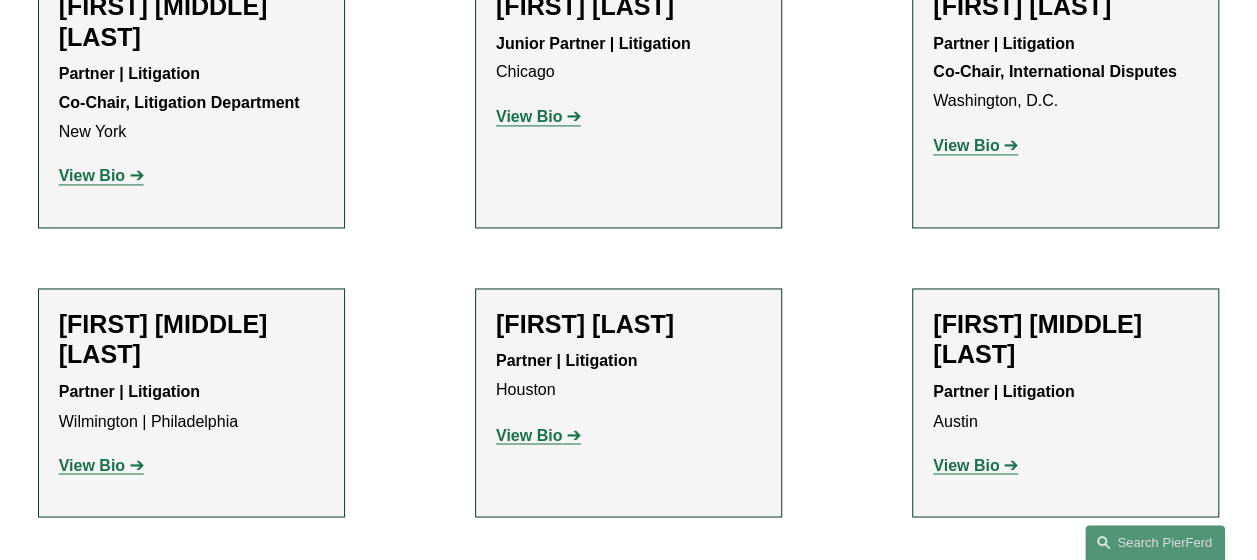 click on "View Bio" 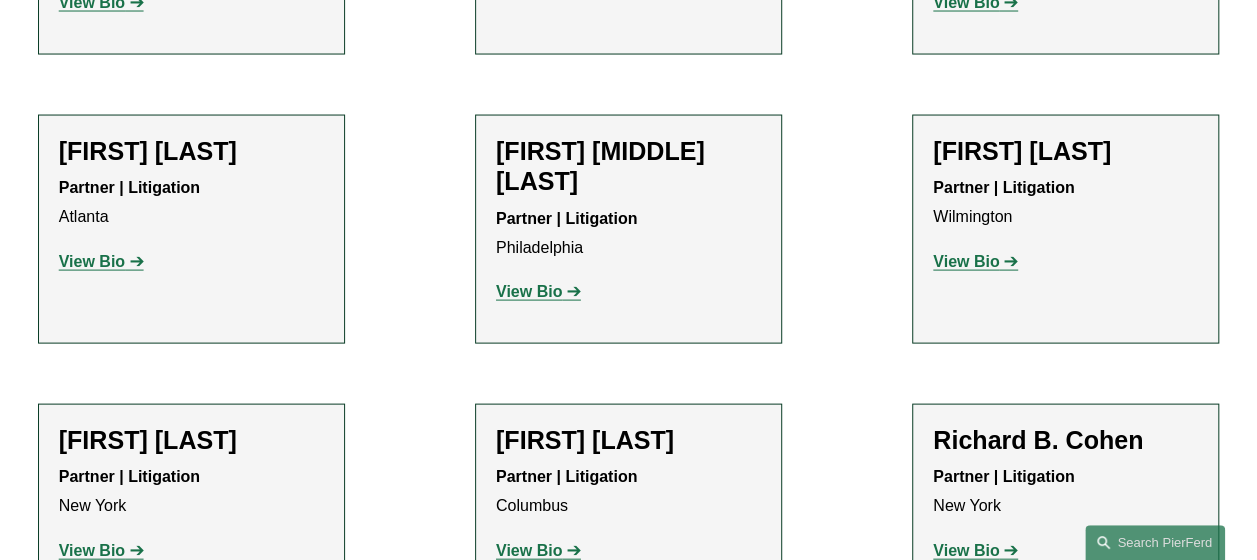 scroll, scrollTop: 1950, scrollLeft: 0, axis: vertical 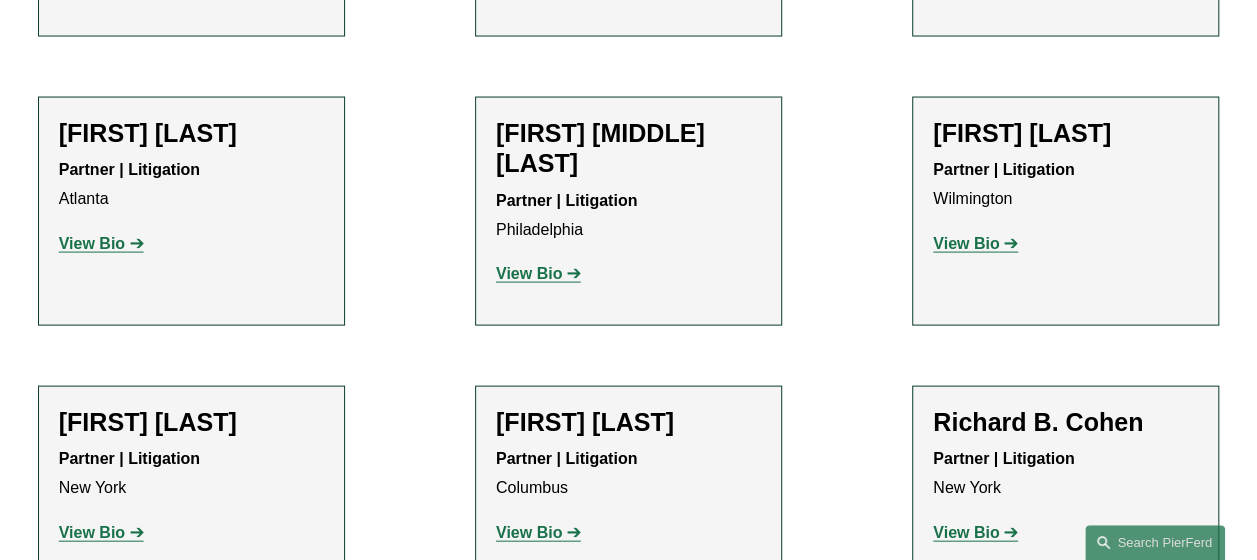 click on "View Bio" 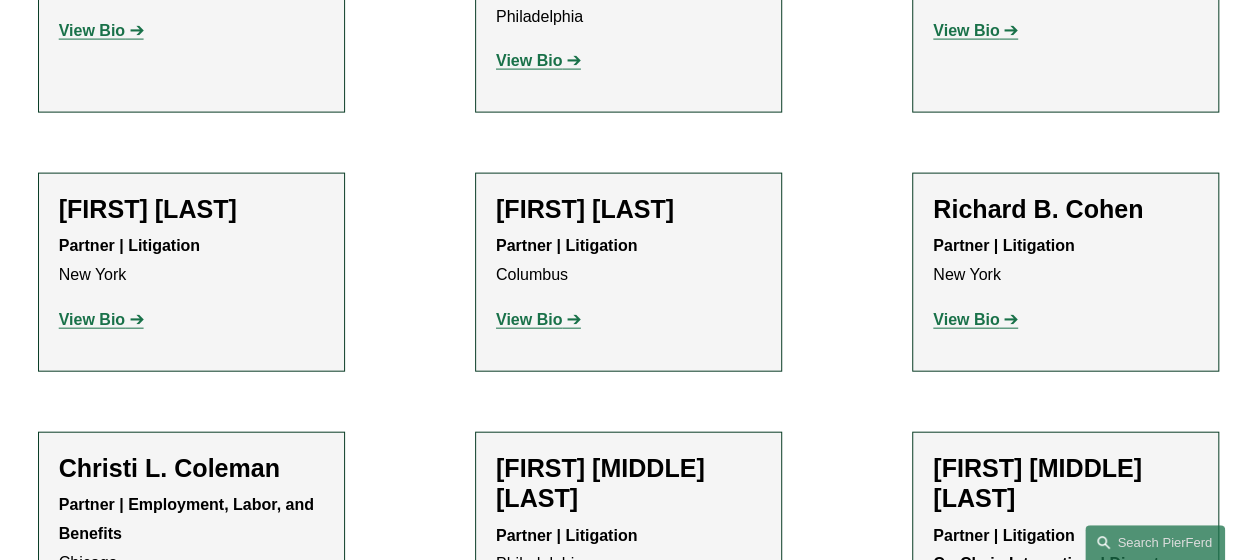 scroll, scrollTop: 2190, scrollLeft: 0, axis: vertical 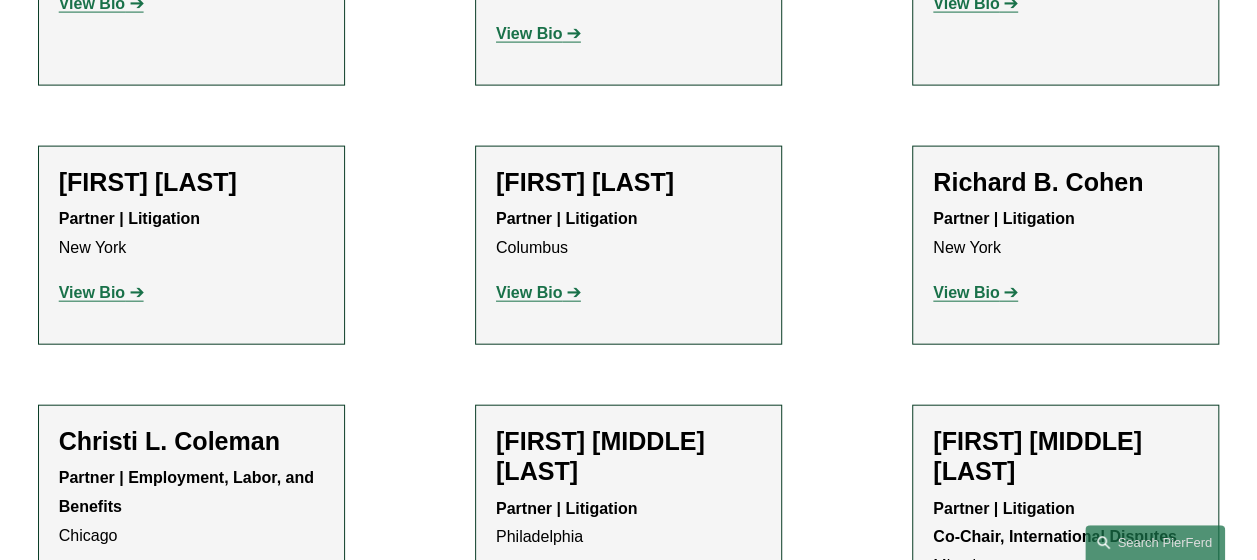 click on "View Bio" 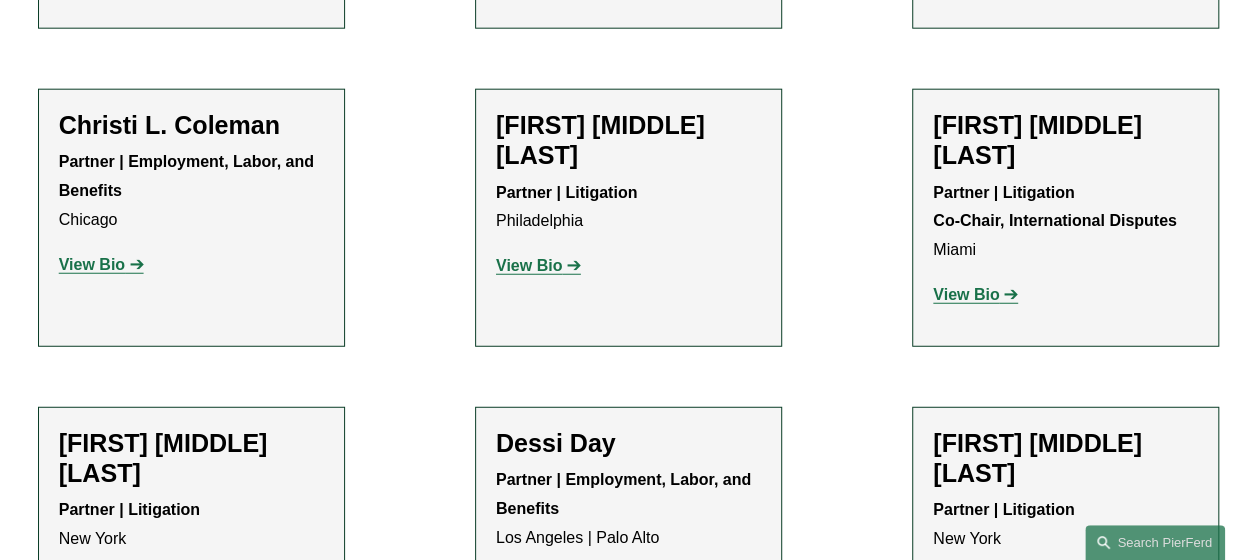 scroll, scrollTop: 2524, scrollLeft: 0, axis: vertical 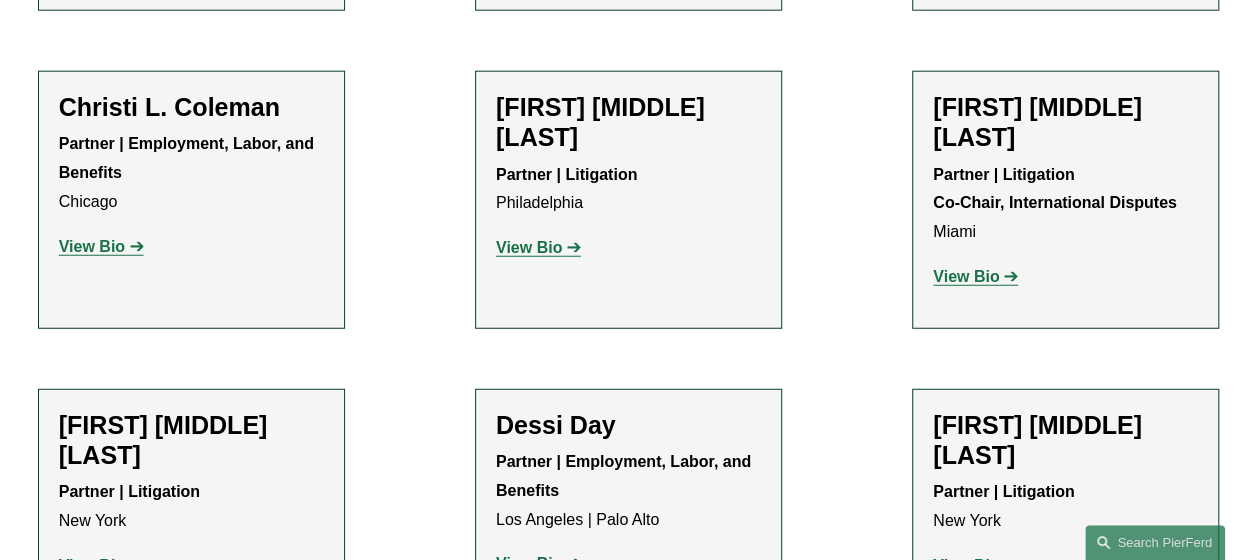 click on "View Bio" 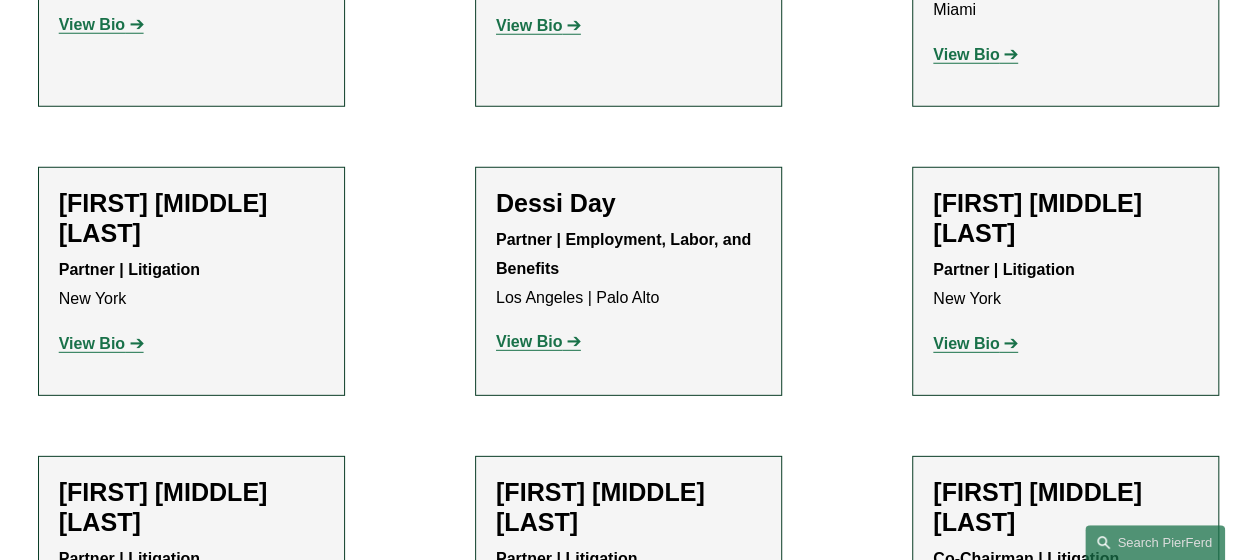 scroll, scrollTop: 2764, scrollLeft: 0, axis: vertical 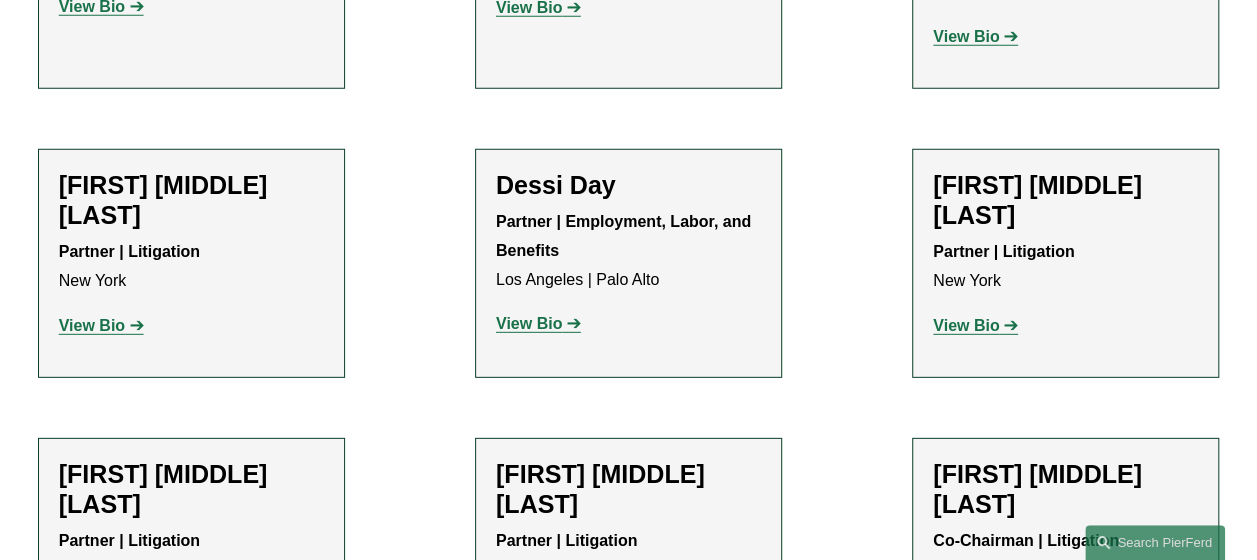 click on "View Bio" 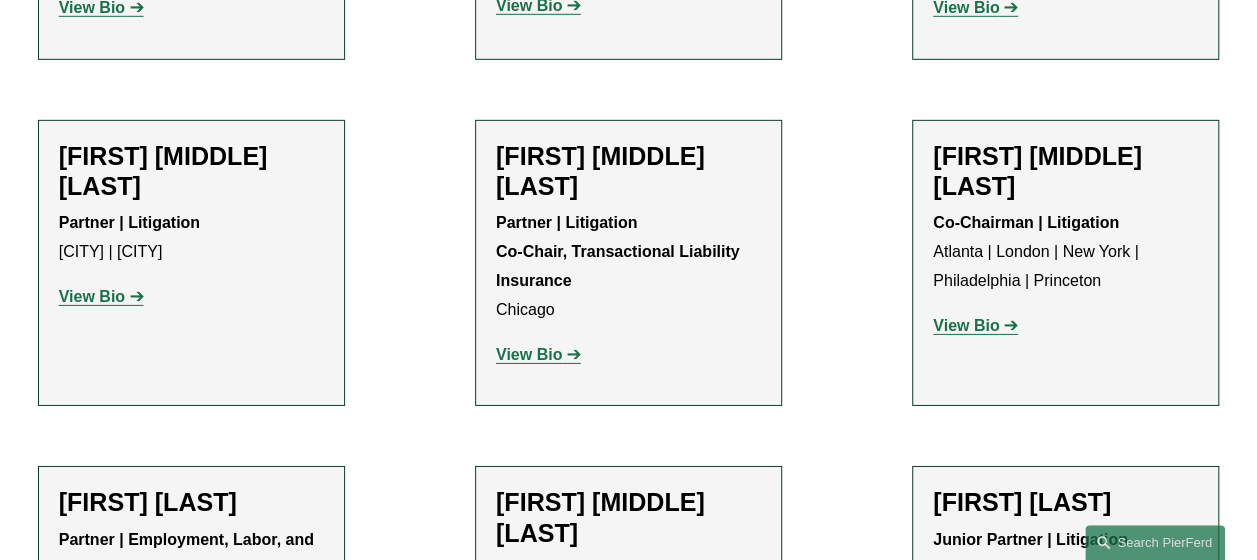 scroll, scrollTop: 3084, scrollLeft: 0, axis: vertical 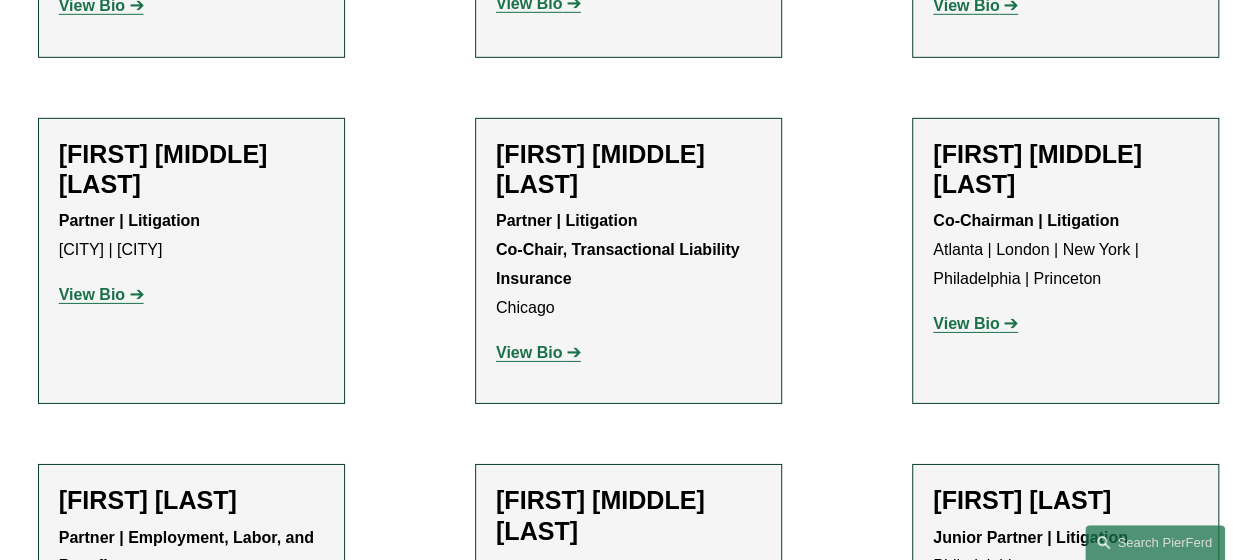 click on "View Bio" 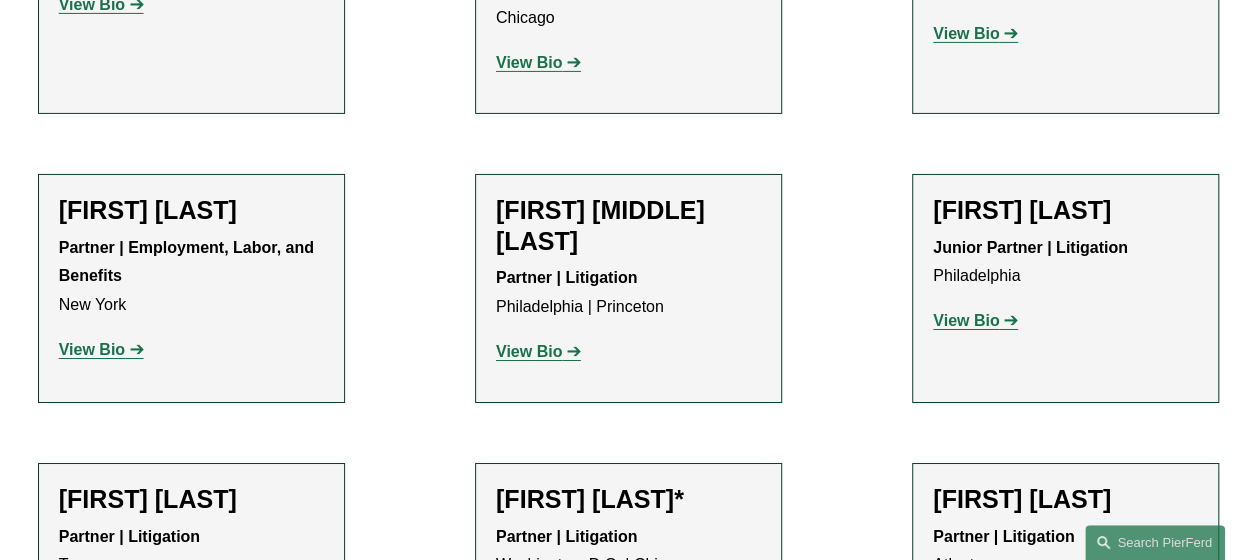 scroll, scrollTop: 3404, scrollLeft: 0, axis: vertical 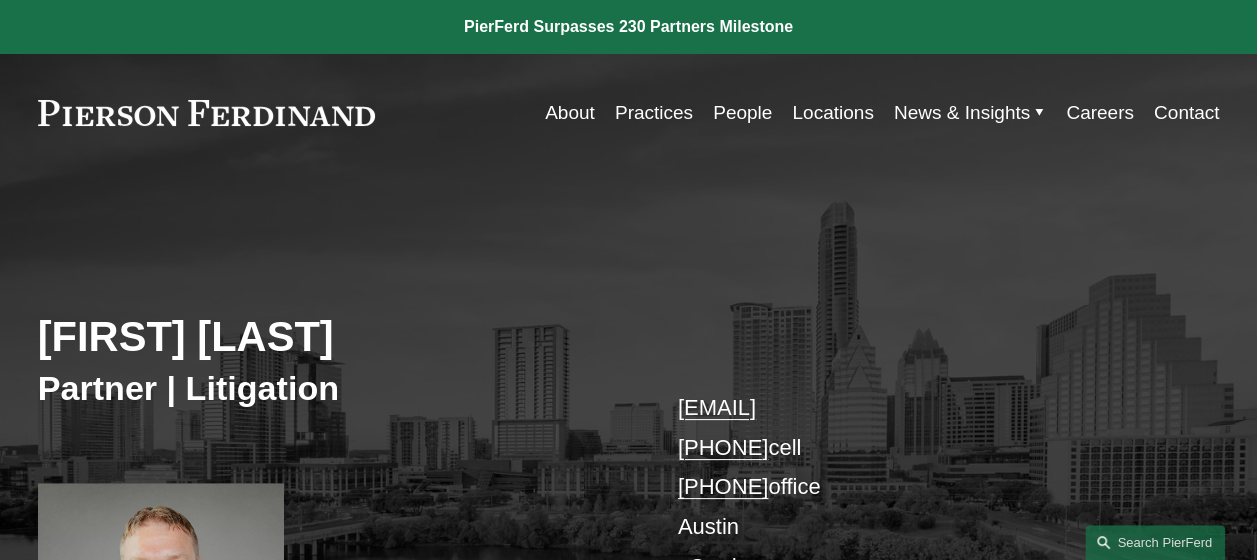 click on "[FIRST] [LAST]" at bounding box center (333, 337) 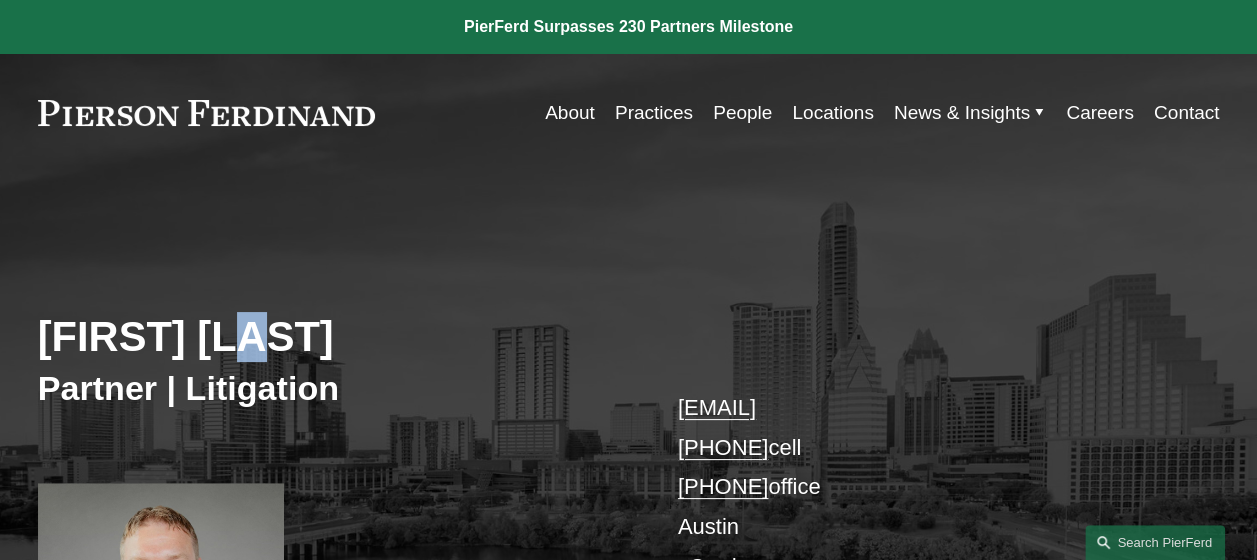 click on "[FIRST] [LAST]" at bounding box center [333, 337] 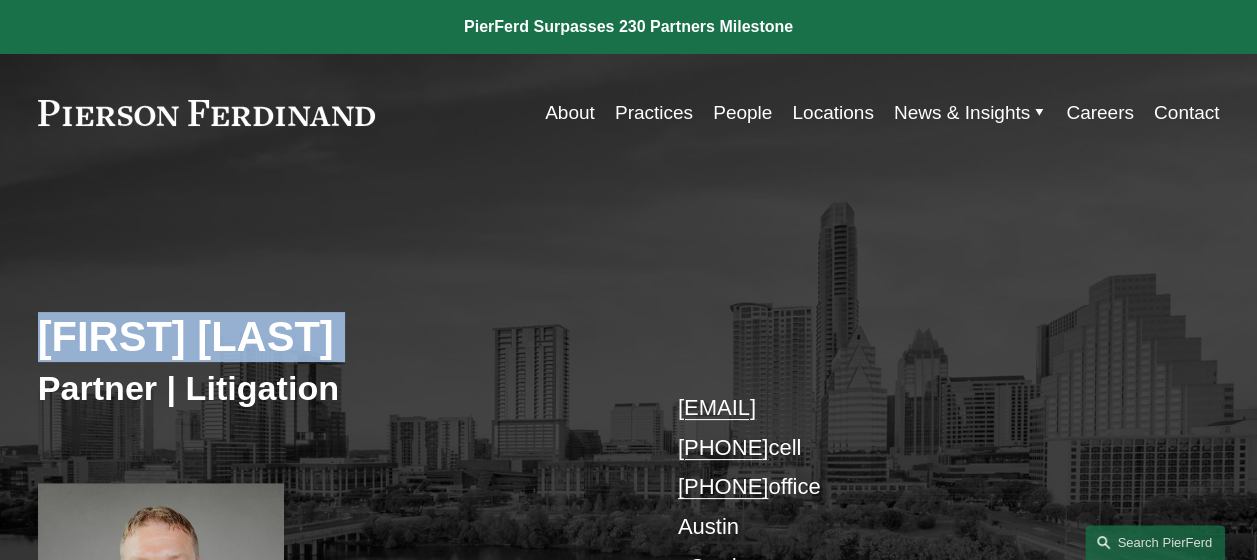 click on "[FIRST] [LAST]" at bounding box center (333, 337) 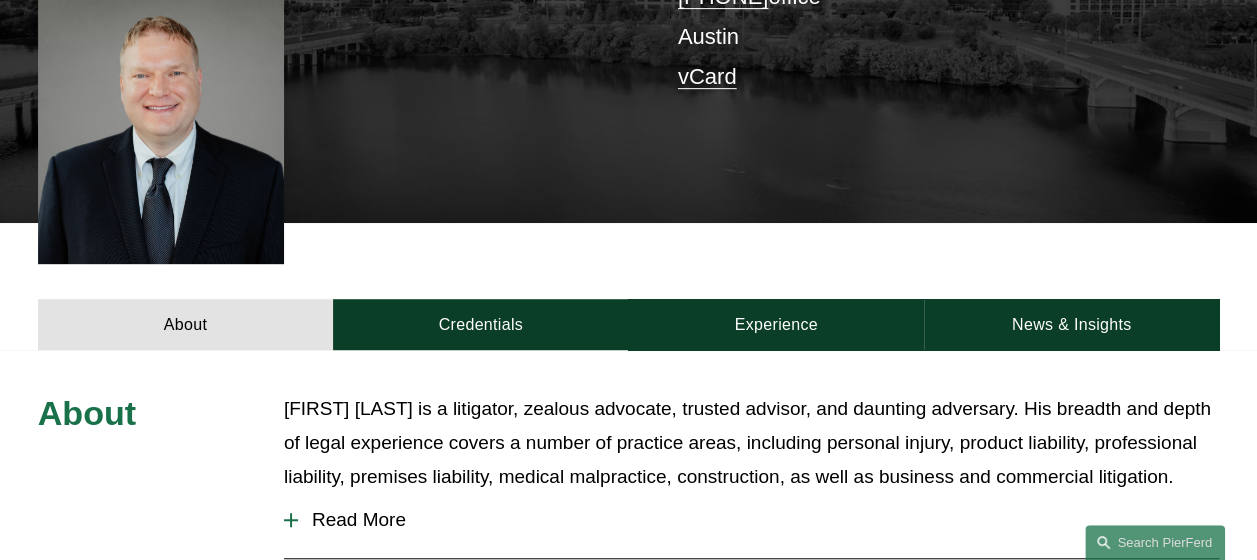 scroll, scrollTop: 980, scrollLeft: 0, axis: vertical 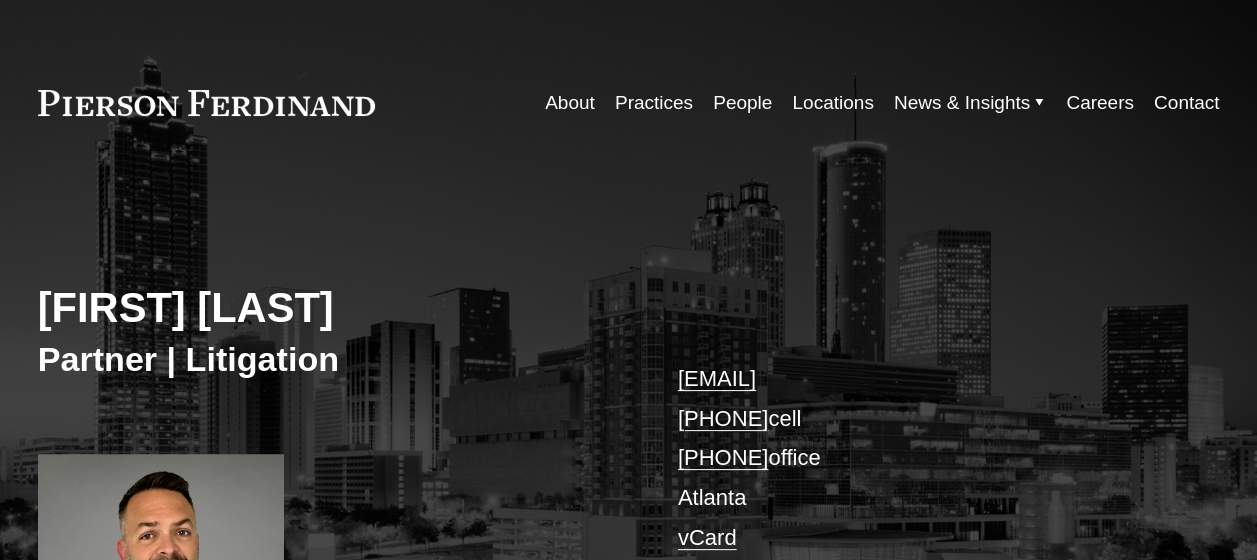 click on "Vincent Bushnell" at bounding box center (333, 308) 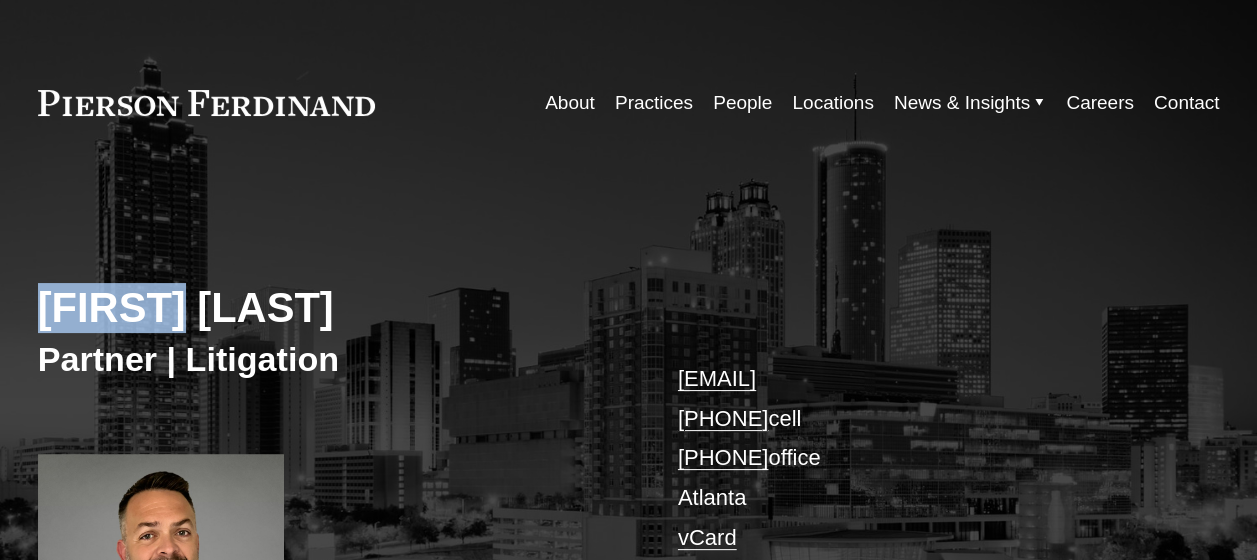 click on "Vincent Bushnell" at bounding box center (333, 308) 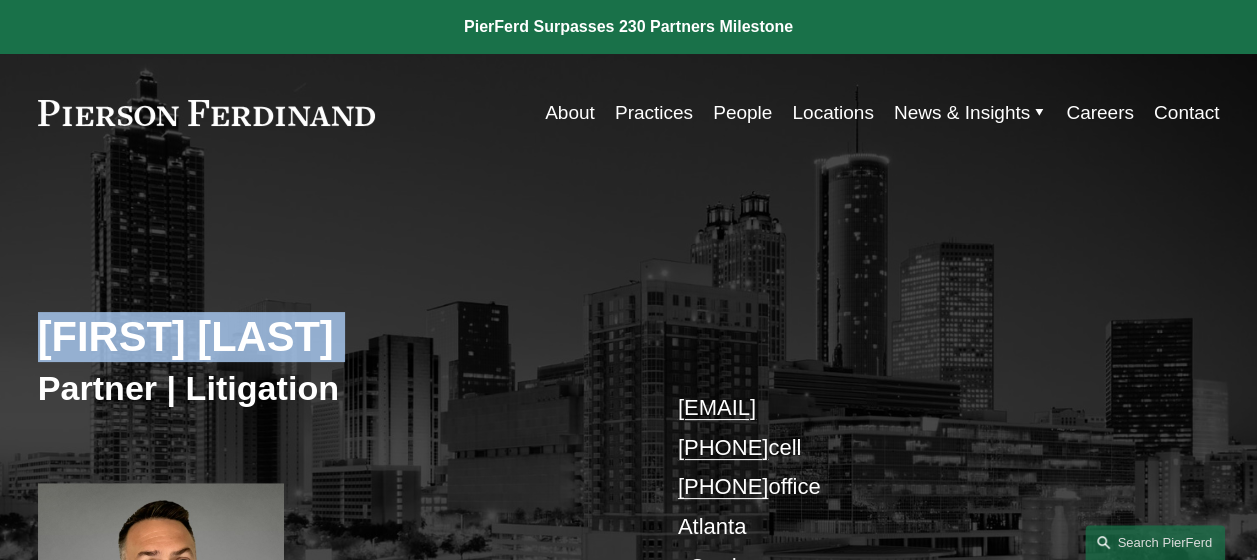 copy on "Vincent Bushnell" 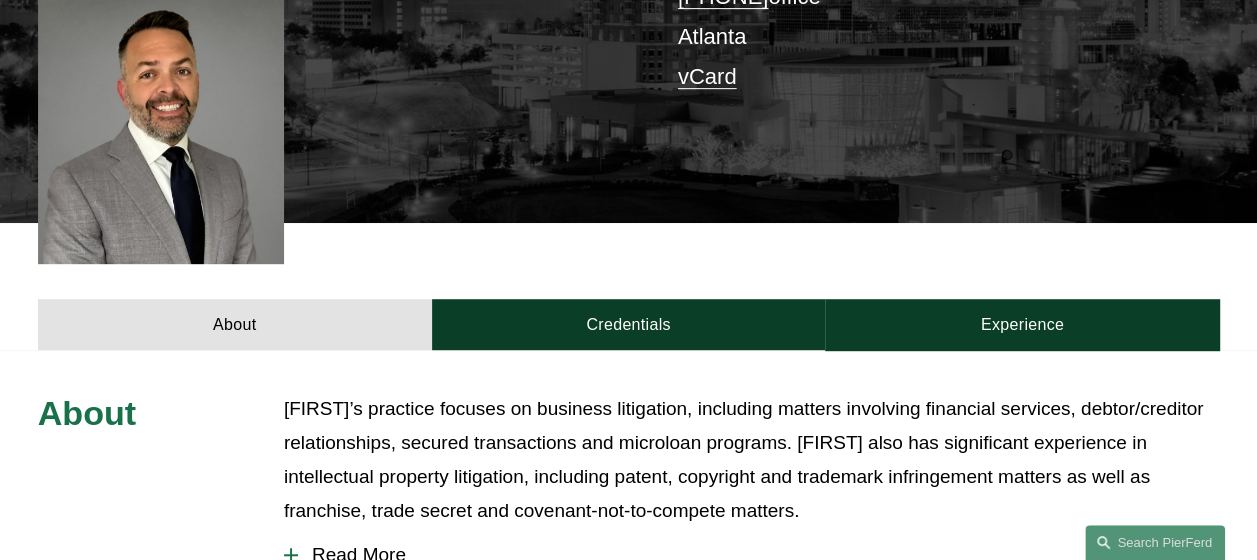 scroll, scrollTop: 980, scrollLeft: 0, axis: vertical 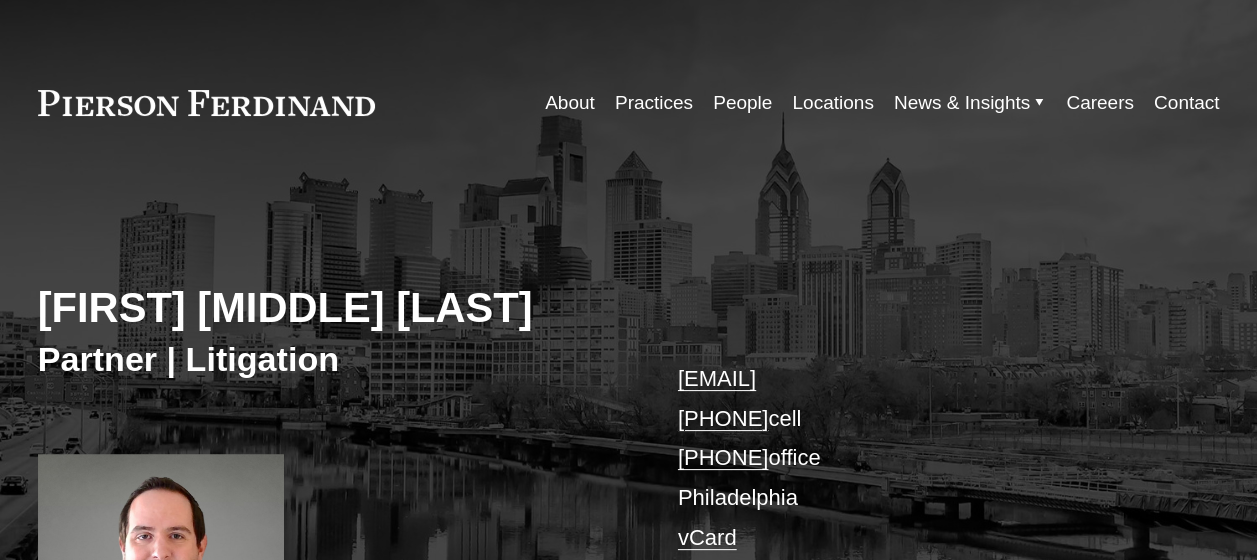 click on "Kevin M. Buttery" at bounding box center (333, 308) 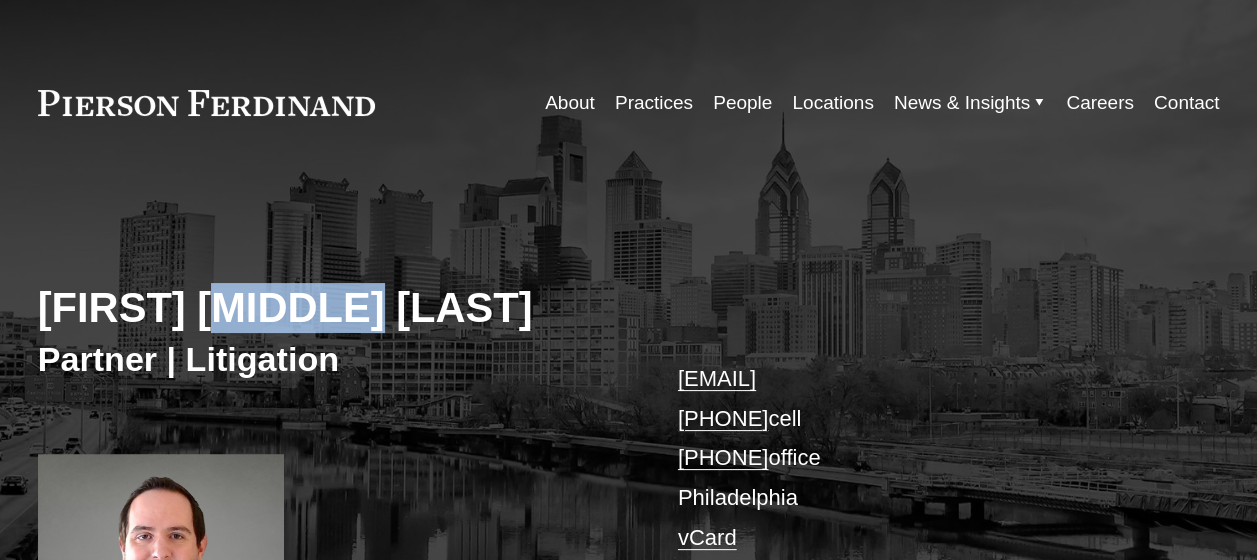 click on "Kevin M. Buttery" at bounding box center [333, 308] 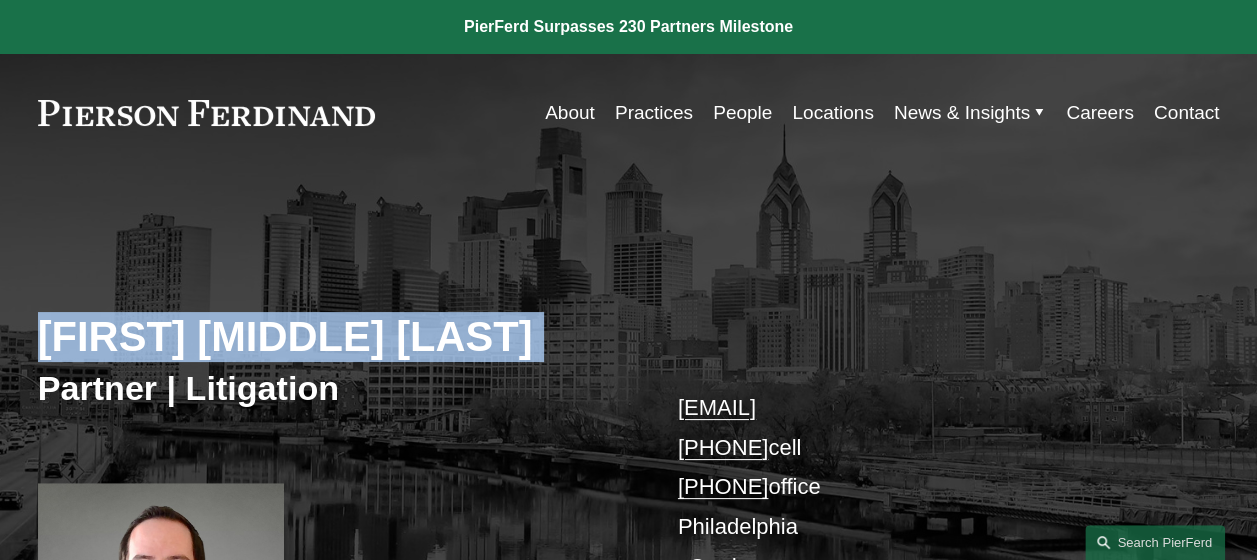 copy on "Kevin M. Buttery" 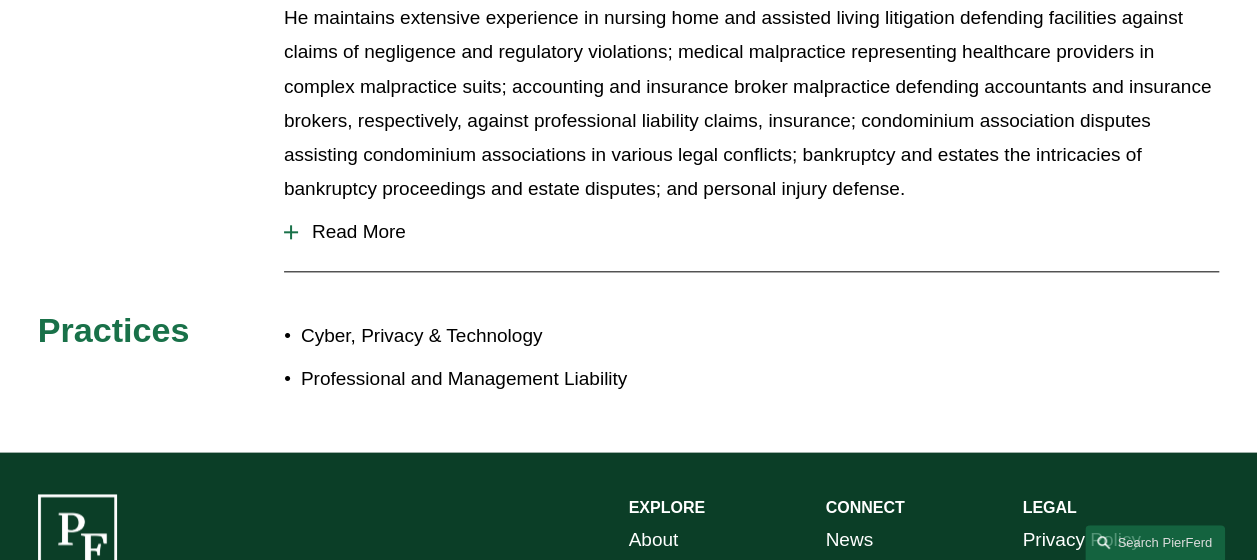 scroll, scrollTop: 972, scrollLeft: 0, axis: vertical 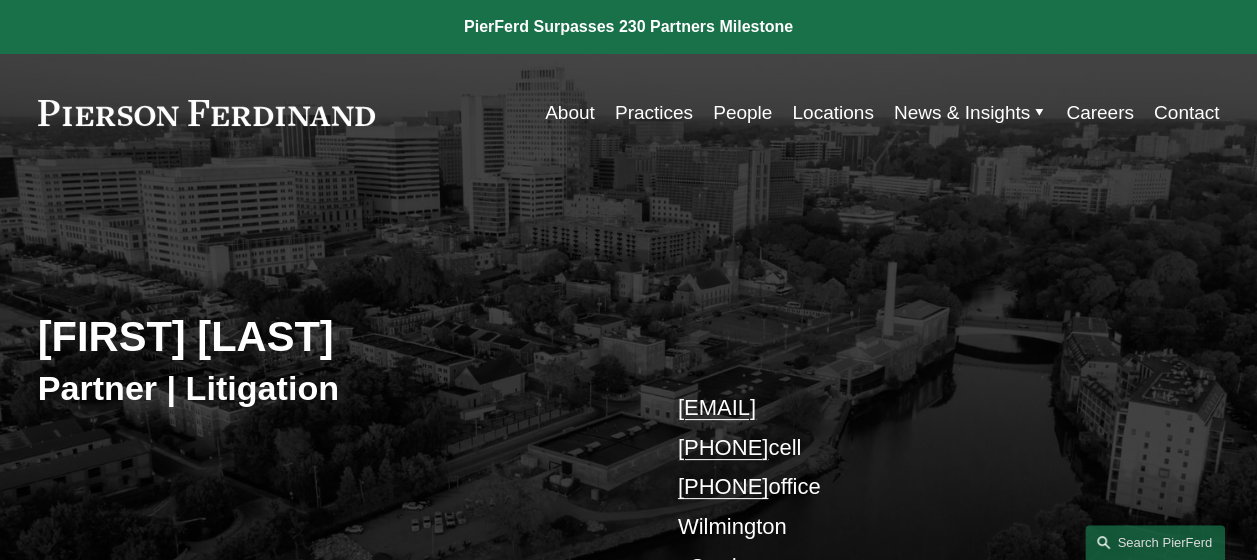 click on "[FIRST] [LAST]" at bounding box center [333, 337] 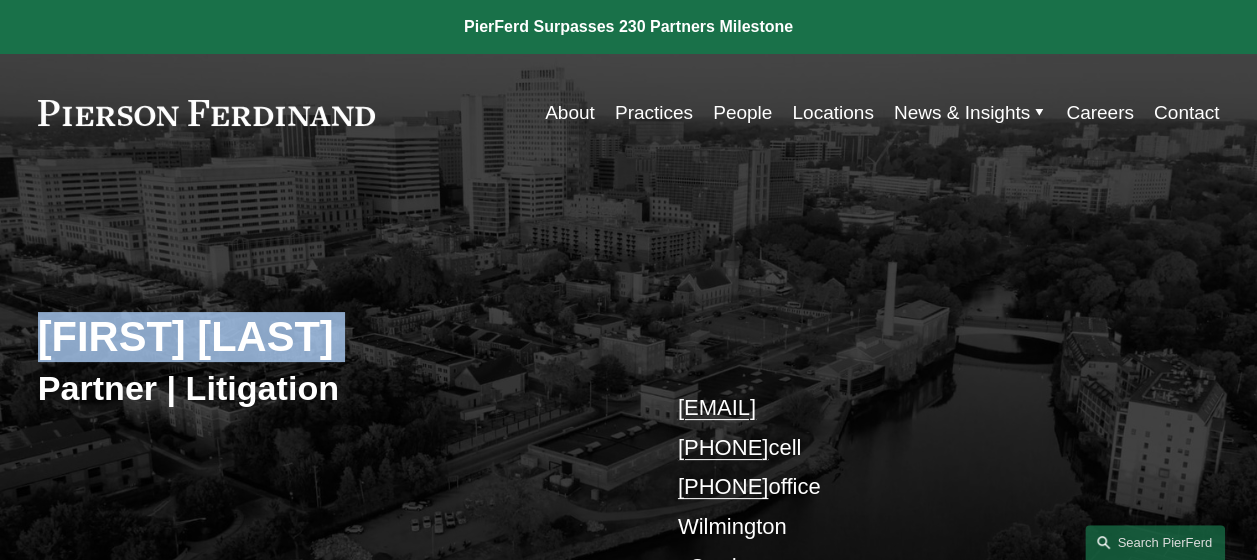 copy on "[FIRST] [LAST]" 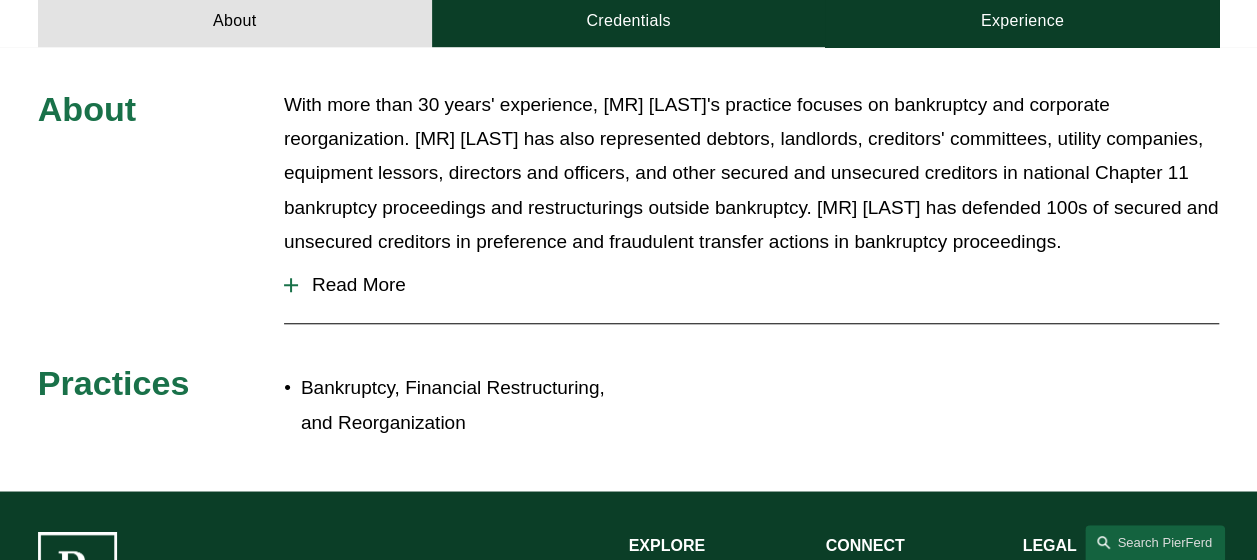 scroll, scrollTop: 786, scrollLeft: 0, axis: vertical 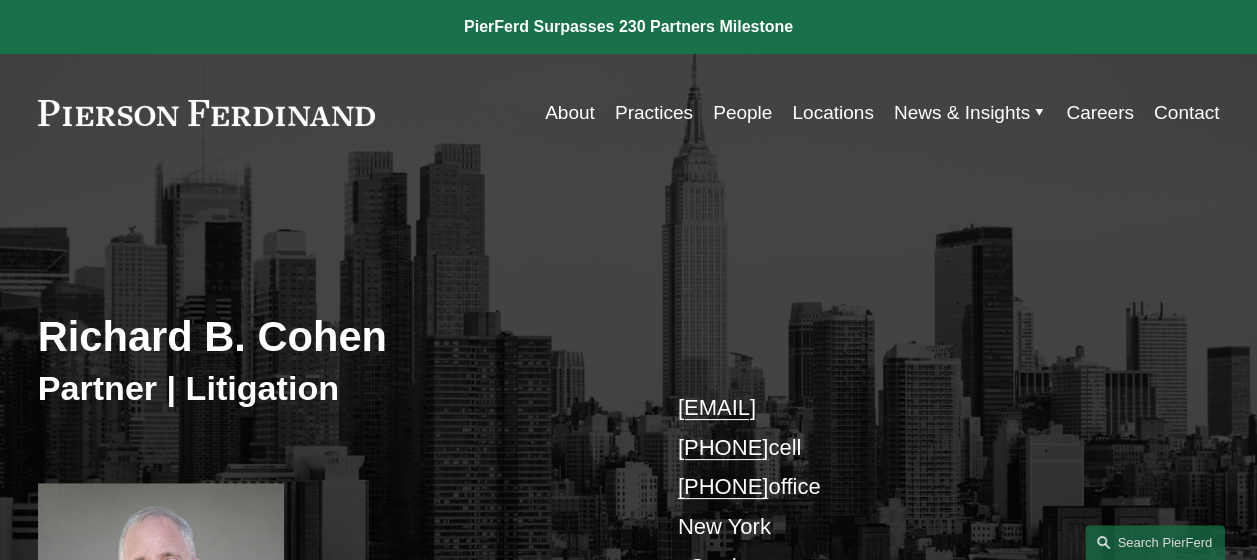 click on "Richard B. Cohen" at bounding box center (333, 337) 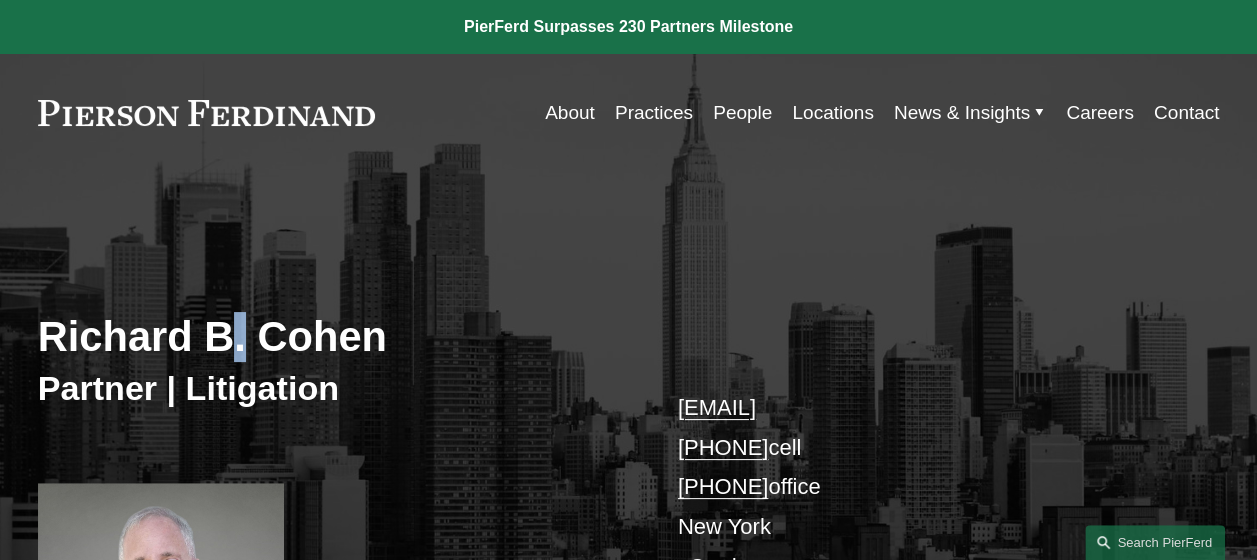click on "Richard B. Cohen" at bounding box center [333, 337] 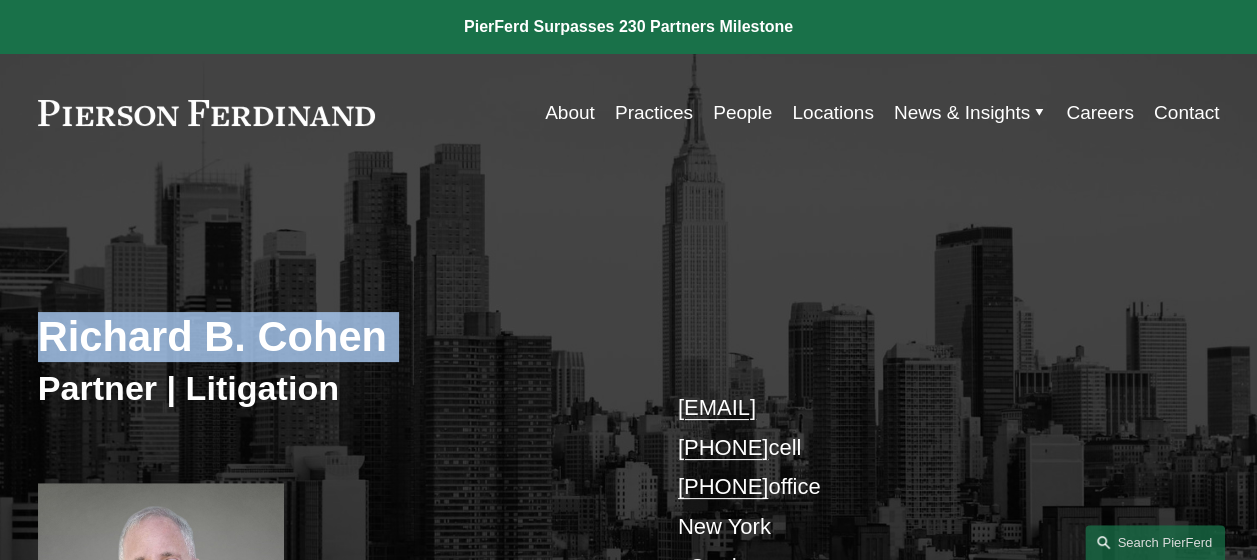copy on "Richard B. Cohen" 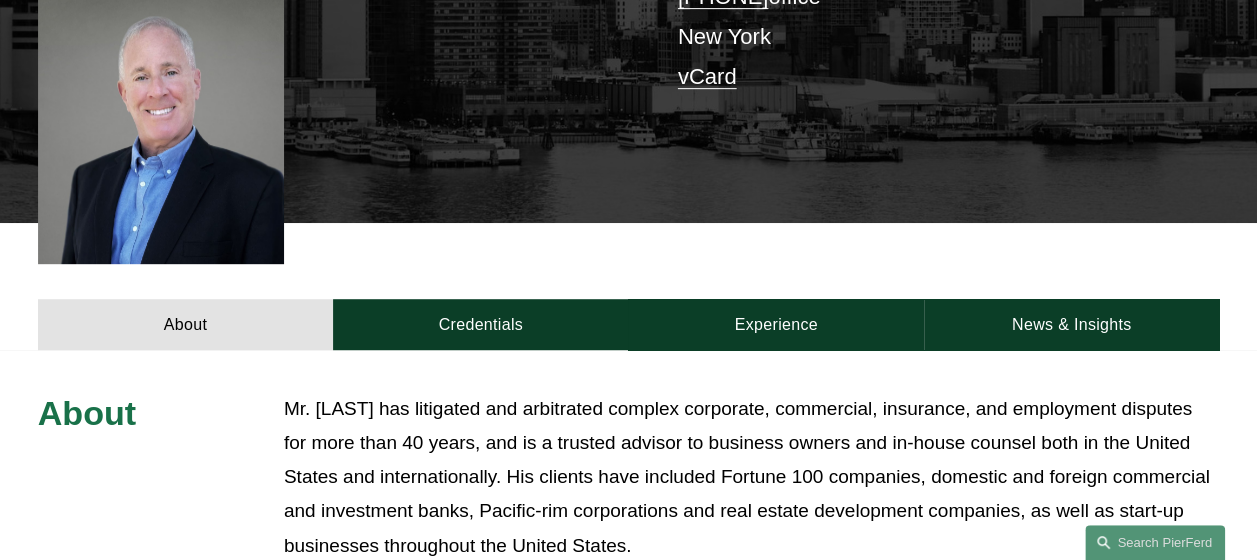 scroll, scrollTop: 980, scrollLeft: 0, axis: vertical 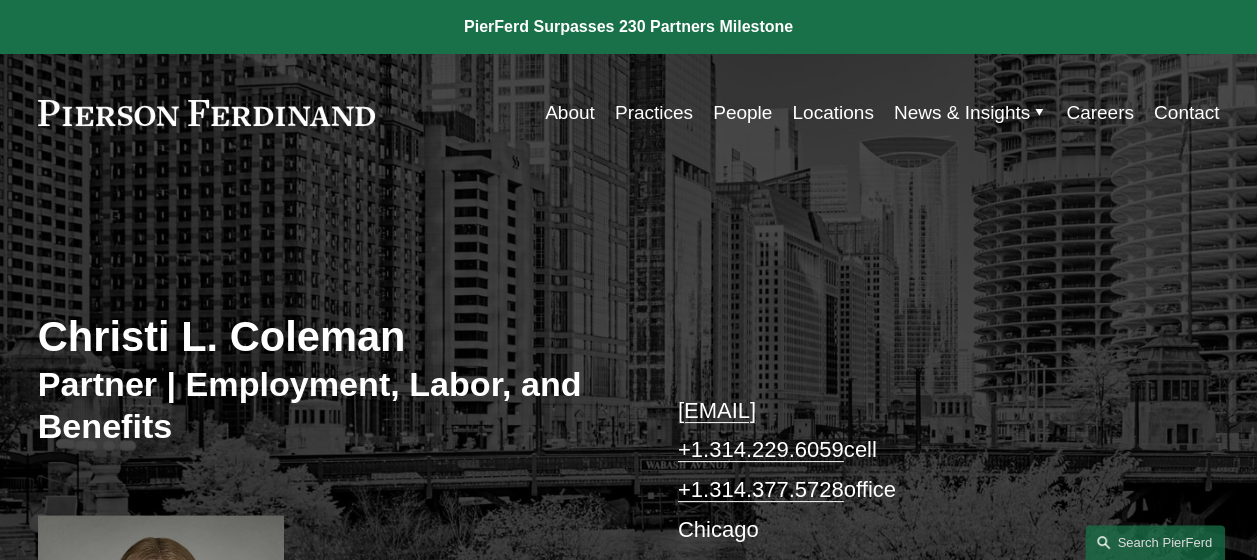 click on "Christi L. Coleman" at bounding box center (333, 337) 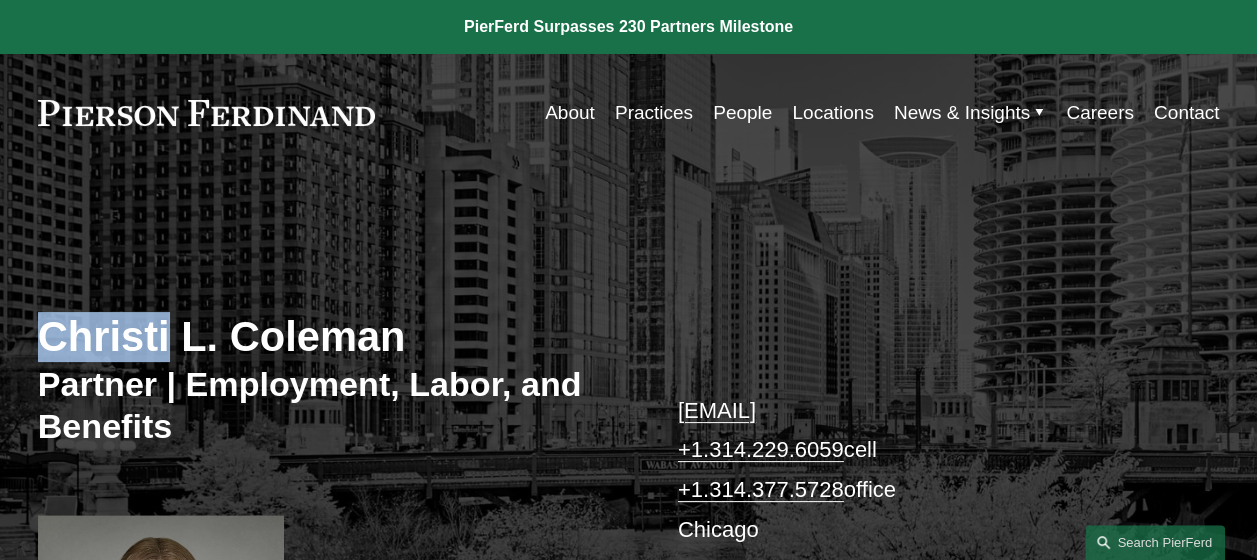 click on "Christi L. Coleman" at bounding box center [333, 337] 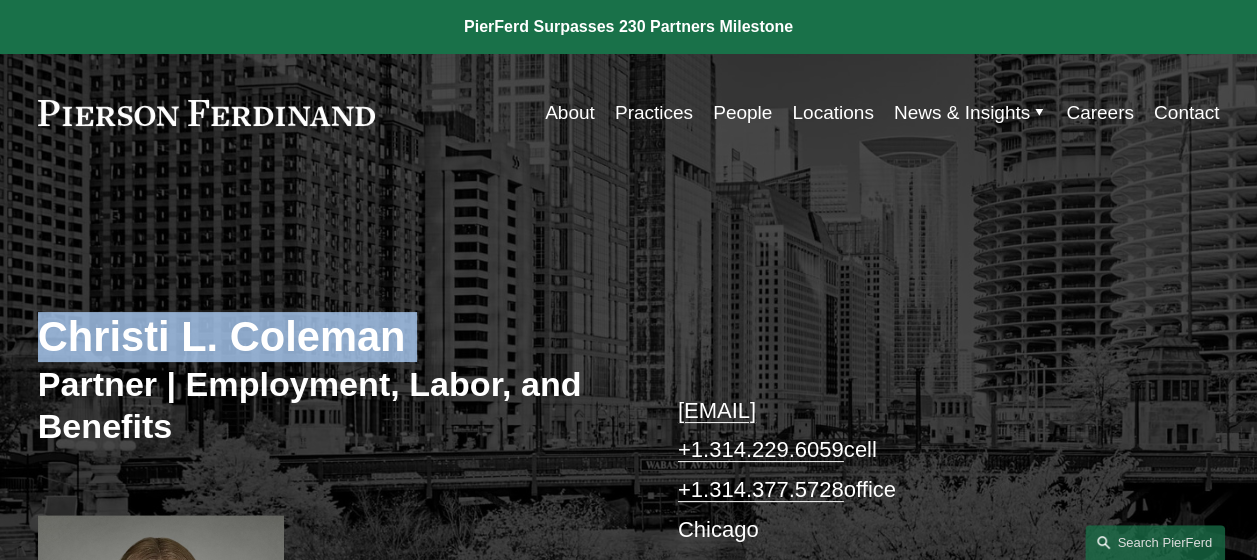 copy on "Christi L. Coleman" 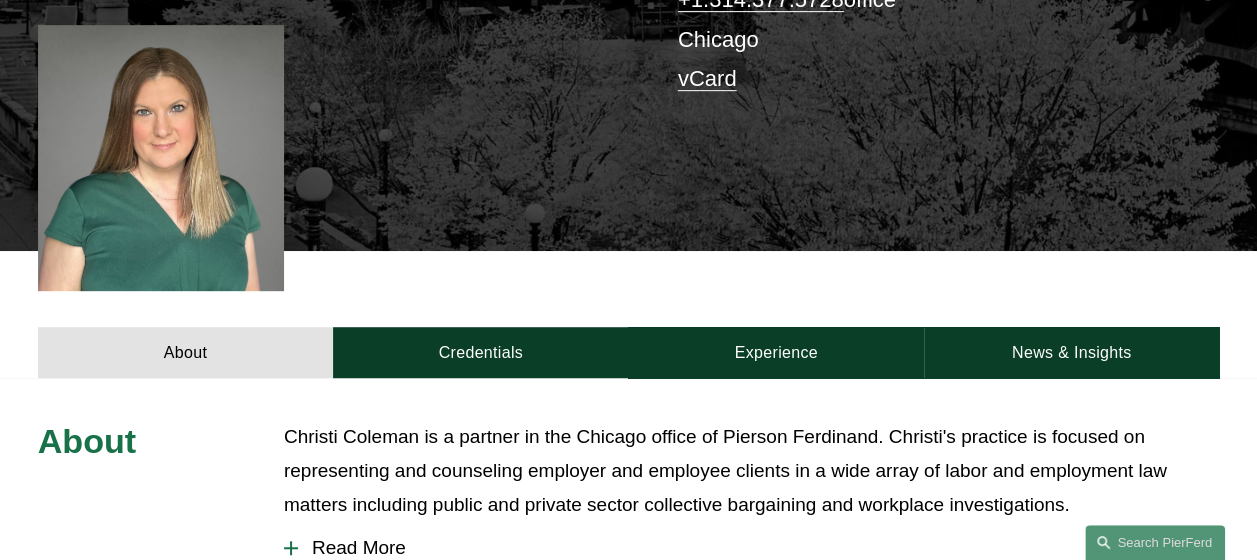 scroll, scrollTop: 980, scrollLeft: 0, axis: vertical 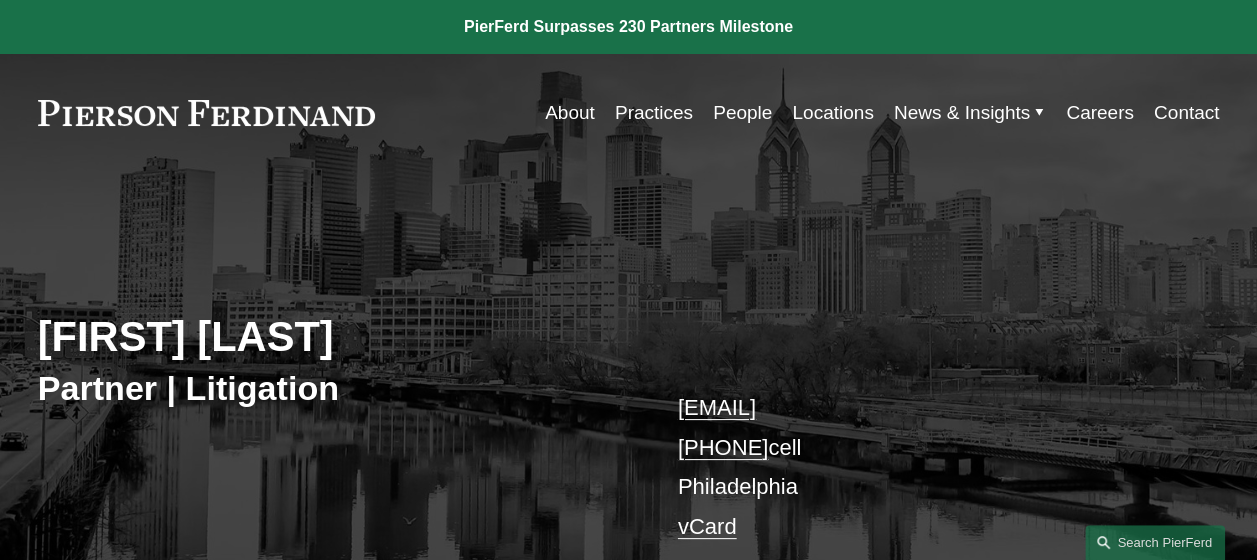 click on "[FIRST] [LAST]" at bounding box center (333, 337) 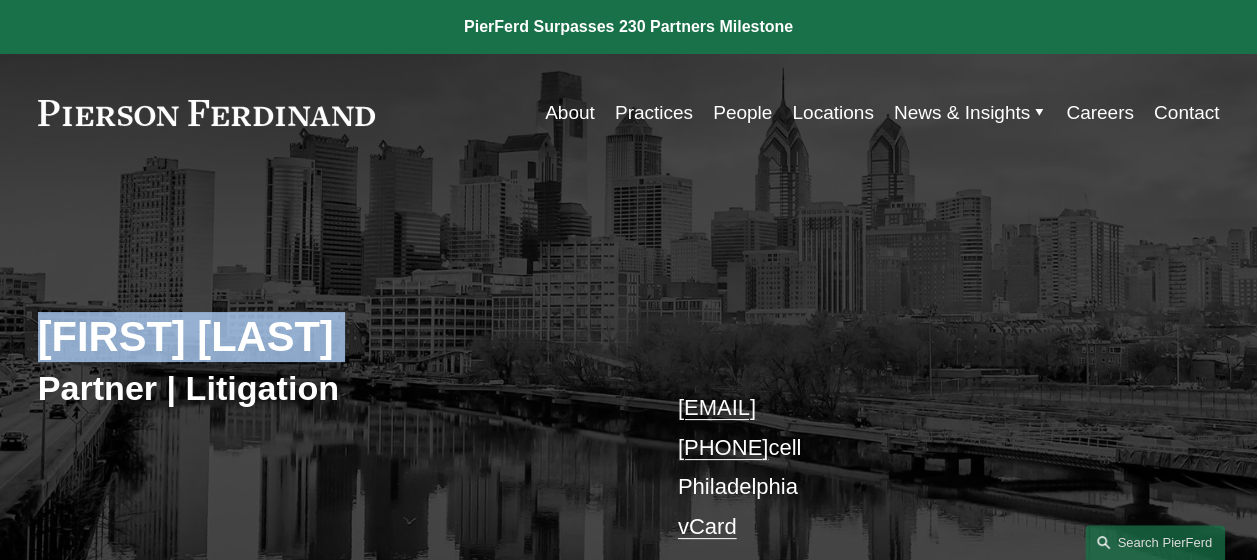 click on "Robert L. Collings" at bounding box center (333, 337) 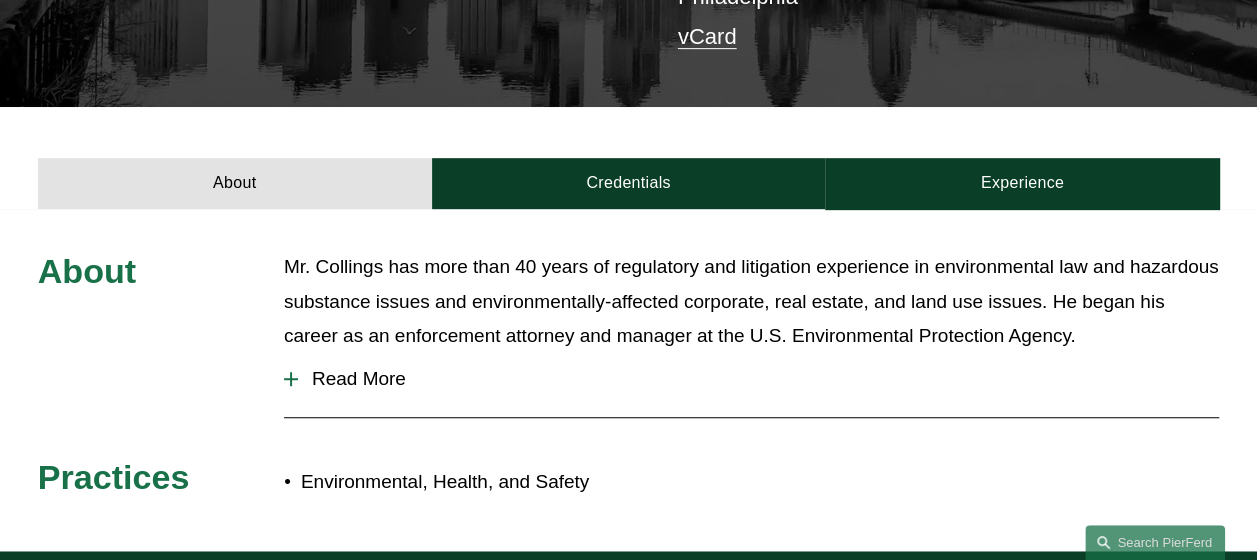 scroll, scrollTop: 906, scrollLeft: 0, axis: vertical 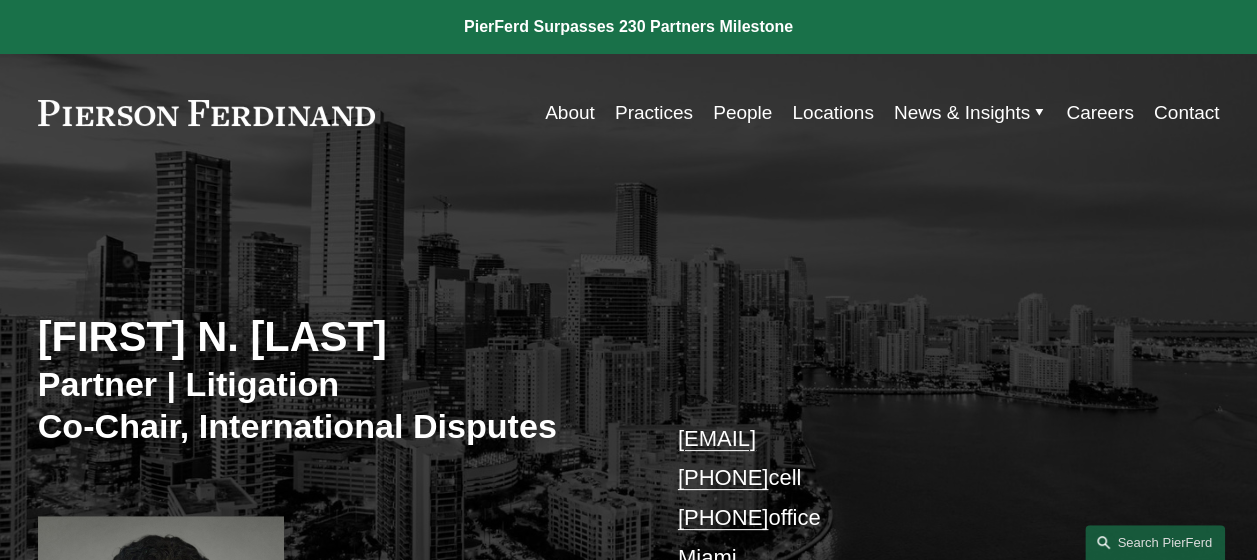 click on "Tiffany N. Comprés" at bounding box center [333, 337] 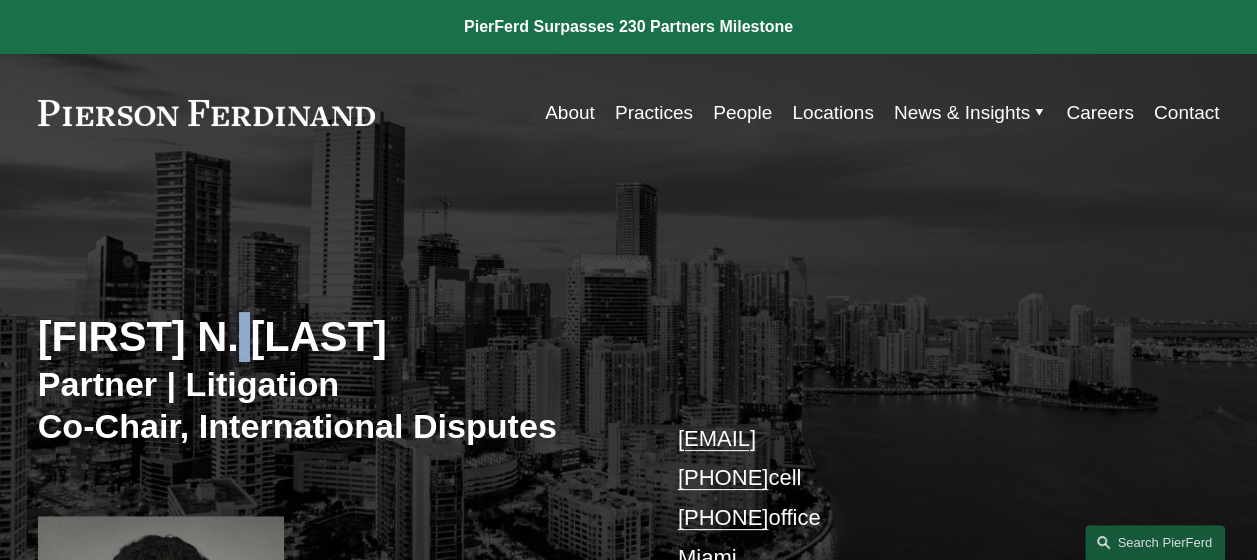 click on "Tiffany N. Comprés" at bounding box center (333, 337) 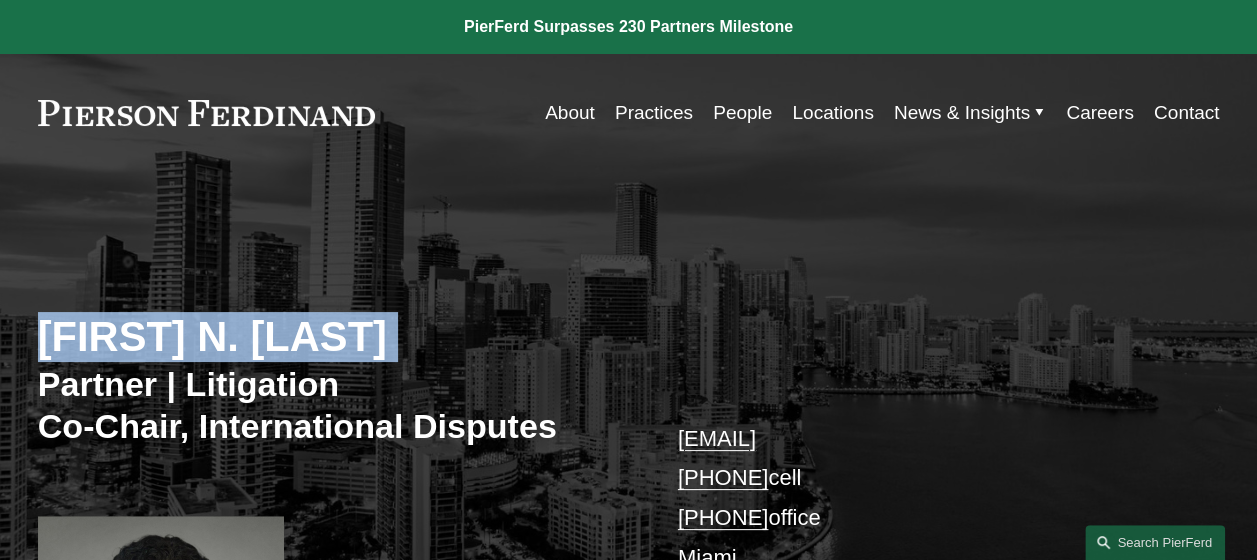 click on "Tiffany N. Comprés" at bounding box center [333, 337] 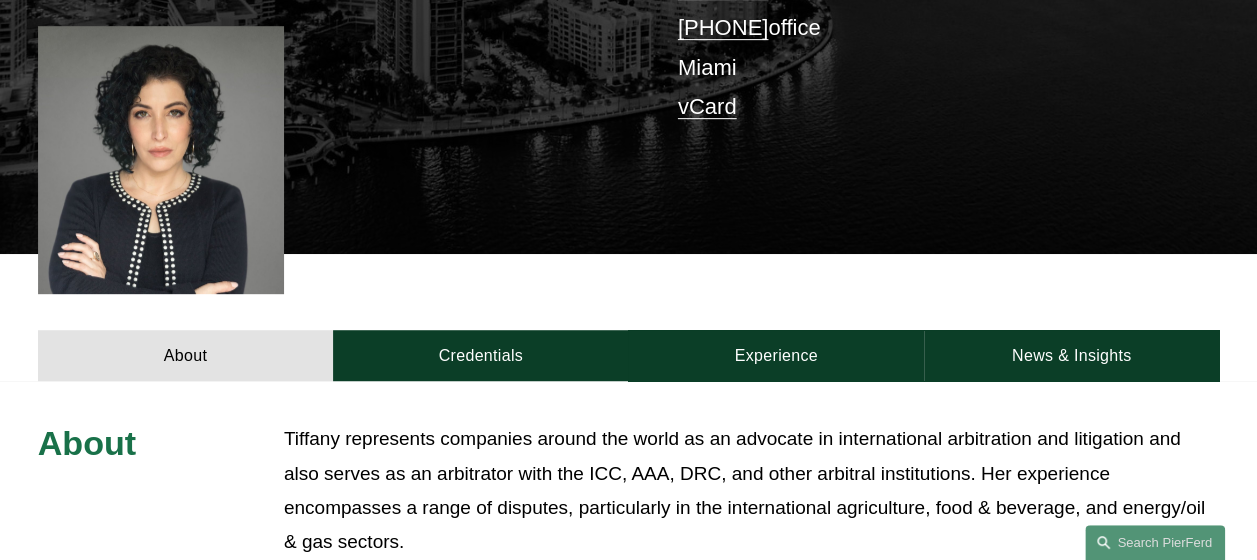 scroll, scrollTop: 980, scrollLeft: 0, axis: vertical 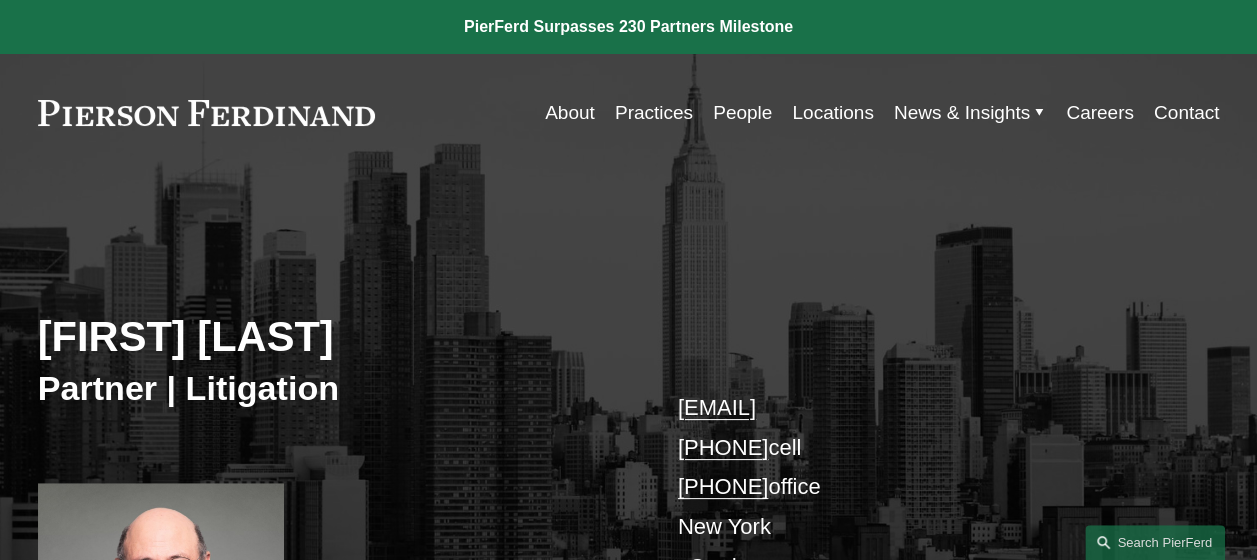 click on "[FIRST] [LAST]" at bounding box center (333, 337) 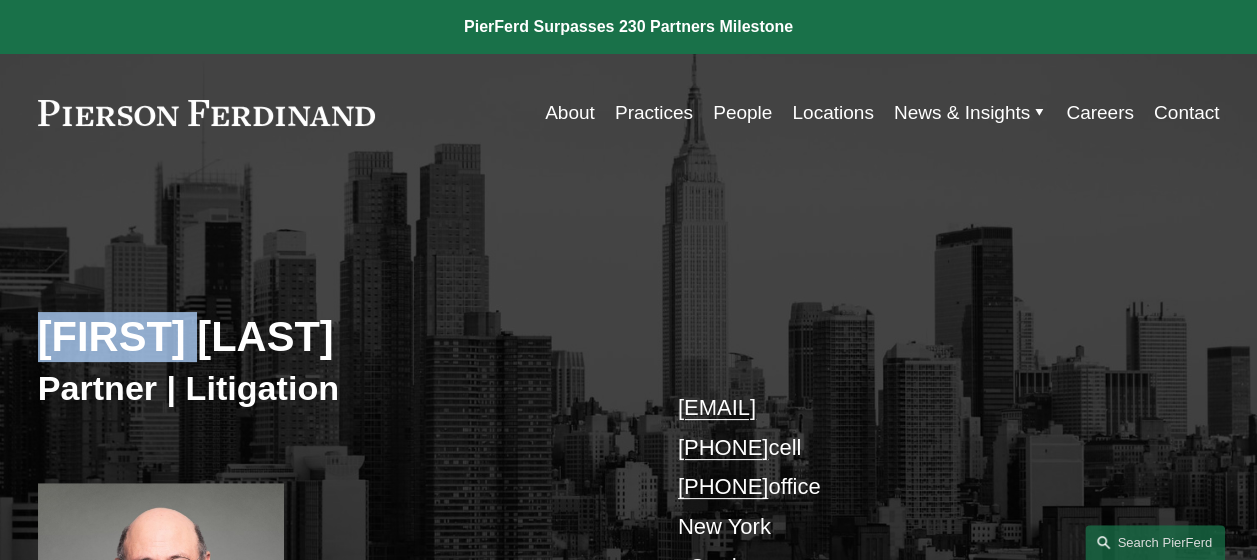 click on "Jonathan E. (Jed) Davis" at bounding box center [333, 337] 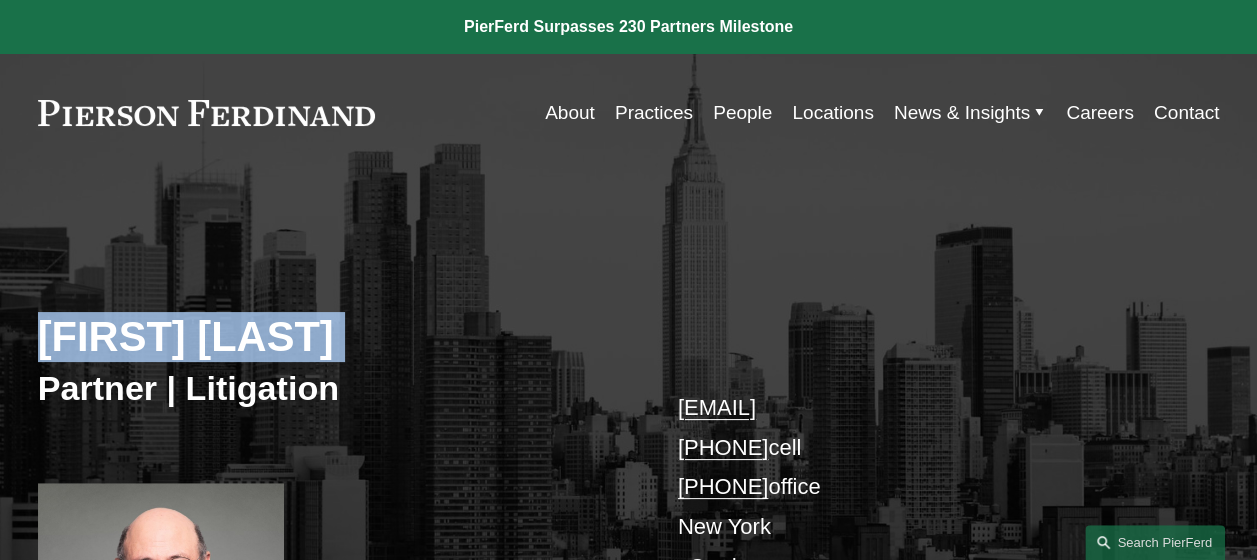 copy on "Jonathan E. (Jed) Davis" 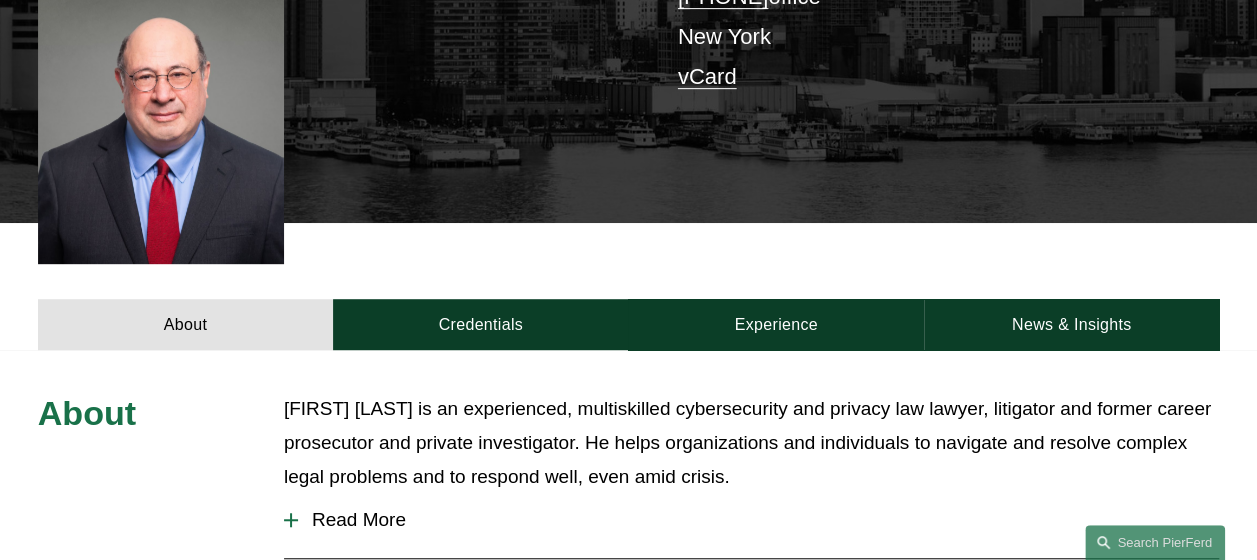 scroll, scrollTop: 980, scrollLeft: 0, axis: vertical 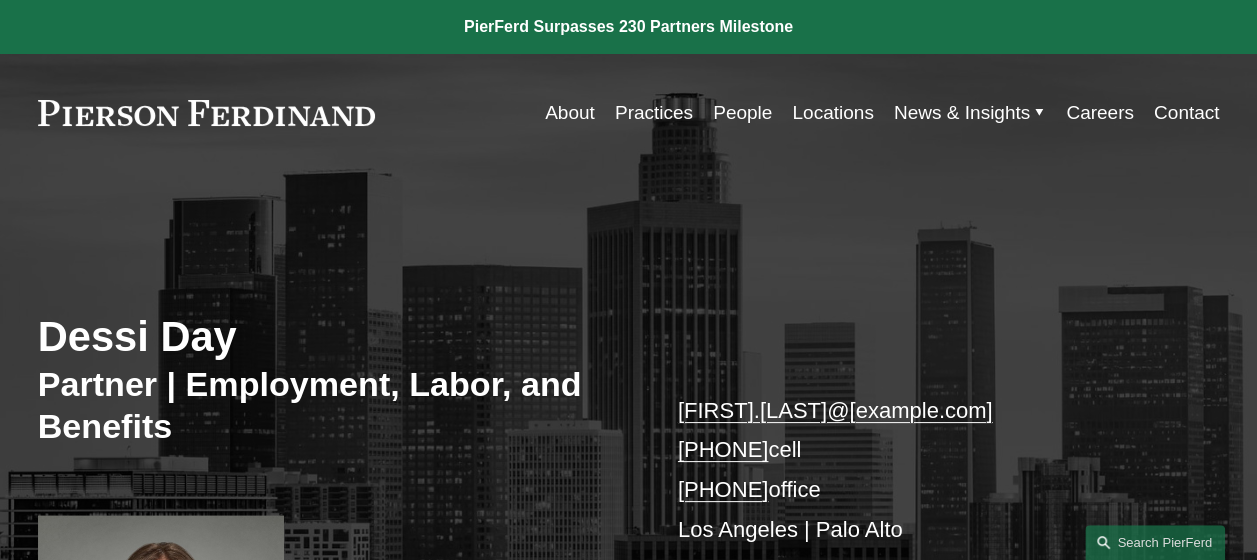 click on "Dessi Day" at bounding box center [333, 337] 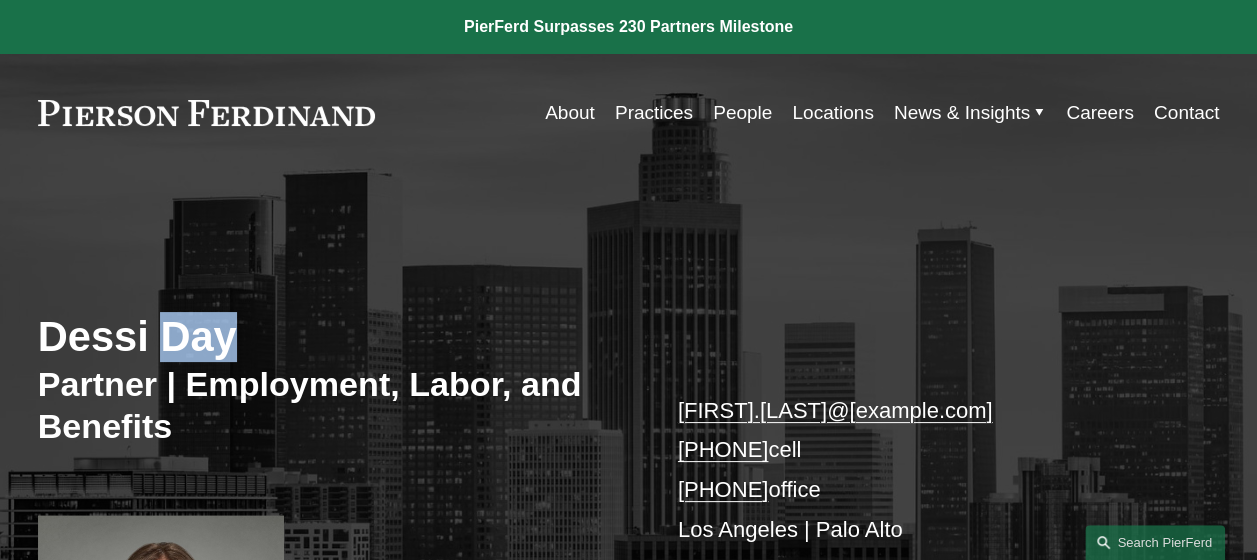 click on "Dessi Day" at bounding box center (333, 337) 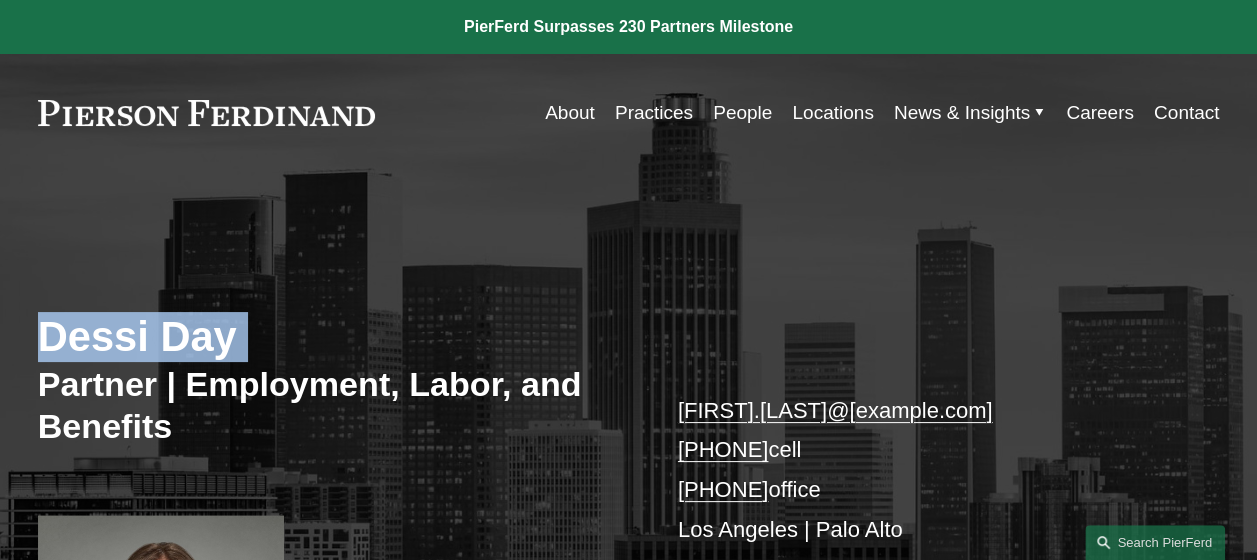 copy on "Dessi Day" 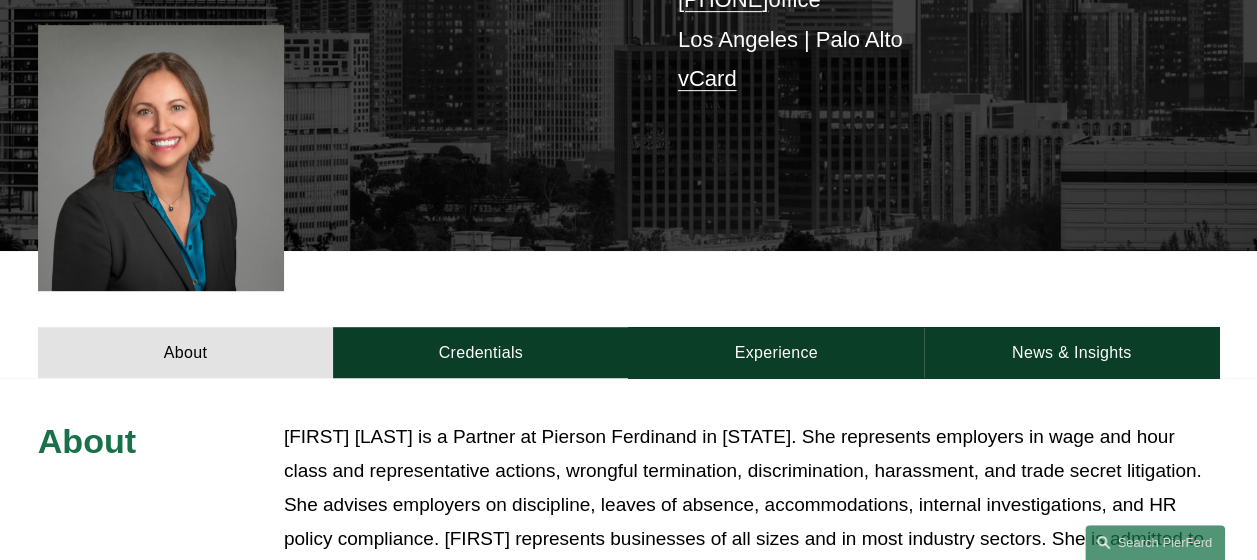 scroll, scrollTop: 980, scrollLeft: 0, axis: vertical 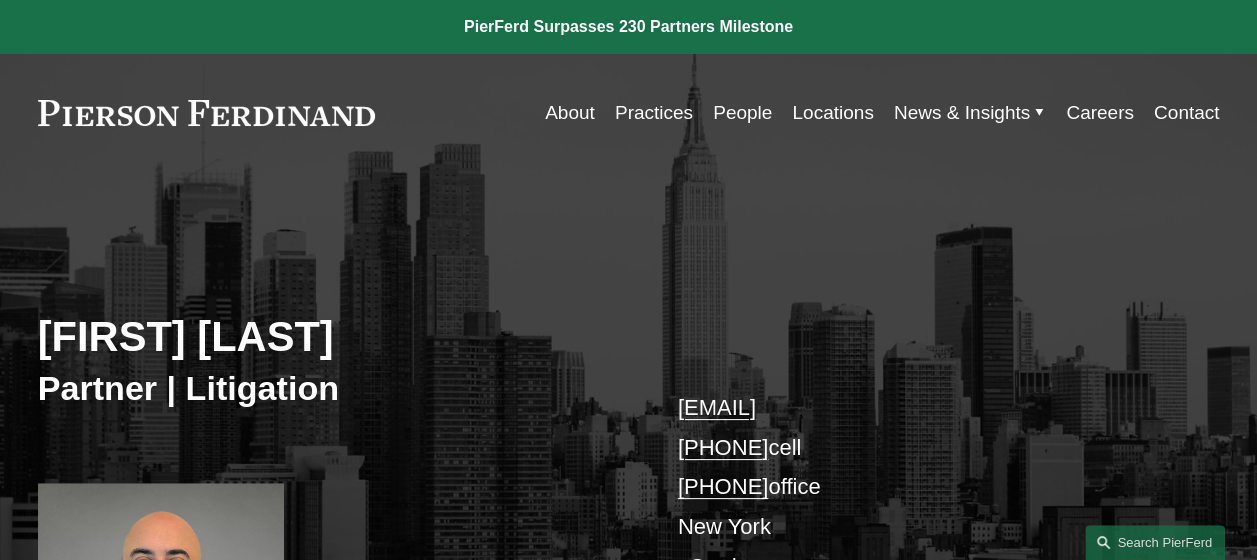 click on "Matthew C. DeFrancesco" at bounding box center (333, 337) 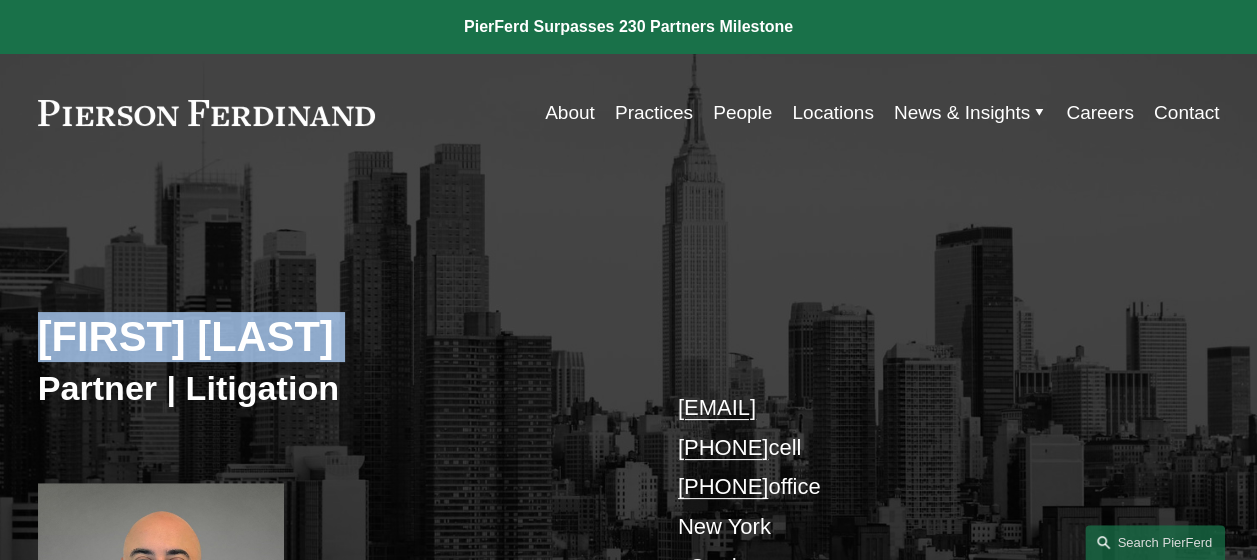 copy on "Matthew C. DeFrancesco" 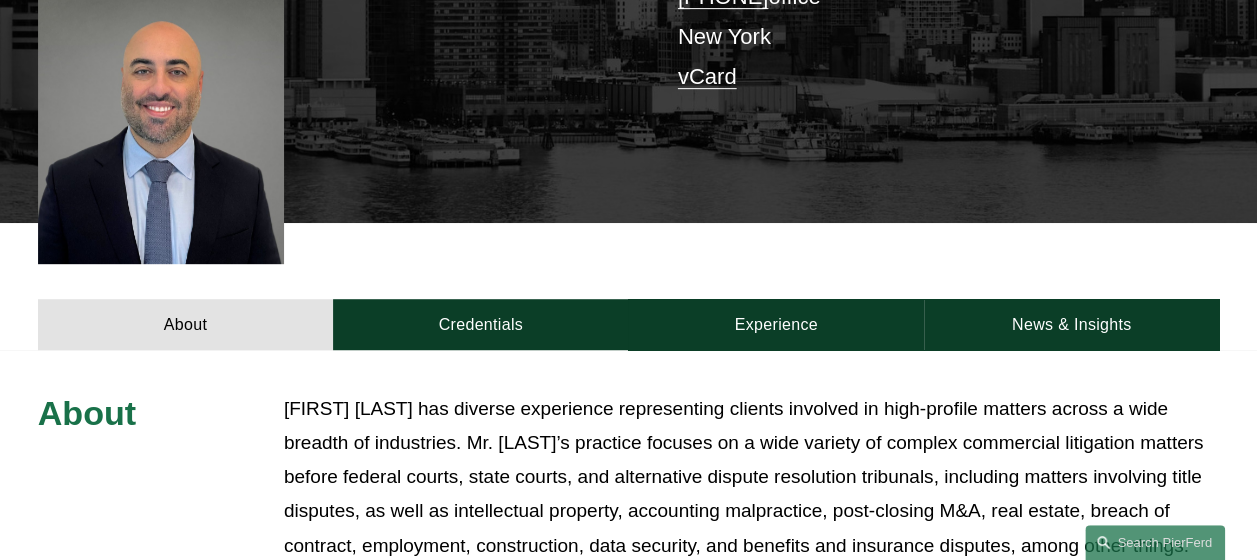 scroll, scrollTop: 980, scrollLeft: 0, axis: vertical 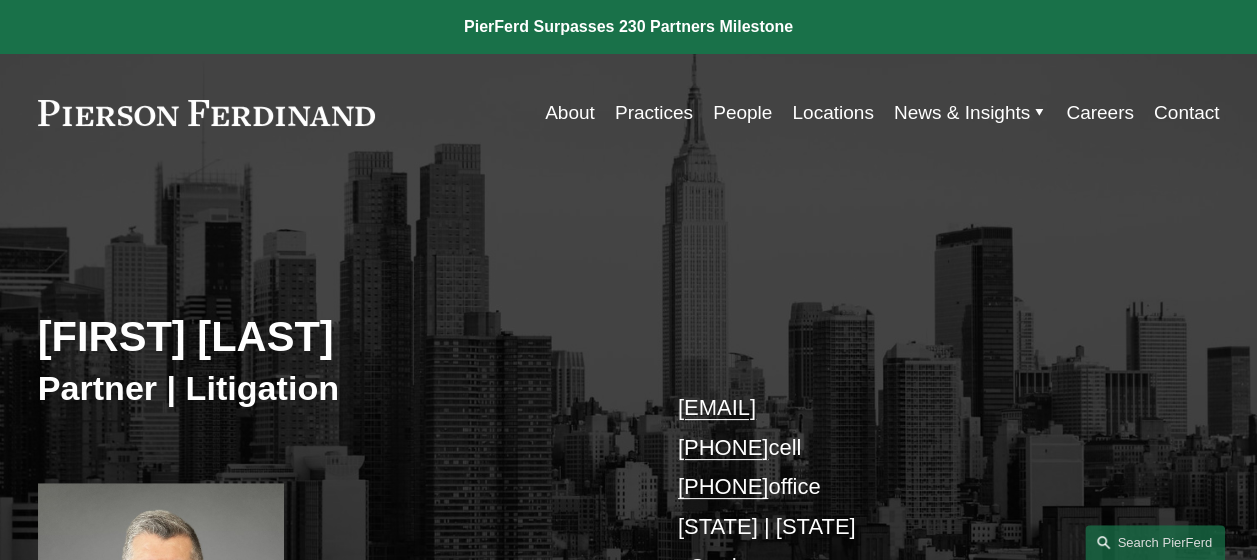 click on "[FIRST] [LAST]" at bounding box center (333, 337) 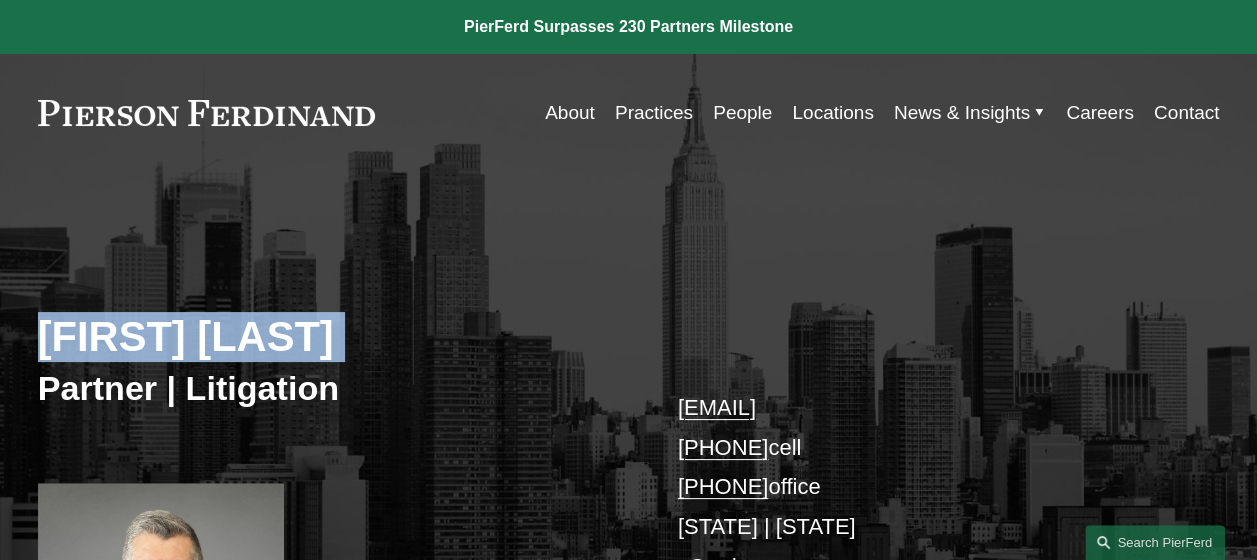 copy on "Michael C. Delaney" 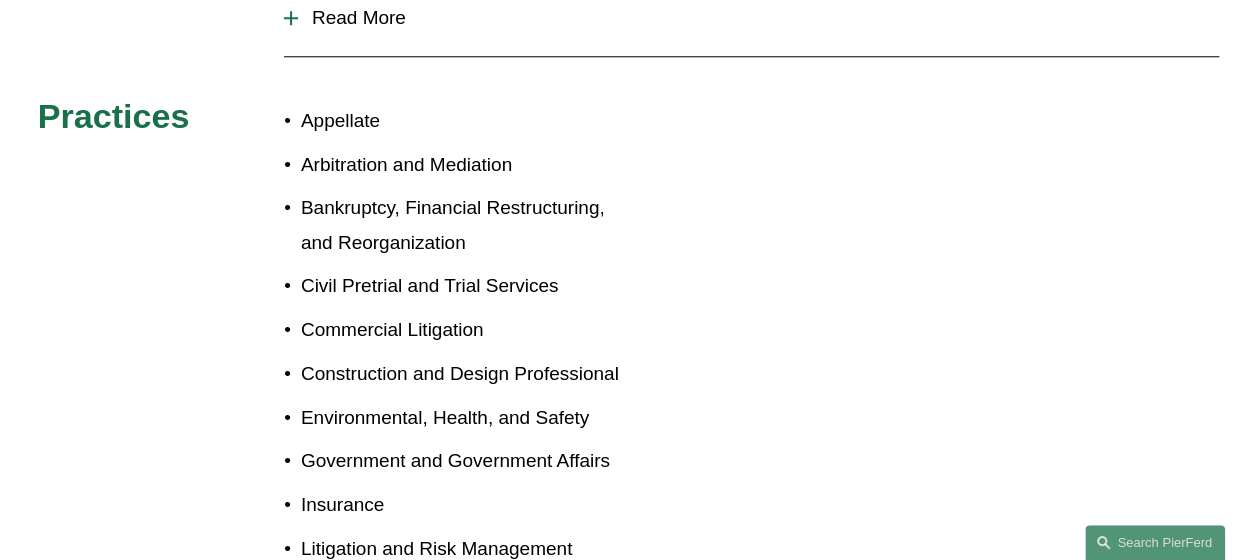 scroll, scrollTop: 1012, scrollLeft: 0, axis: vertical 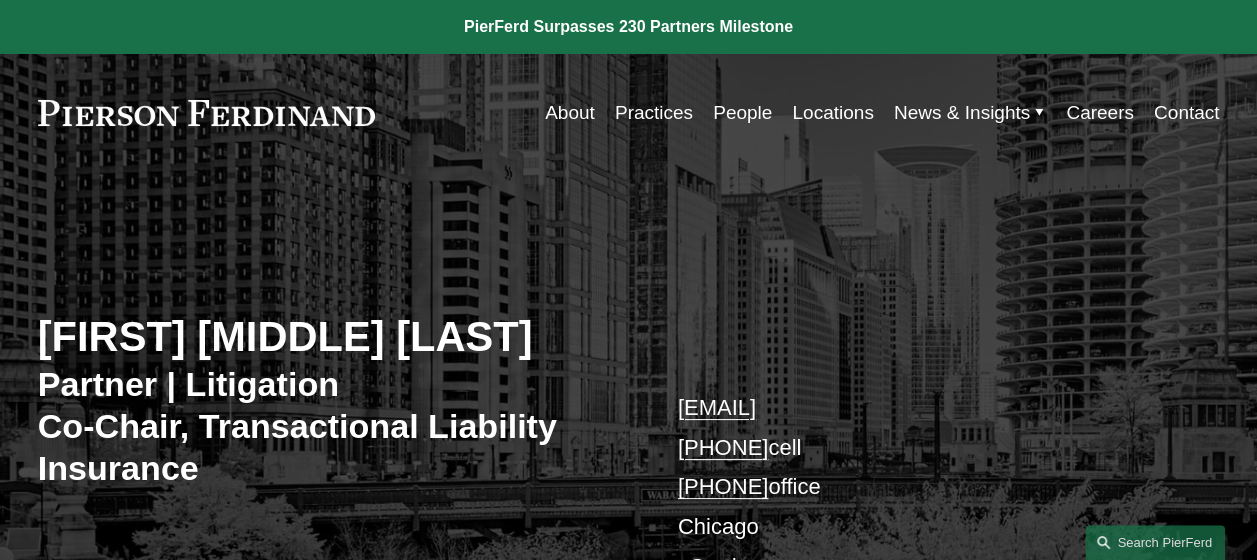 click on "[FIRST] [MIDDLE] [LAST]" at bounding box center (333, 337) 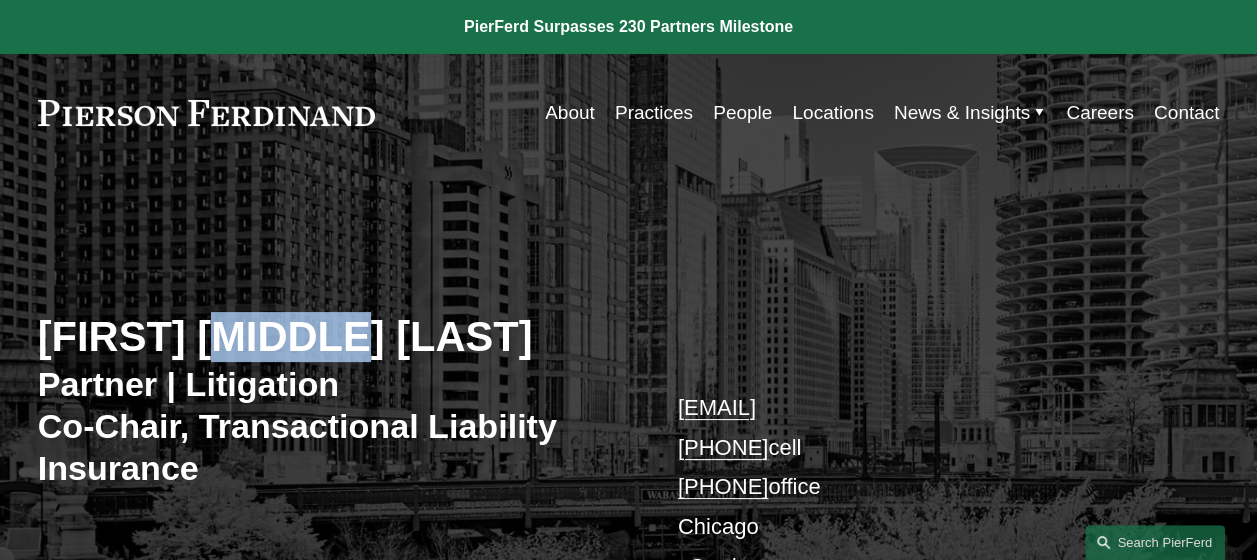 click on "[FIRST] [MIDDLE] [LAST]" at bounding box center [333, 337] 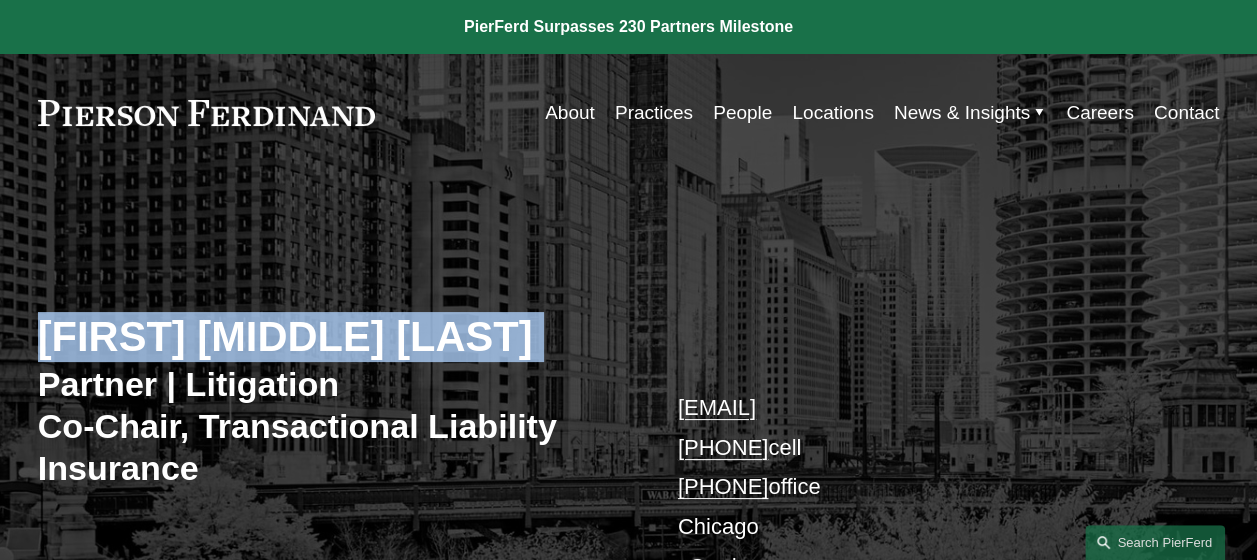 click on "[FIRST] [MIDDLE] [LAST]" at bounding box center [333, 337] 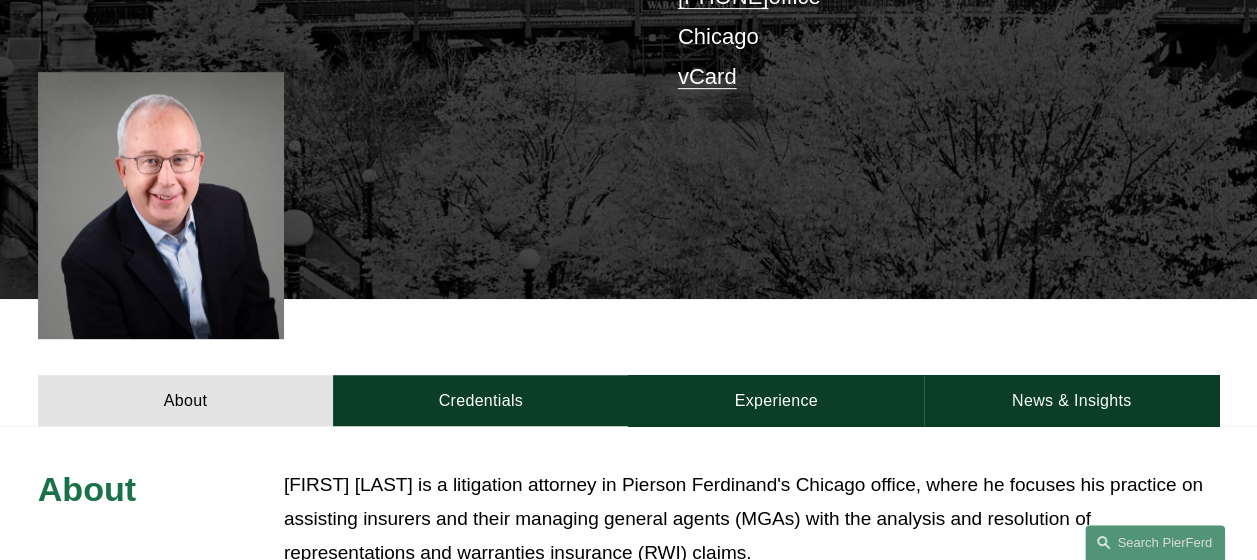 scroll, scrollTop: 980, scrollLeft: 0, axis: vertical 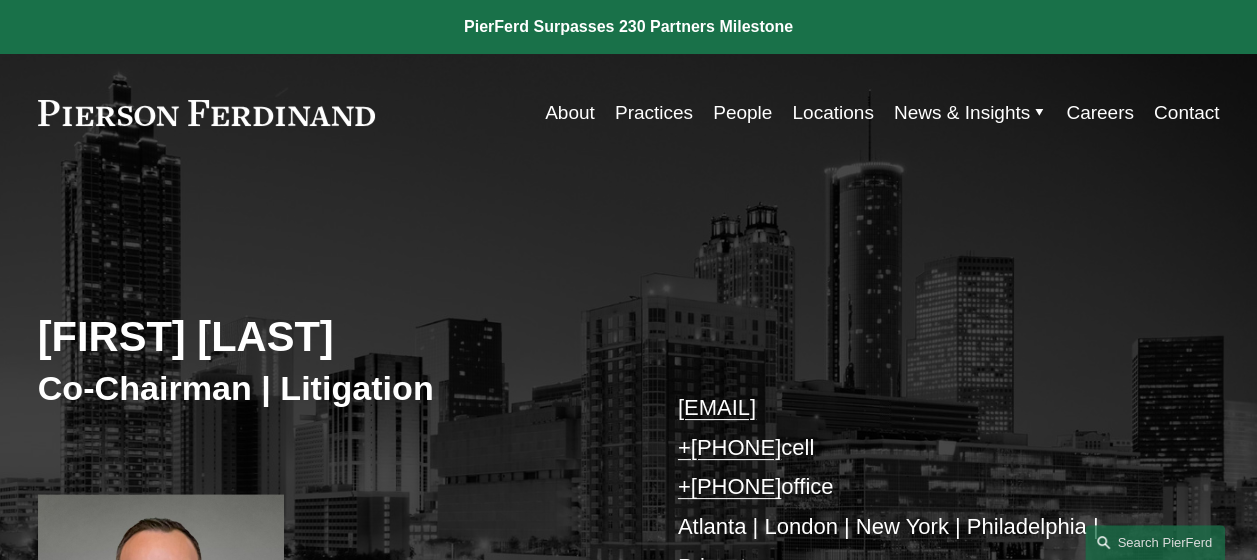 click on "[FIRST] [LAST]" at bounding box center [333, 337] 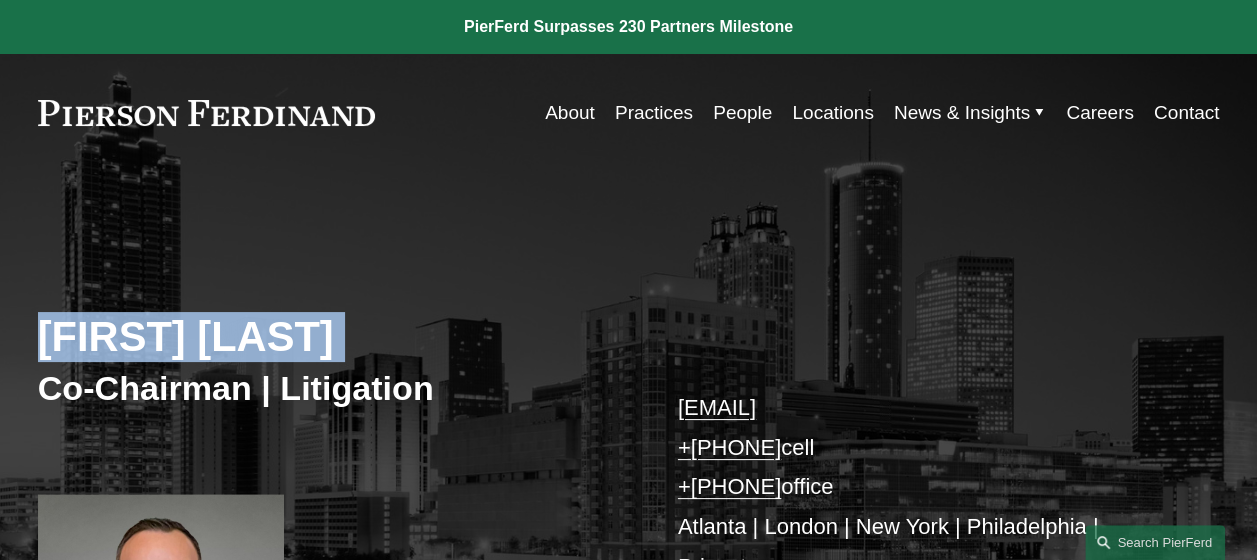 copy on "Joel M. Ferdinand" 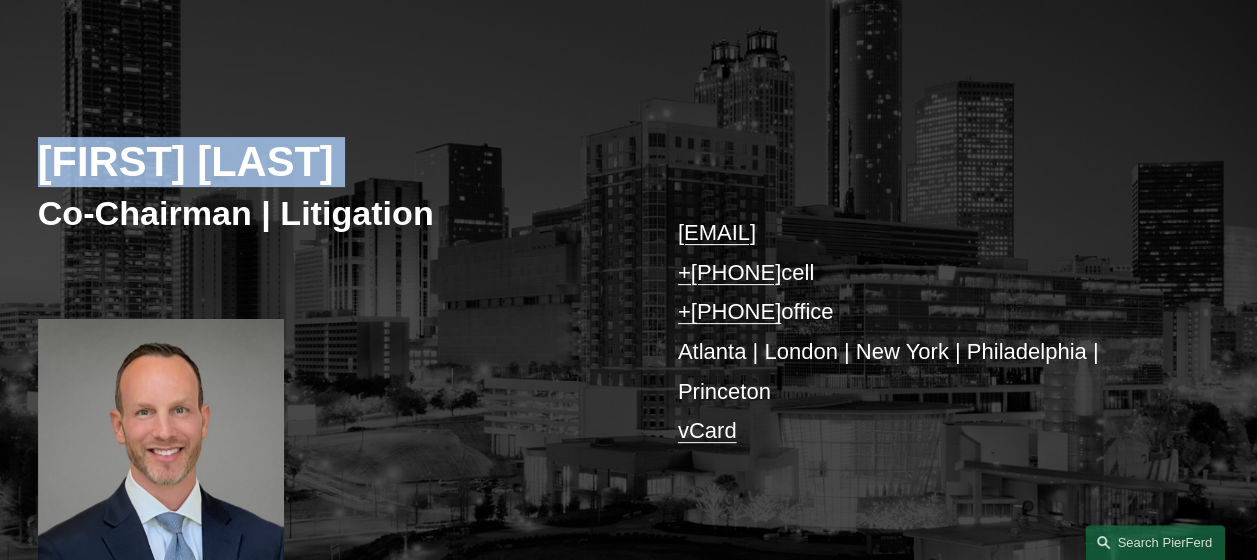 scroll, scrollTop: 200, scrollLeft: 0, axis: vertical 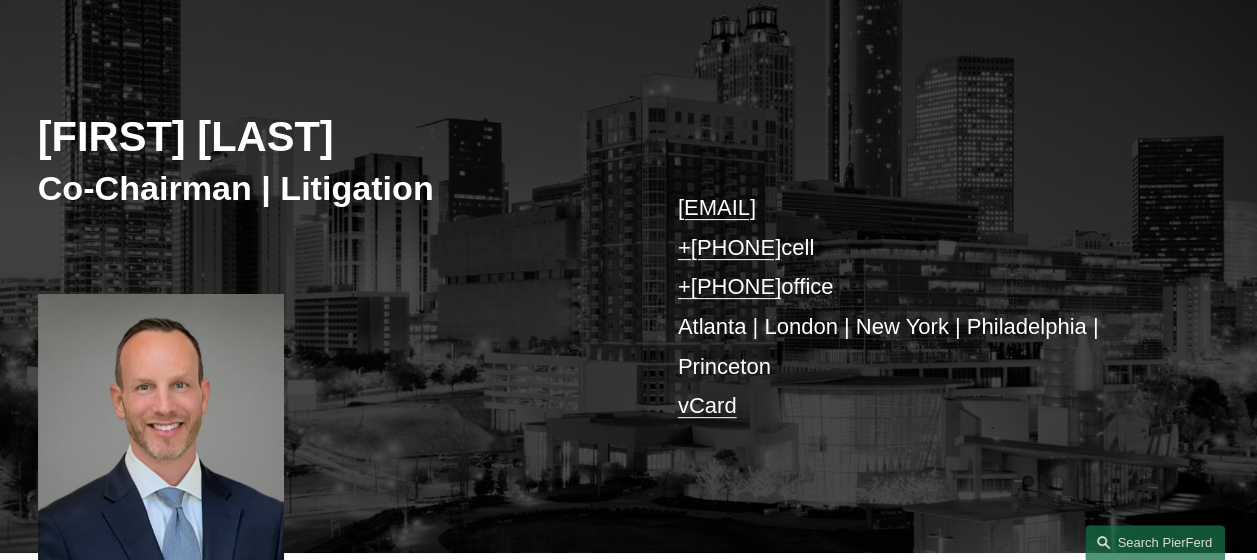 click on "joel.ferdinand@pierferd.com +1.404.640.6952  cell +1.770.759.2254  office Atlanta | London | New York | Philadelphia | Princeton vCard" at bounding box center [924, 307] 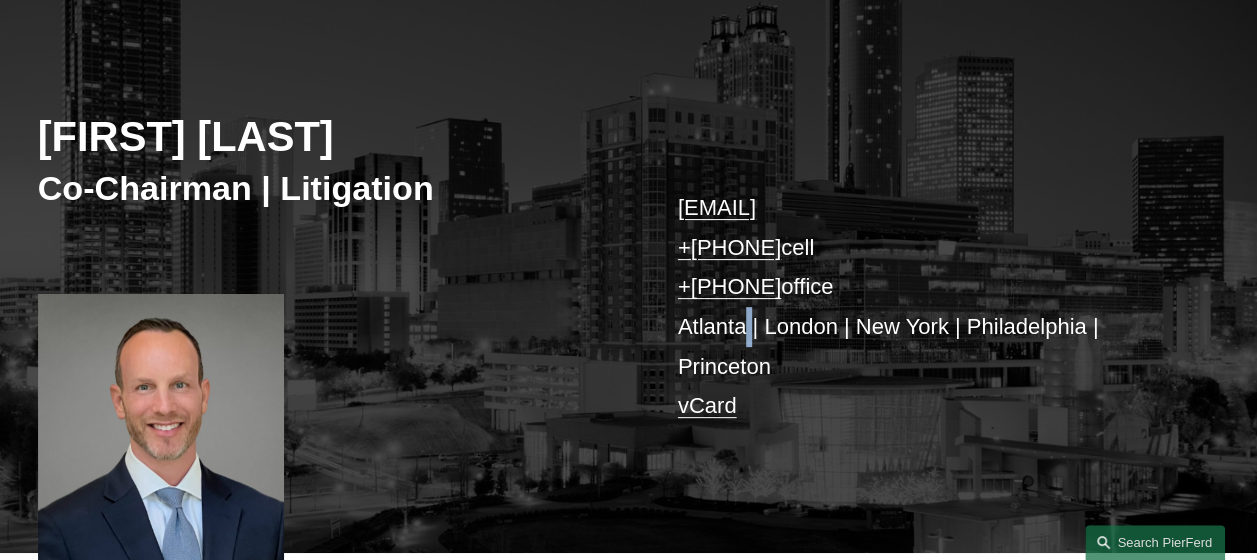 click on "joel.ferdinand@pierferd.com +1.404.640.6952  cell +1.770.759.2254  office Atlanta | London | New York | Philadelphia | Princeton vCard" at bounding box center (924, 307) 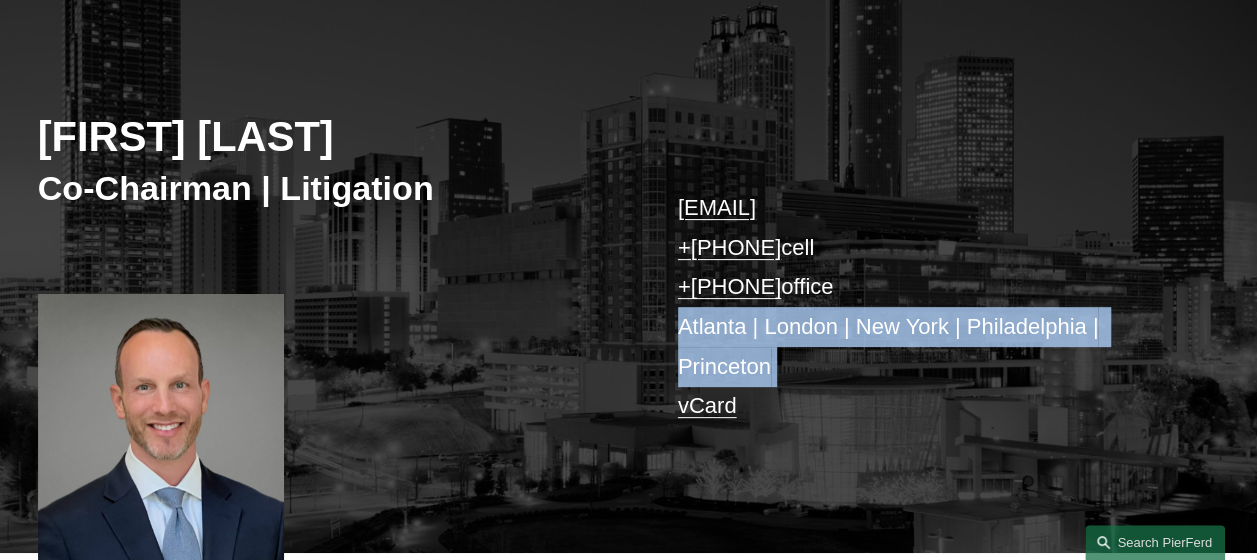 click on "joel.ferdinand@pierferd.com +1.404.640.6952  cell +1.770.759.2254  office Atlanta | London | New York | Philadelphia | Princeton vCard" at bounding box center [924, 307] 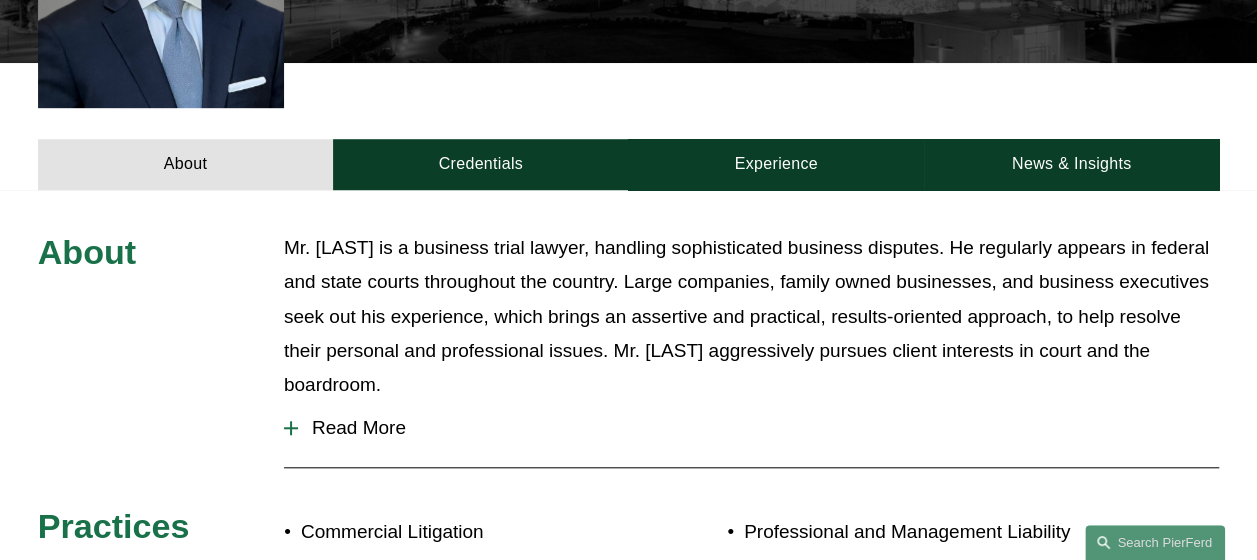 scroll, scrollTop: 1180, scrollLeft: 0, axis: vertical 